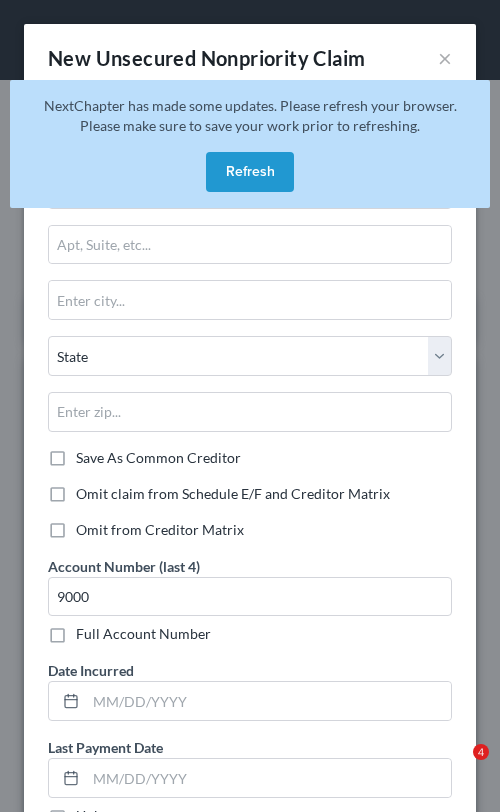select on "0" 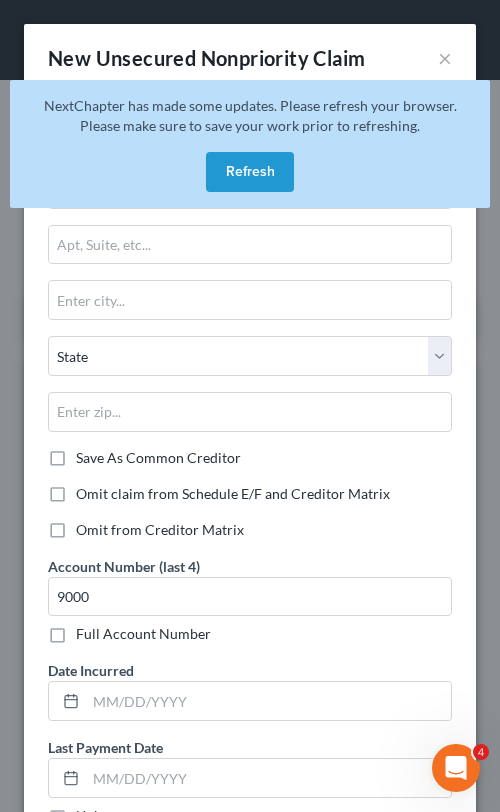 scroll, scrollTop: 0, scrollLeft: 0, axis: both 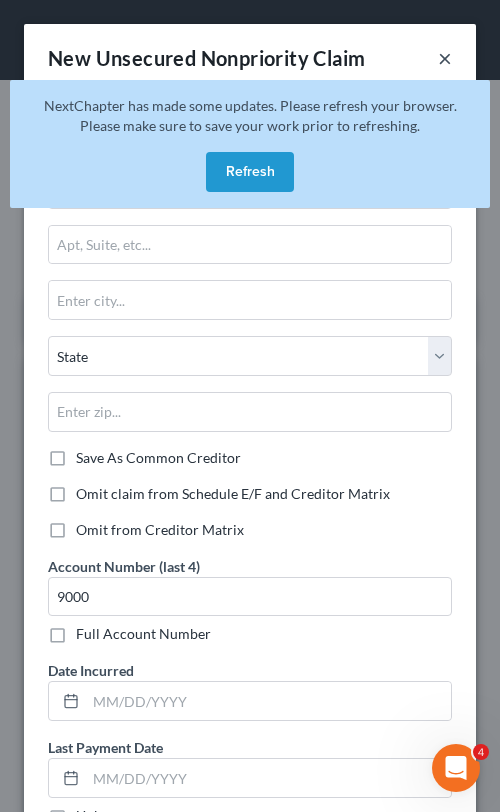 click on "×" at bounding box center (445, 58) 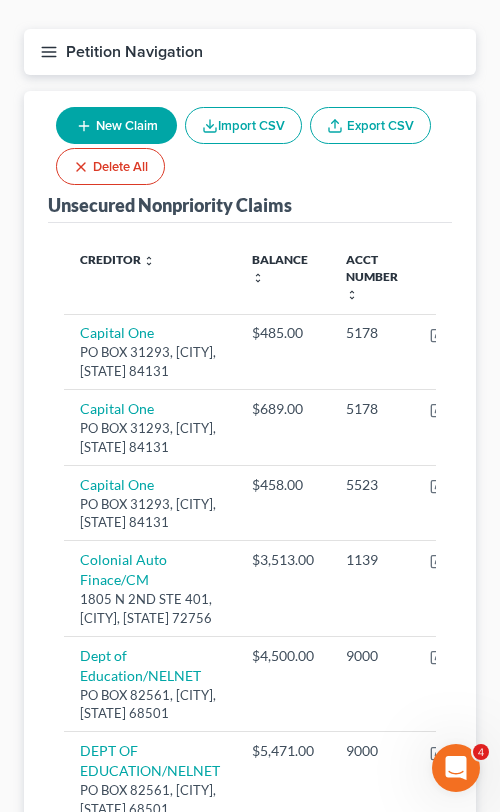 scroll, scrollTop: 264, scrollLeft: 0, axis: vertical 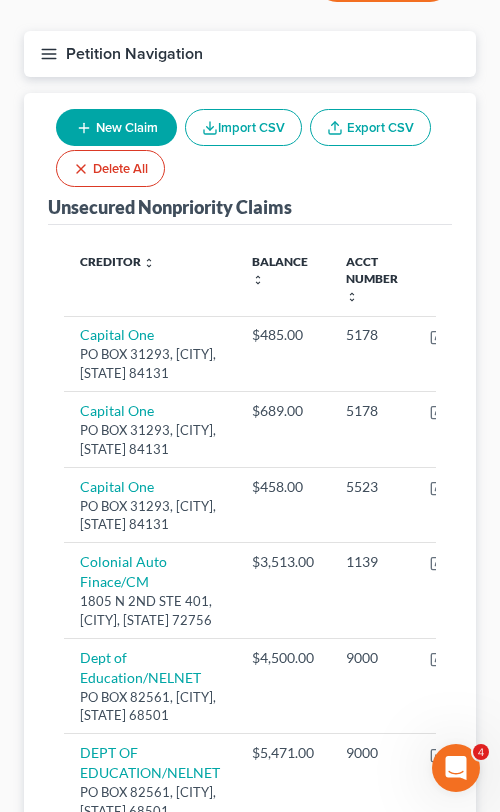 click on "New Claim" at bounding box center (116, 127) 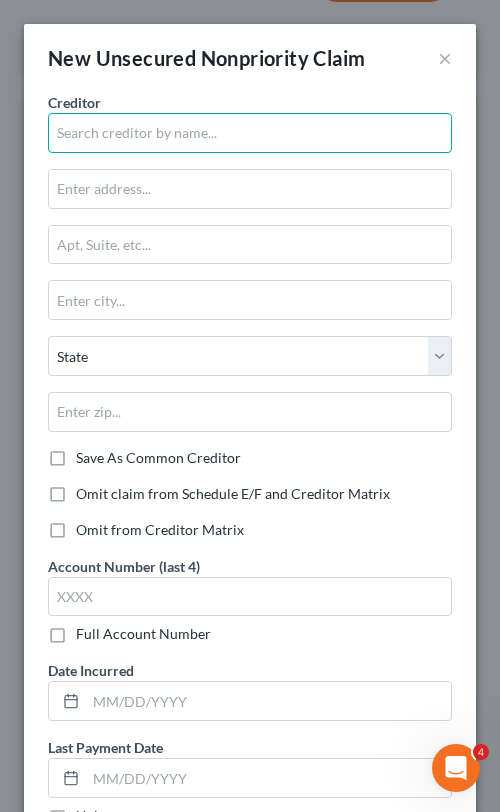 click at bounding box center [250, 133] 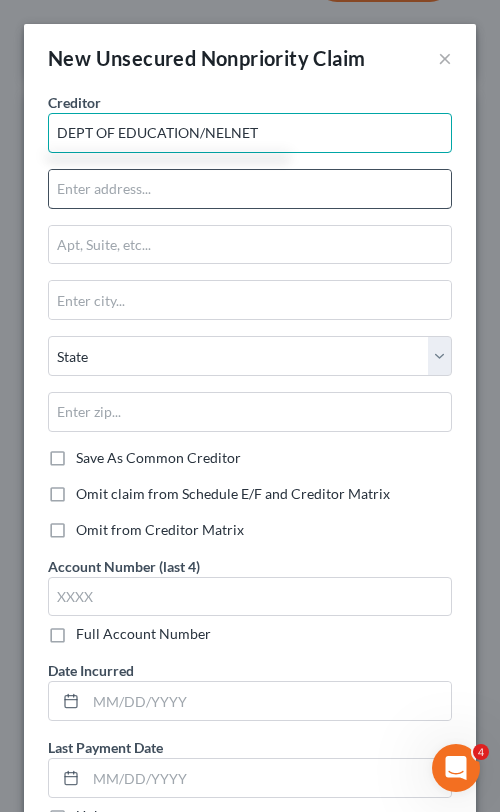 type on "DEPT OF EDUCATION/NELNET" 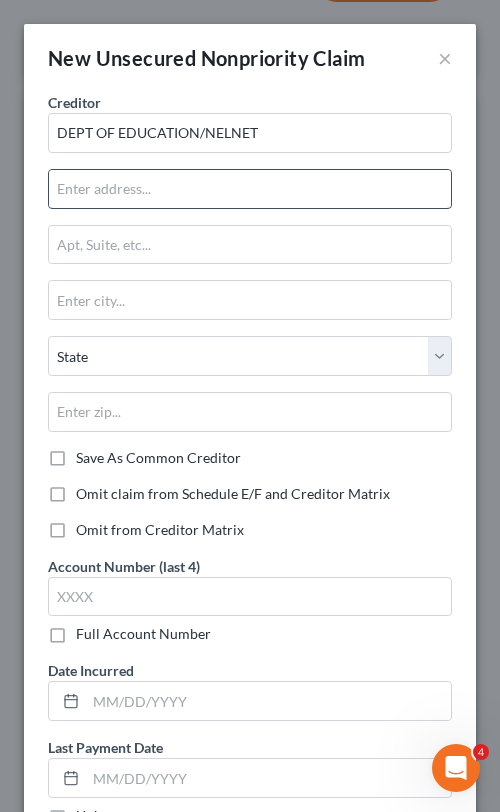 click at bounding box center [250, 189] 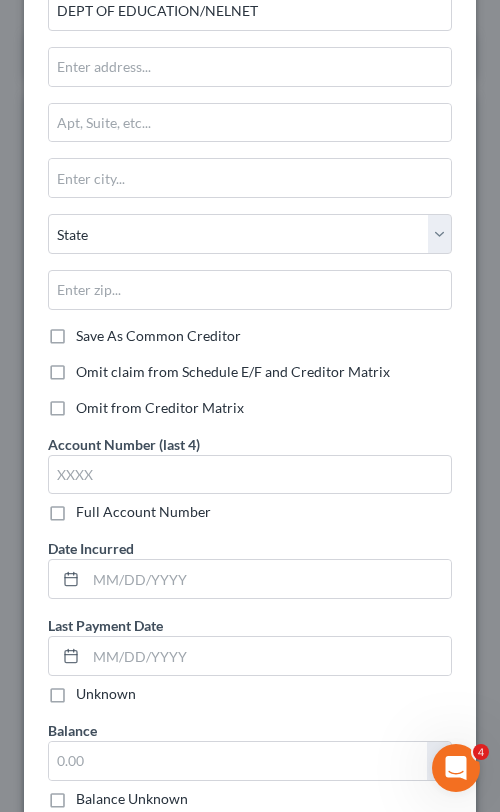 scroll, scrollTop: 128, scrollLeft: 0, axis: vertical 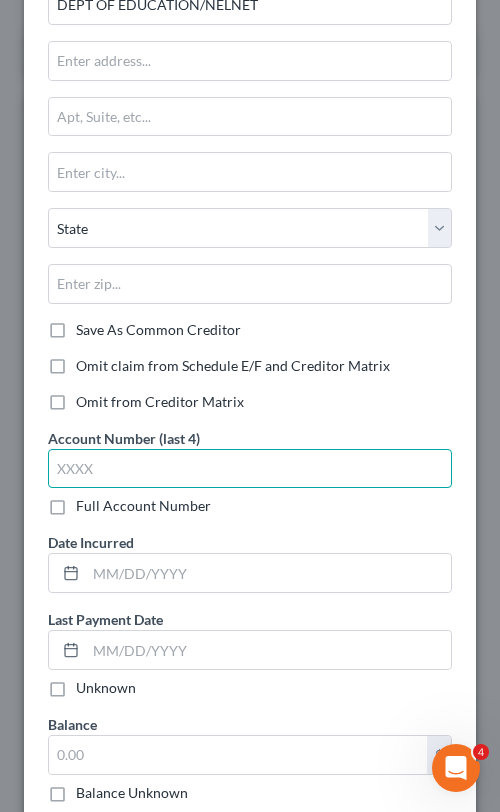 click at bounding box center [250, 469] 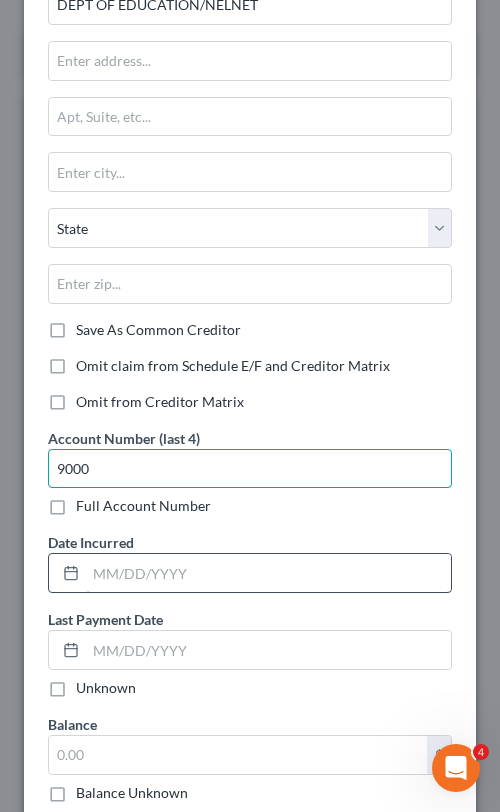 type on "9000" 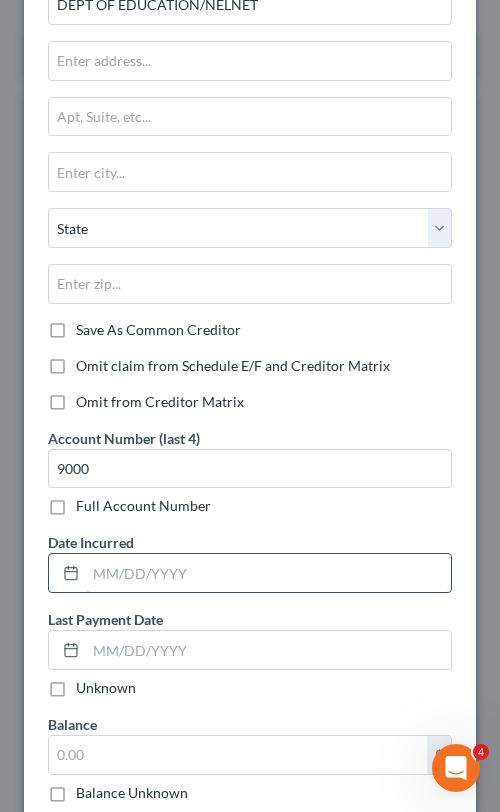 click at bounding box center [268, 573] 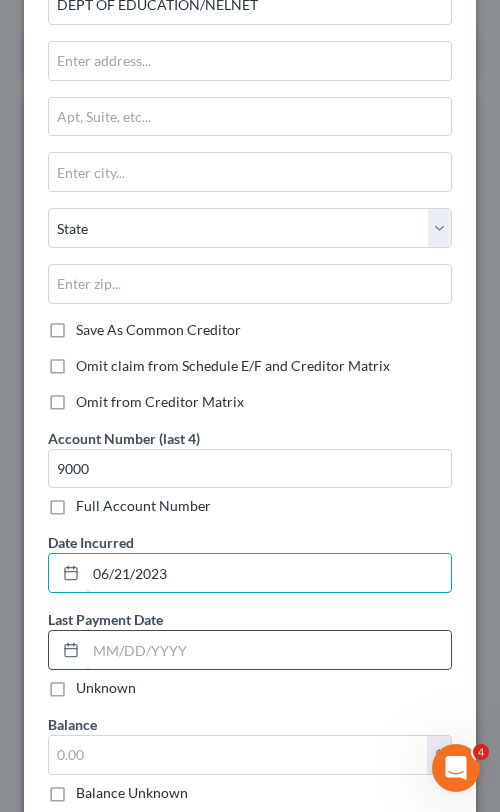 type on "06/21/2023" 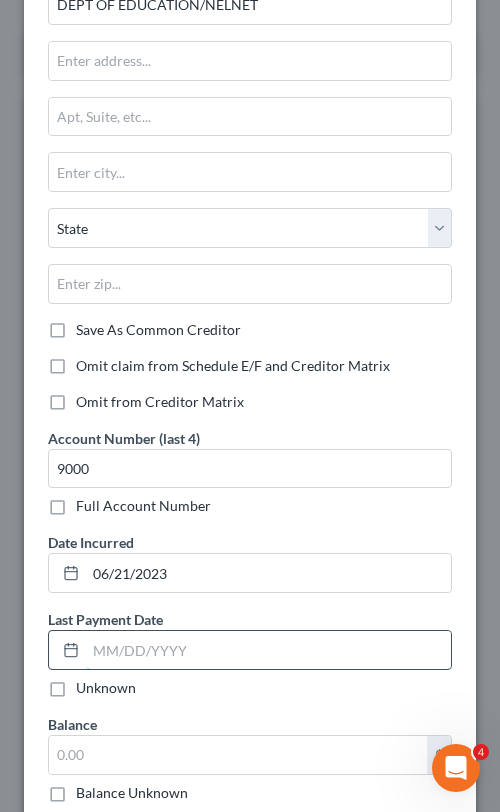 click at bounding box center (268, 650) 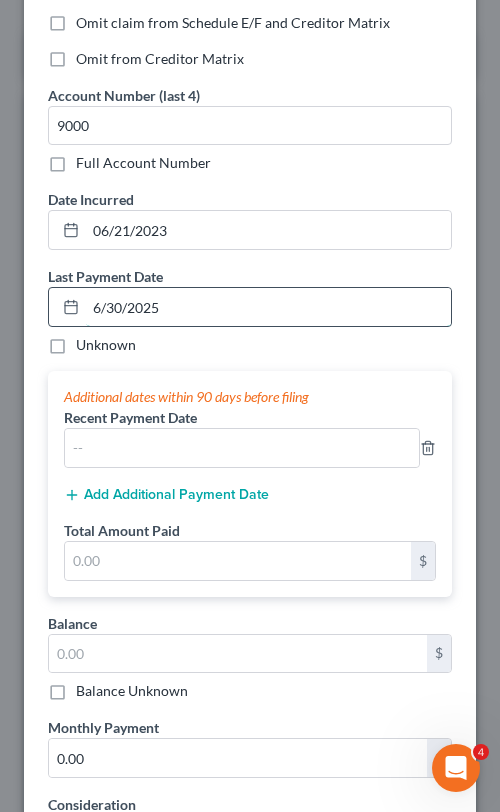 scroll, scrollTop: 474, scrollLeft: 0, axis: vertical 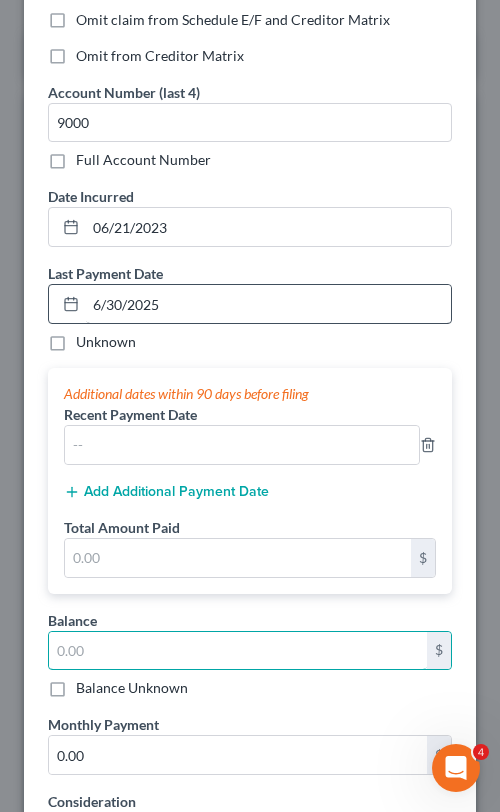 click at bounding box center (238, 651) 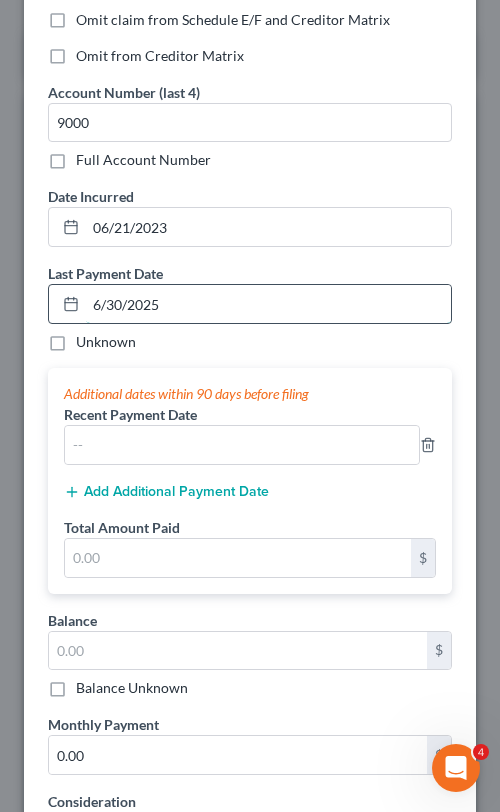 click on "6/30/2025" at bounding box center [268, 304] 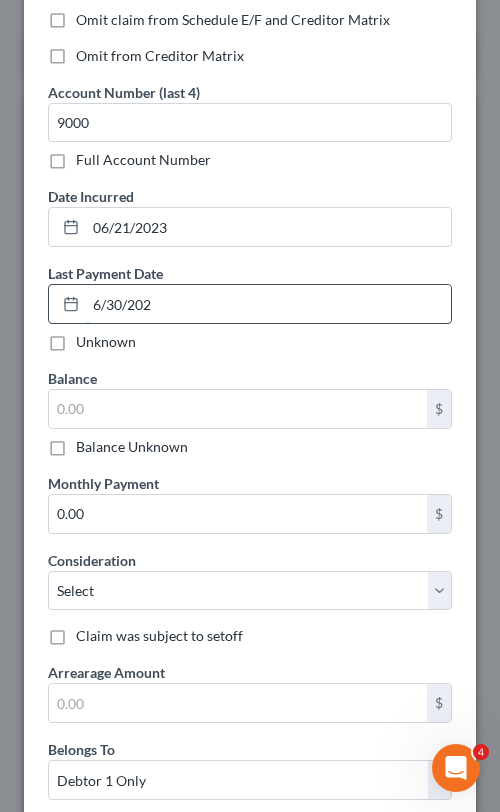 click on "6/30/202" at bounding box center (268, 304) 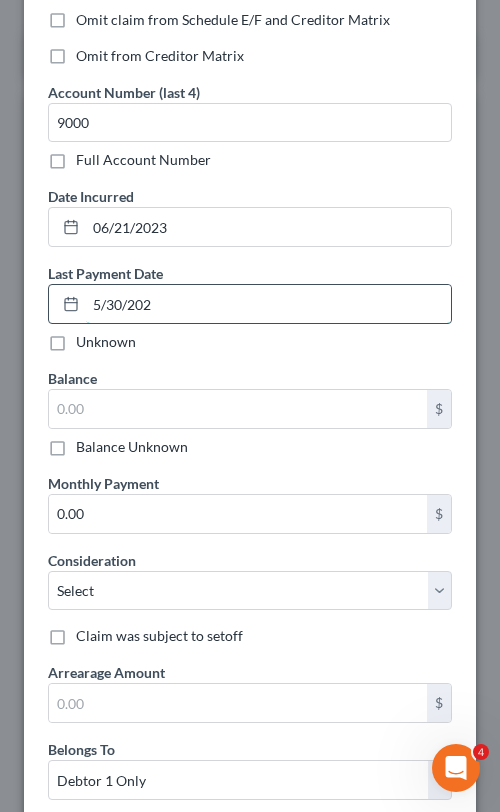click on "5/30/202" at bounding box center (268, 304) 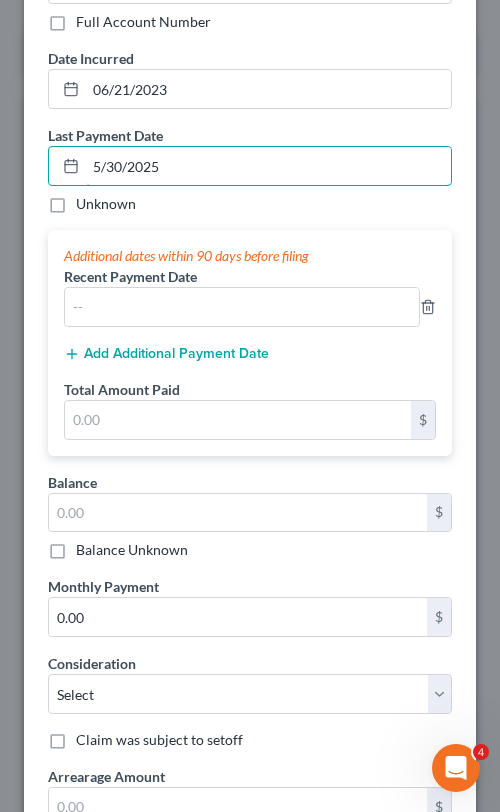 scroll, scrollTop: 630, scrollLeft: 0, axis: vertical 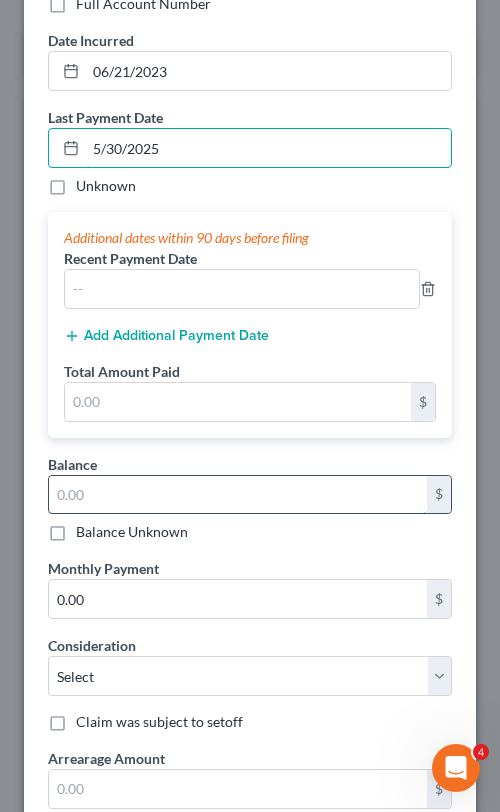 type on "5/30/2025" 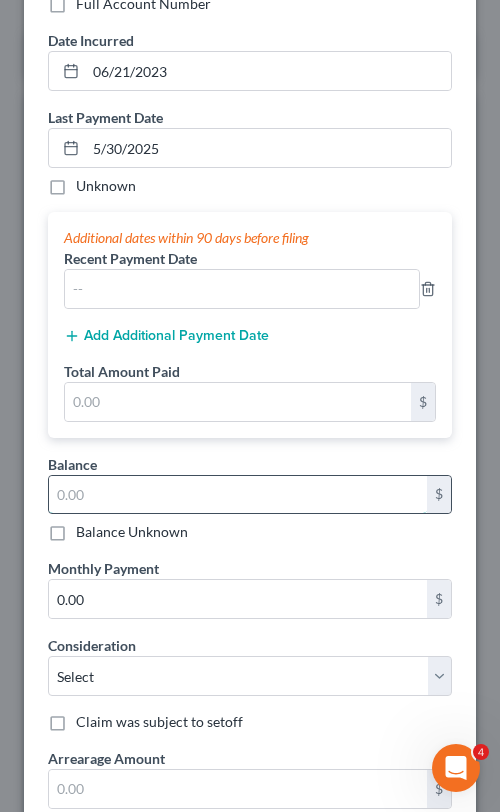 click at bounding box center (238, 495) 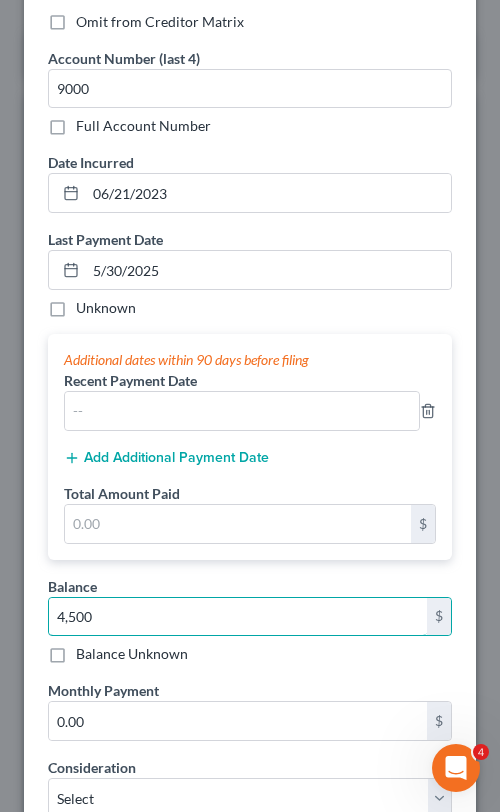 scroll, scrollTop: 506, scrollLeft: 0, axis: vertical 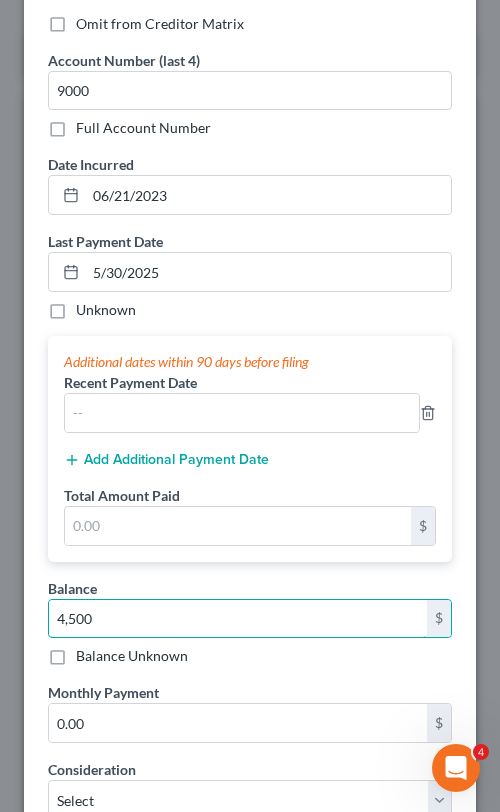 type on "4,500" 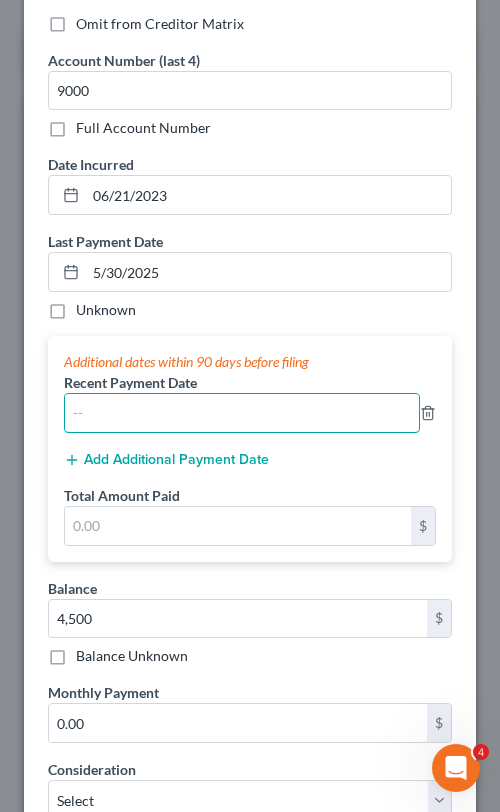click at bounding box center [242, 413] 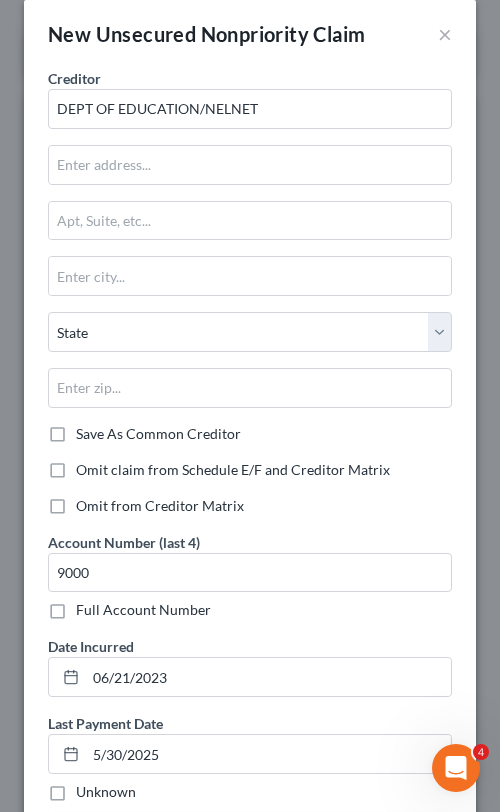 scroll, scrollTop: 0, scrollLeft: 0, axis: both 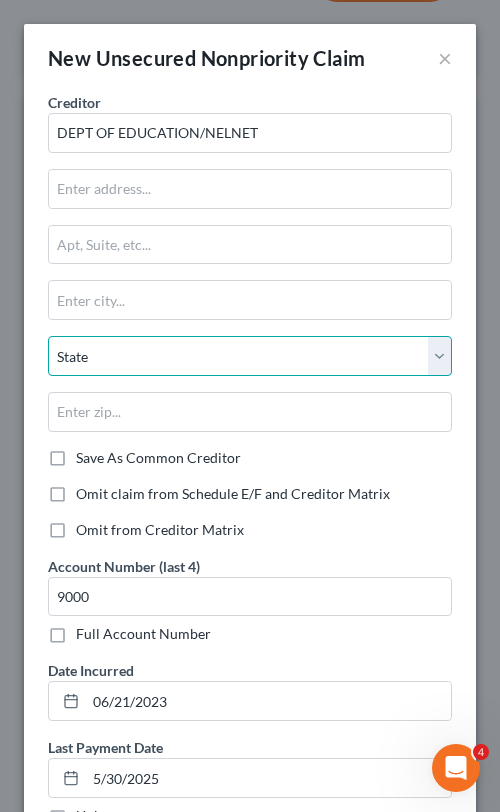 click on "State AL AK AR AZ CA CO CT DE DC FL GA GU HI ID IL IN IA KS KY LA ME MD MA MI MN MS MO MT NC ND NE NV NH NJ NM NY OH OK OR PA PR RI SC SD TN TX UT VI VA VT WA WV WI WY" at bounding box center (250, 356) 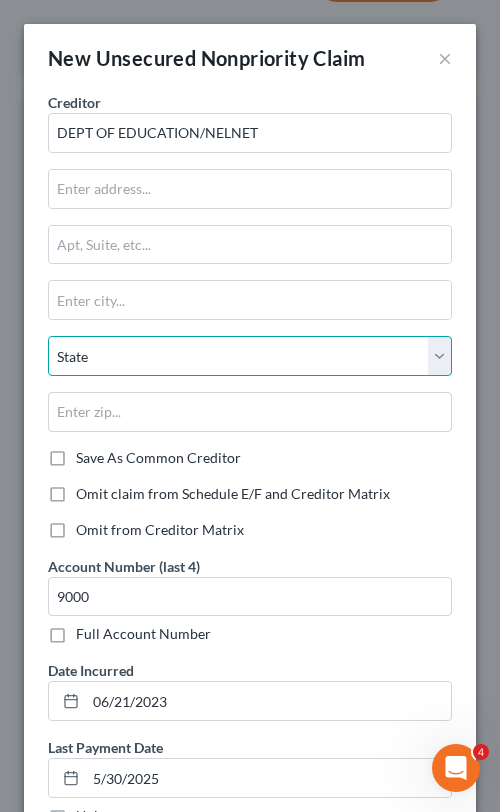 select on "30" 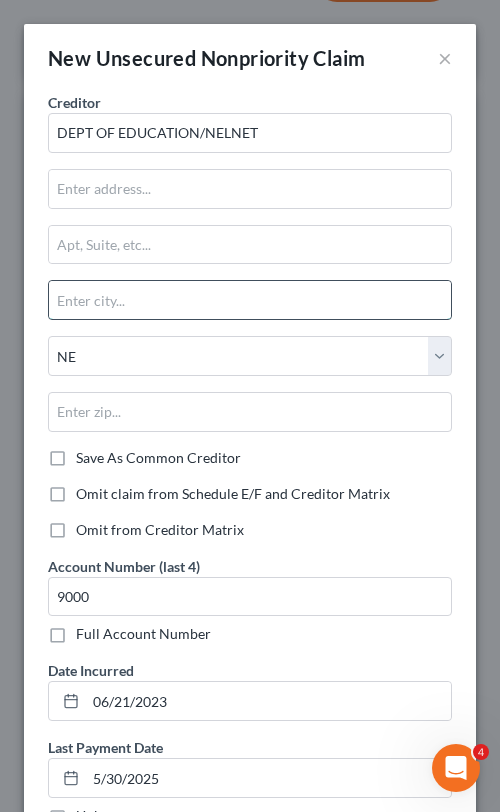 click at bounding box center [250, 300] 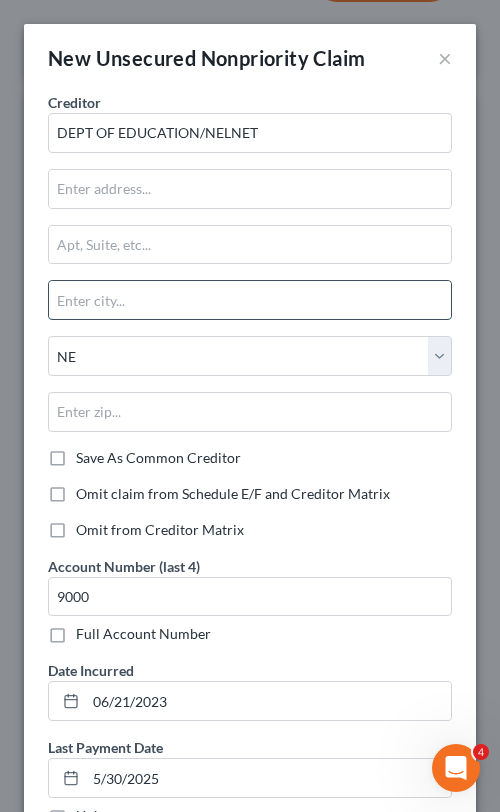 type on "l" 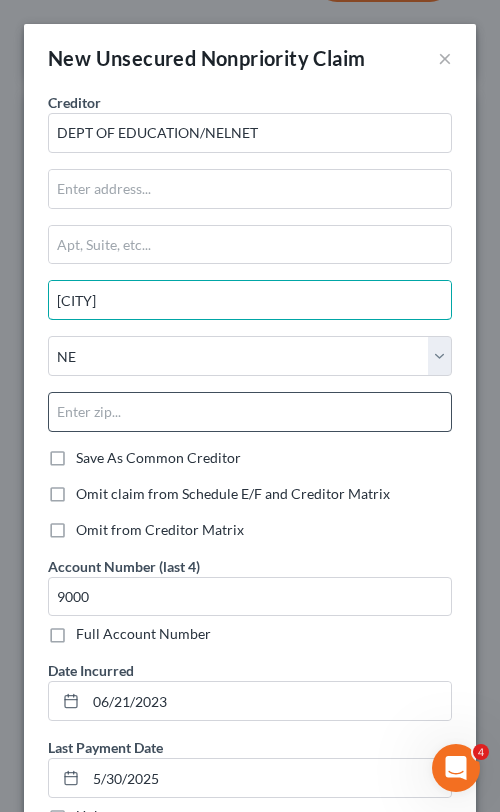 type on "[CITY]" 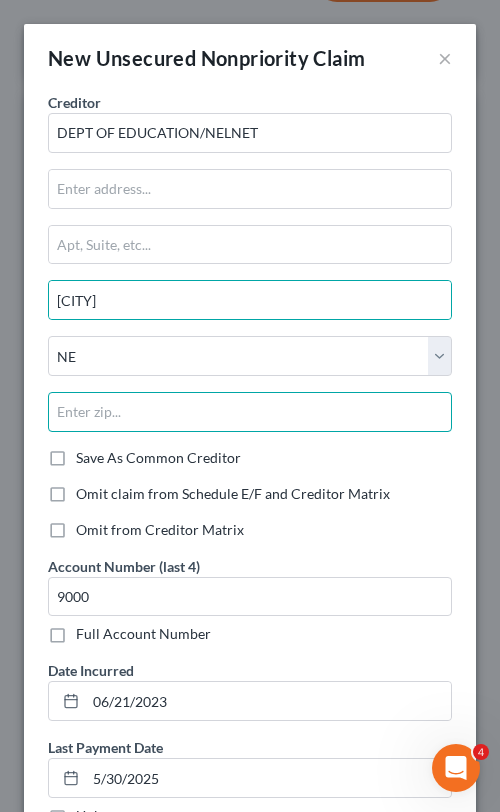 click at bounding box center (250, 412) 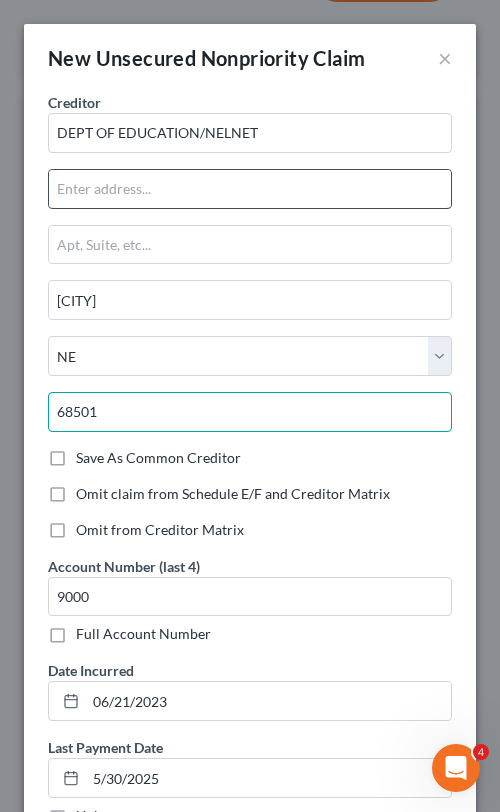type on "68501" 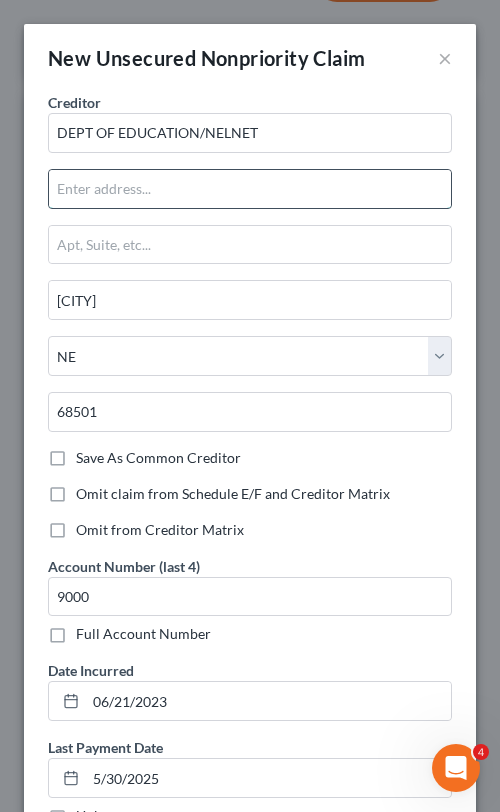 click at bounding box center [250, 189] 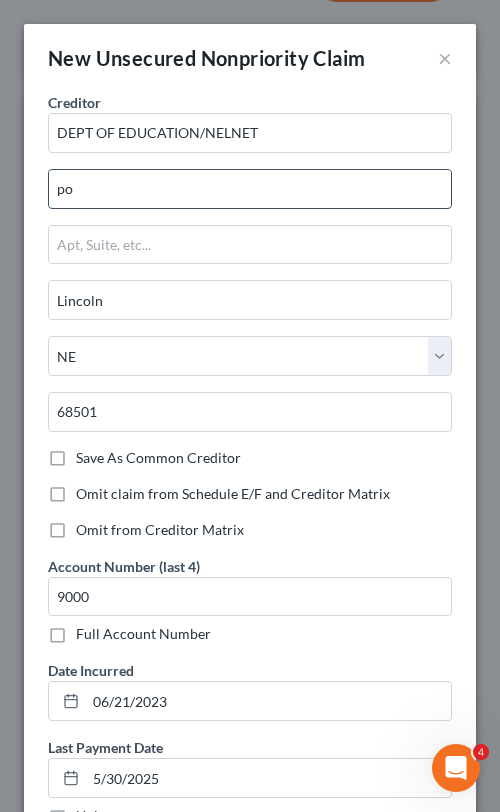 type on "p" 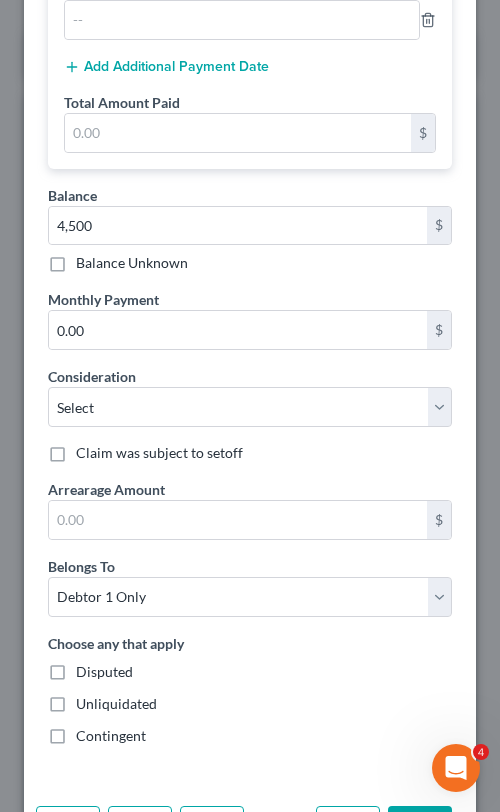 scroll, scrollTop: 974, scrollLeft: 0, axis: vertical 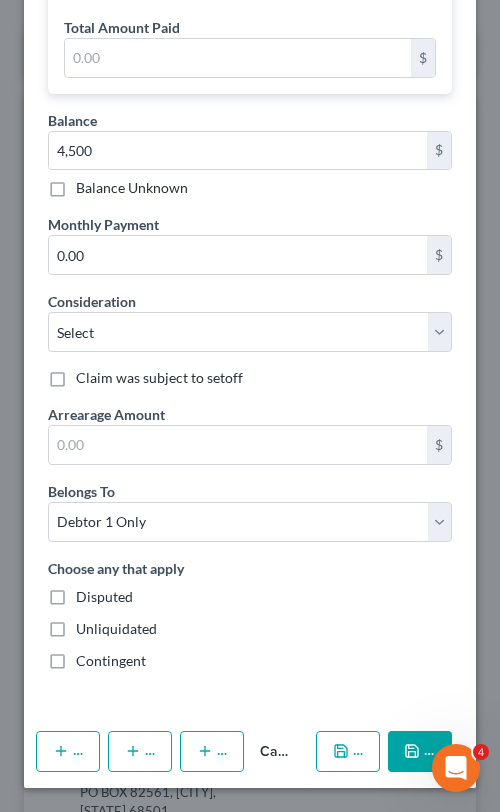 type on "PO BOX 82561" 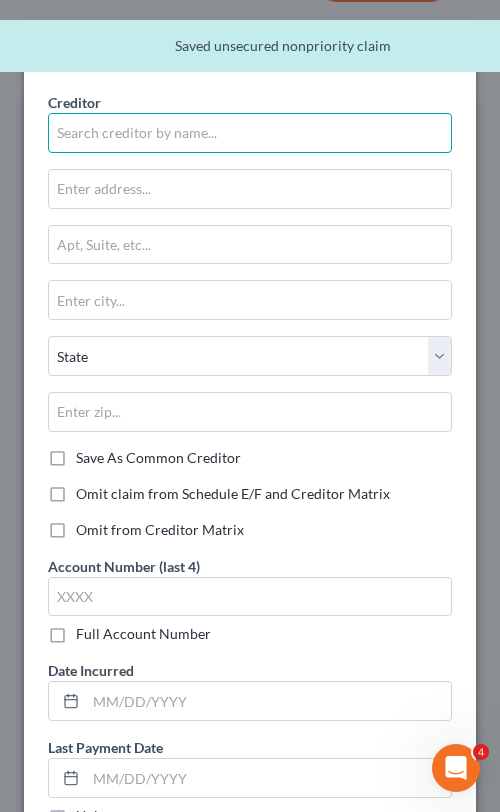 click at bounding box center [250, 133] 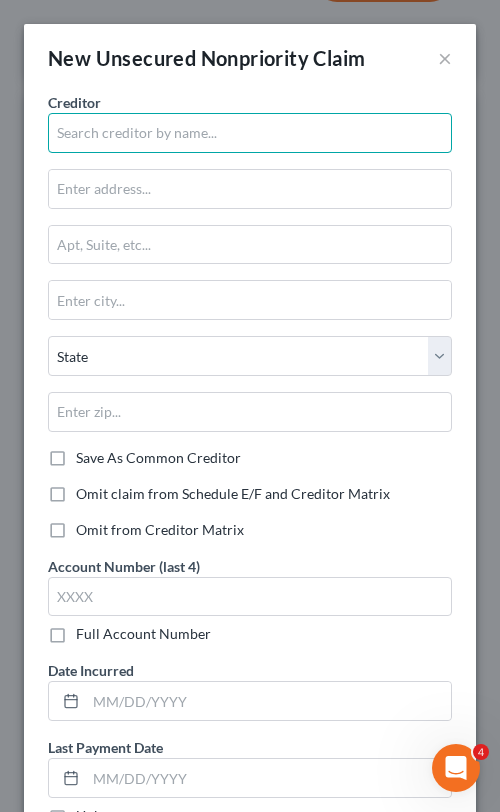 type on "d" 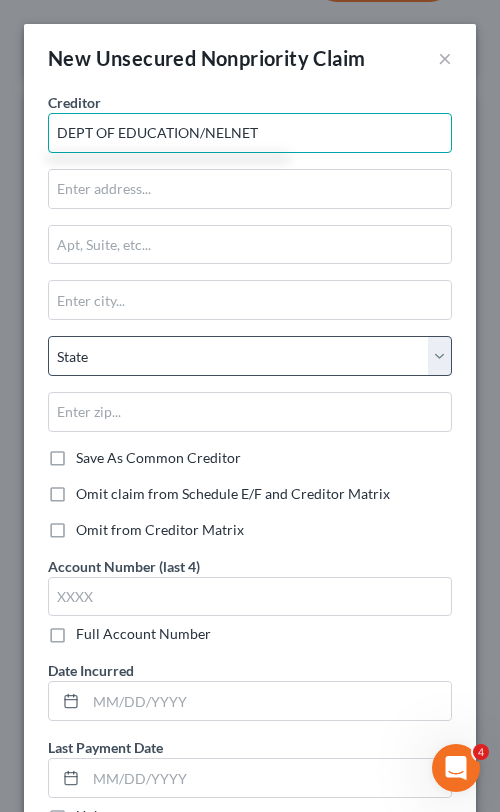 type on "DEPT OF EDUCATION/NELNET" 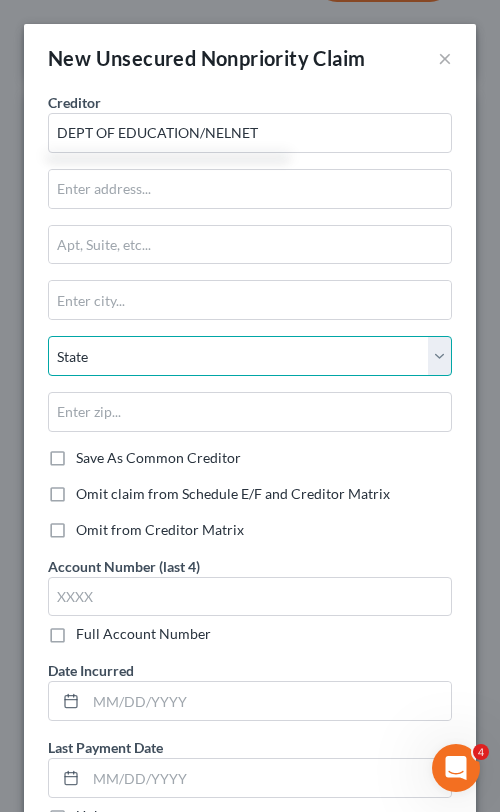 click on "State AL AK AR AZ CA CO CT DE DC FL GA GU HI ID IL IN IA KS KY LA ME MD MA MI MN MS MO MT NC ND NE NV NH NJ NM NY OH OK OR PA PR RI SC SD TN TX UT VI VA VT WA WV WI WY" at bounding box center [250, 356] 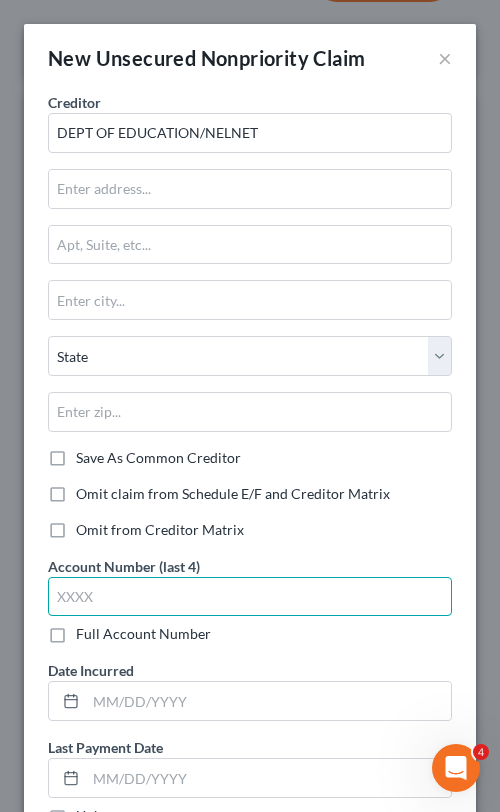 click at bounding box center (250, 597) 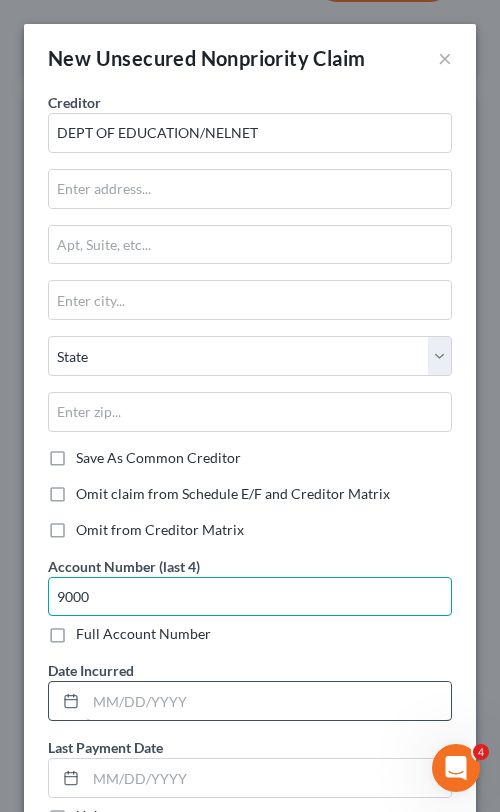 type on "9000" 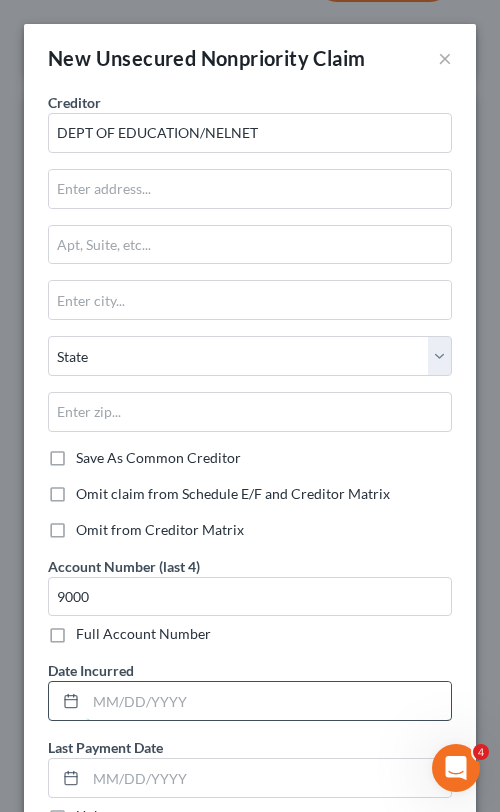 click at bounding box center [268, 701] 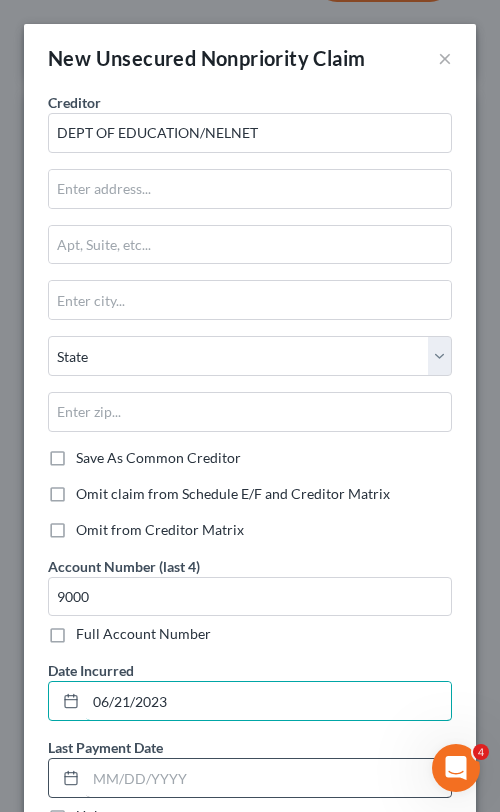 type on "06/21/2023" 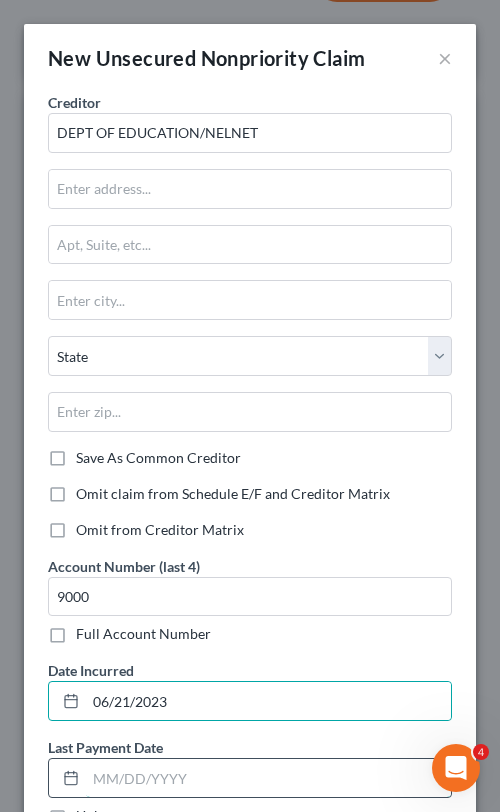 click at bounding box center (268, 778) 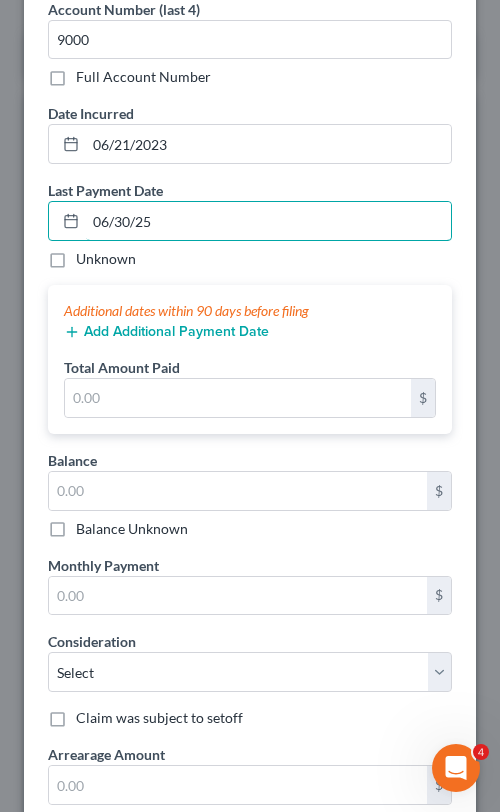 scroll, scrollTop: 593, scrollLeft: 0, axis: vertical 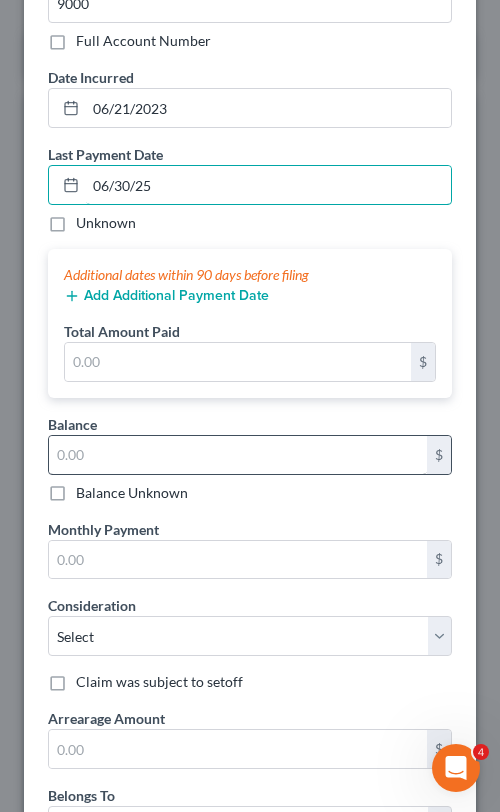 type on "06/30/25" 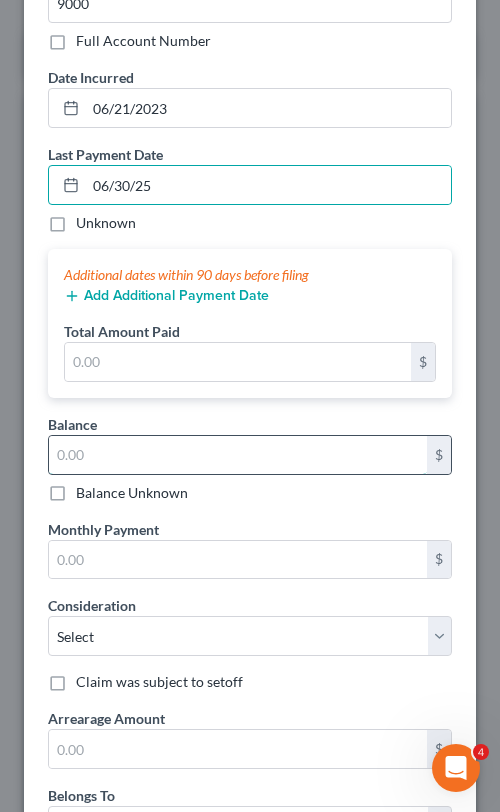 click at bounding box center [238, 455] 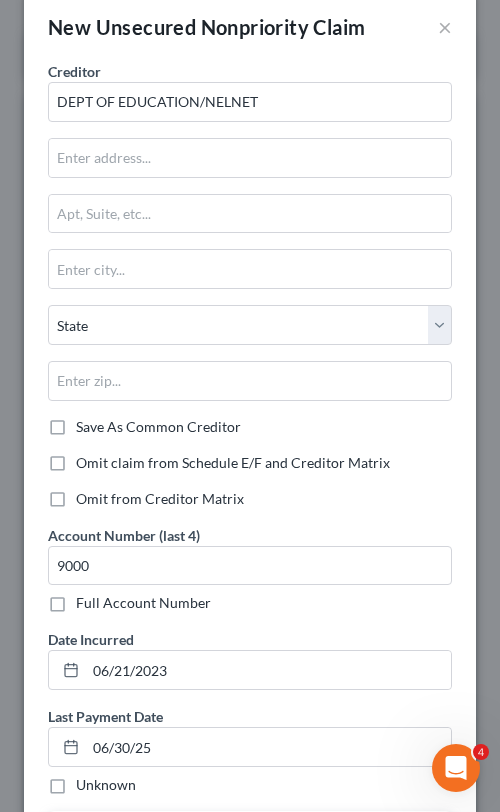 scroll, scrollTop: 23, scrollLeft: 0, axis: vertical 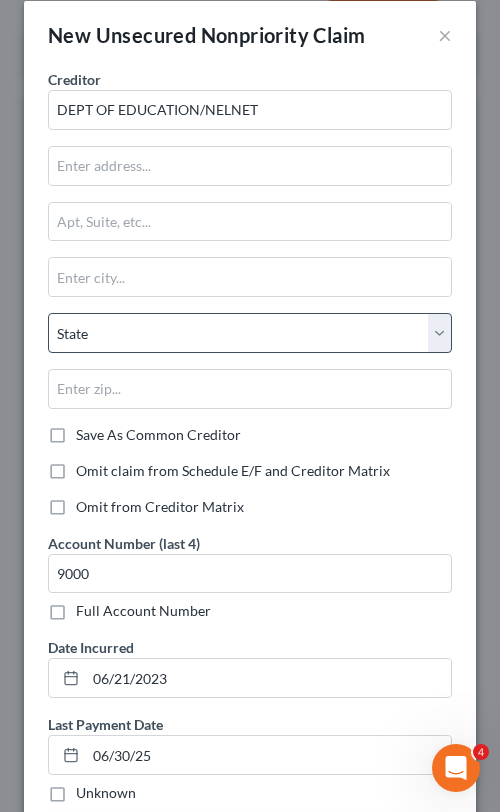 type on "5,644" 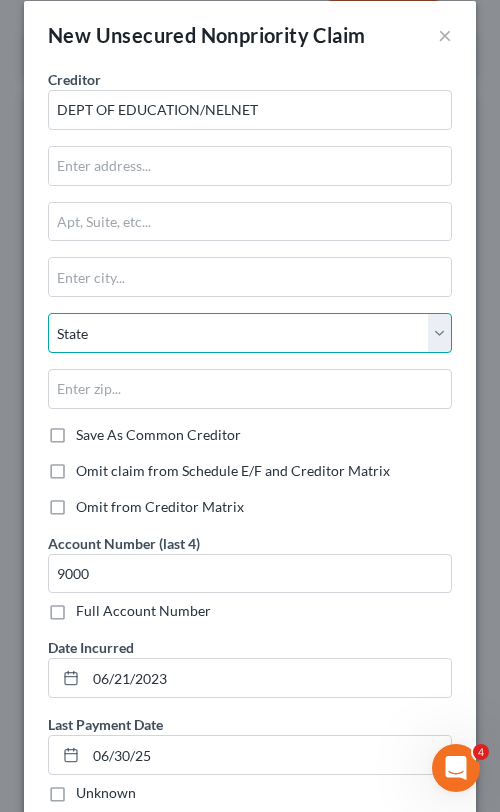click on "State AL AK AR AZ CA CO CT DE DC FL GA GU HI ID IL IN IA KS KY LA ME MD MA MI MN MS MO MT NC ND NE NV NH NJ NM NY OH OK OR PA PR RI SC SD TN TX UT VI VA VT WA WV WI WY" at bounding box center (250, 333) 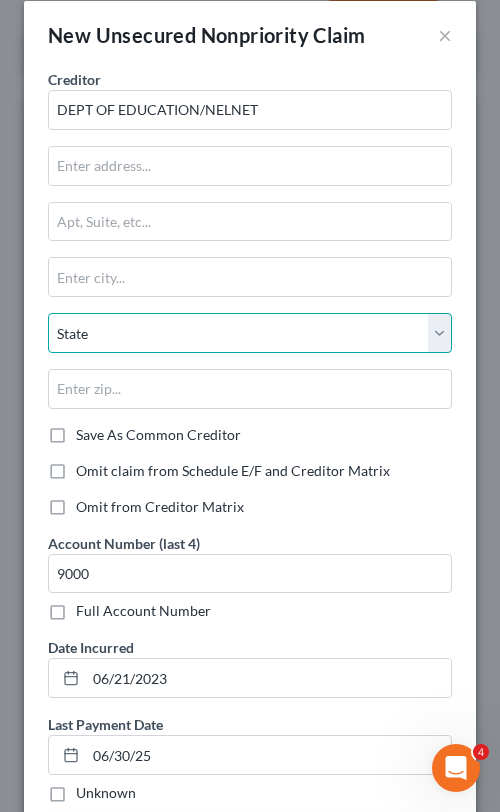 select on "30" 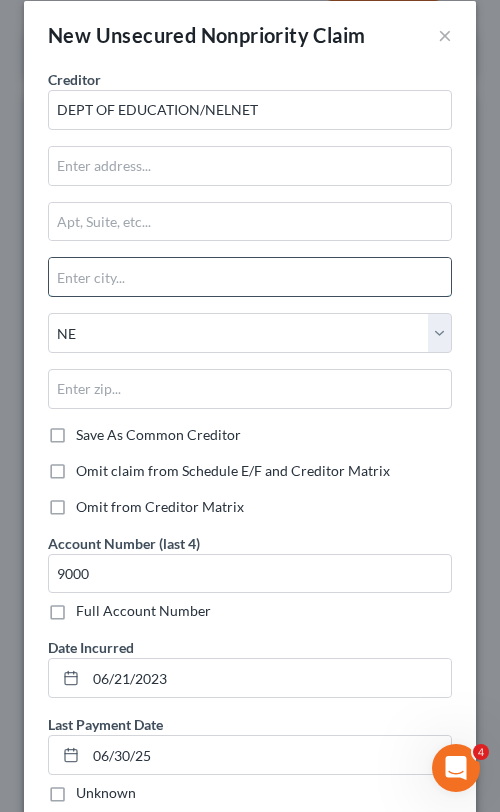 click at bounding box center [250, 277] 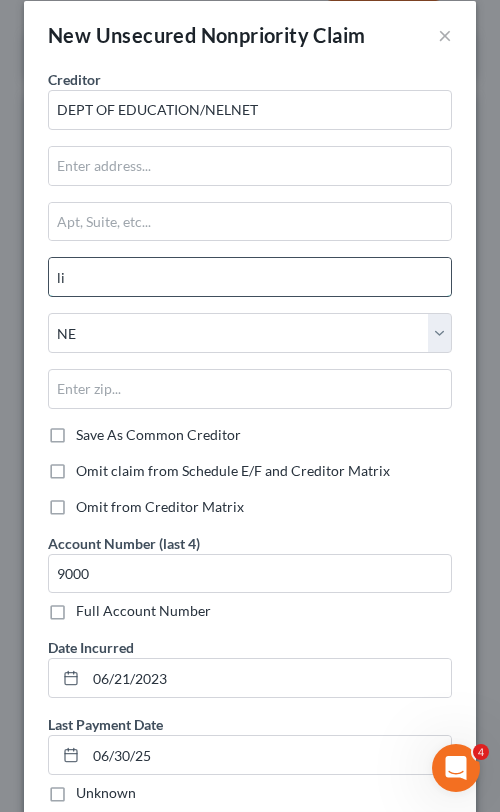 type on "l" 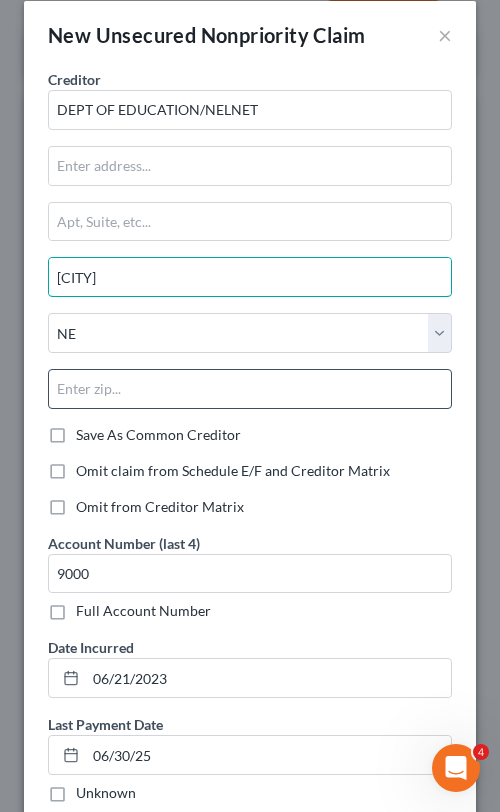 type on "[CITY]" 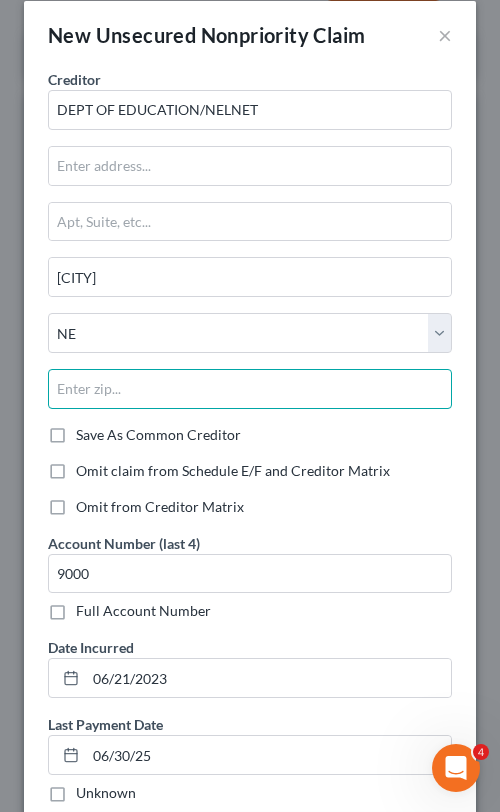 click at bounding box center [250, 389] 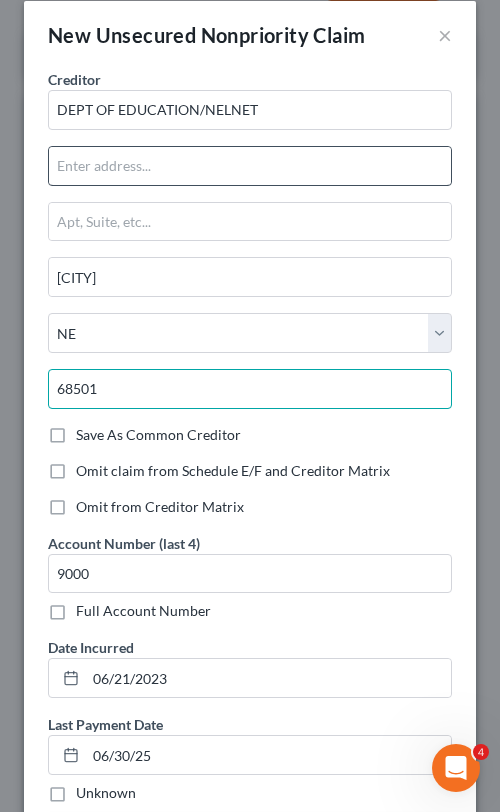 type on "68501" 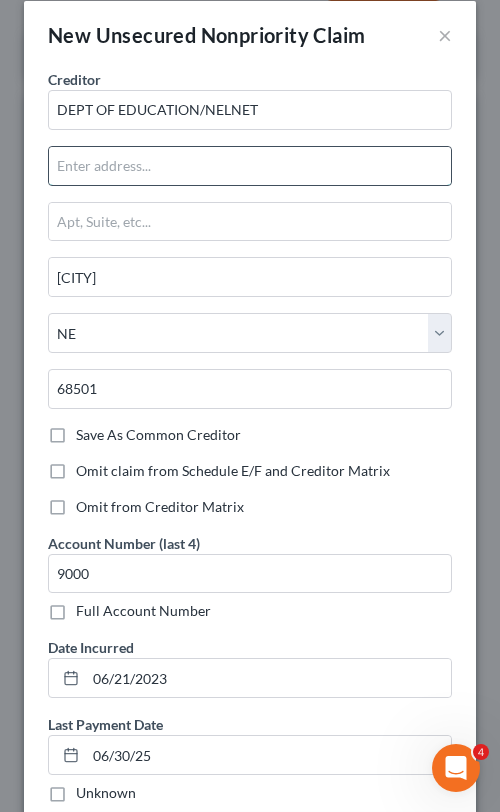 click at bounding box center [250, 166] 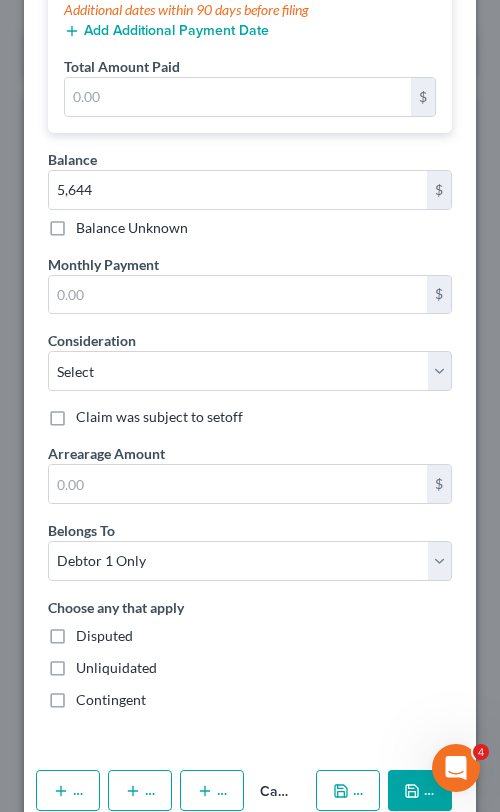 scroll, scrollTop: 897, scrollLeft: 0, axis: vertical 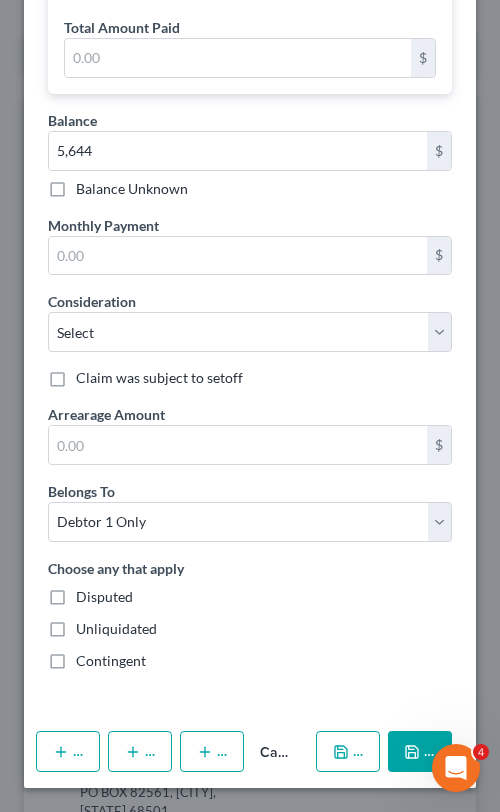 type on "PO BOX 82561" 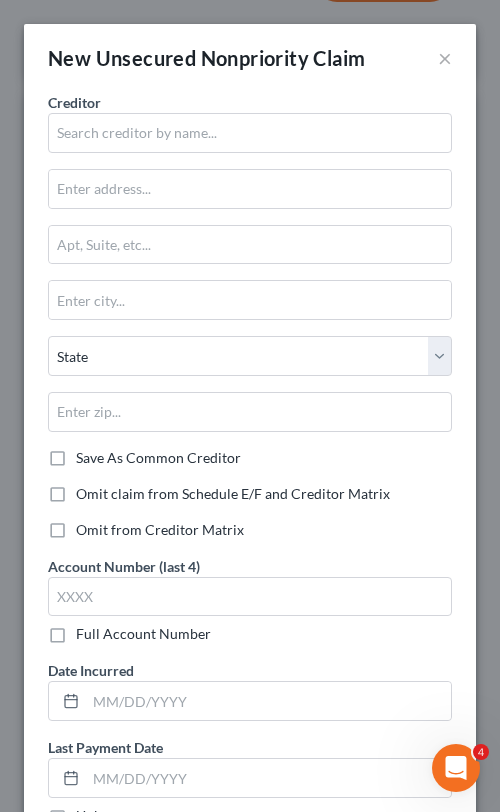 type on "5,644.00" 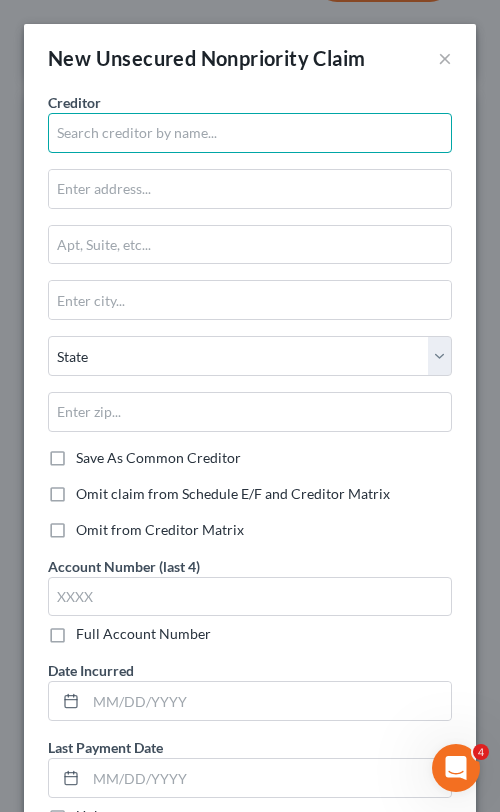 click at bounding box center (250, 133) 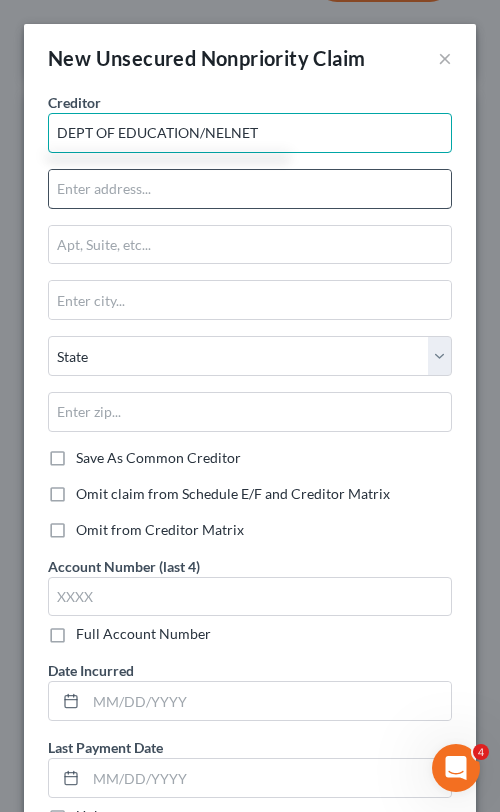 type on "DEPT OF EDUCATION/NELNET" 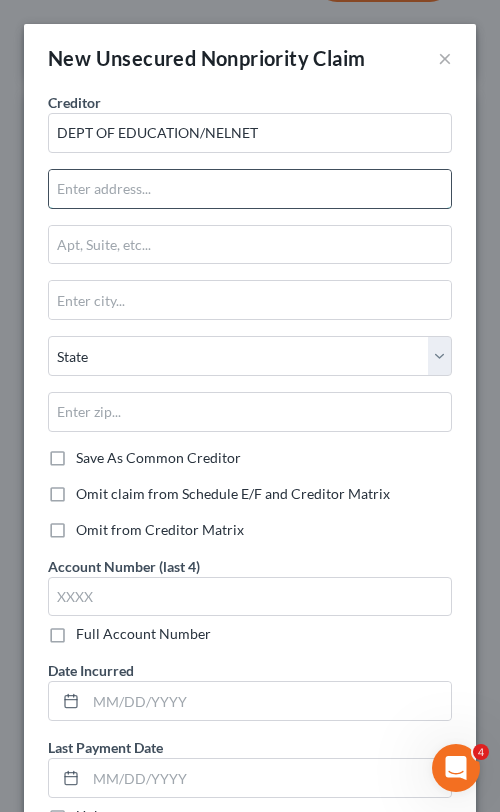 click at bounding box center (250, 189) 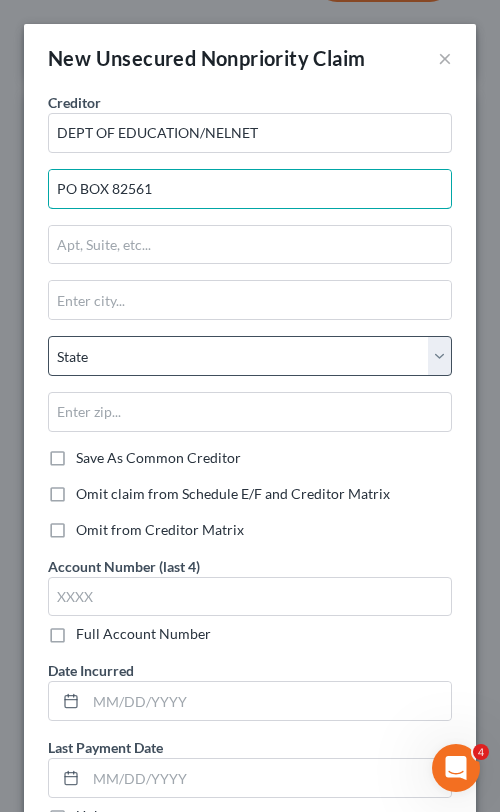 type on "PO BOX 82561" 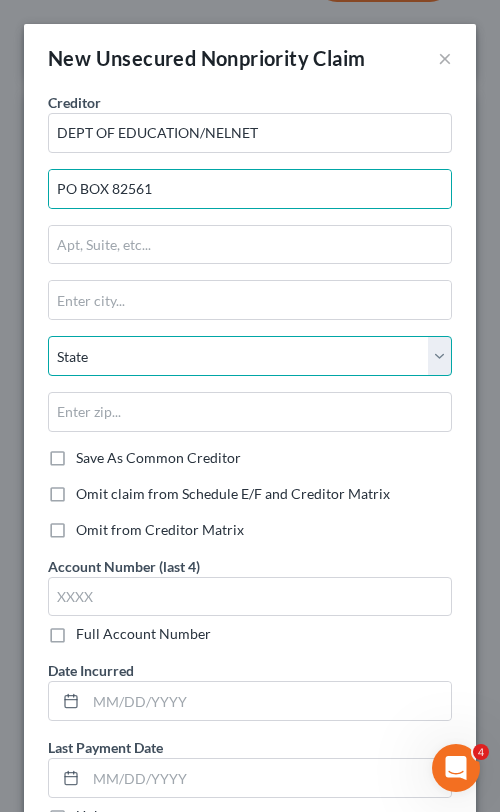 click on "State AL AK AR AZ CA CO CT DE DC FL GA GU HI ID IL IN IA KS KY LA ME MD MA MI MN MS MO MT NC ND NE NV NH NJ NM NY OH OK OR PA PR RI SC SD TN TX UT VI VA VT WA WV WI WY" at bounding box center (250, 356) 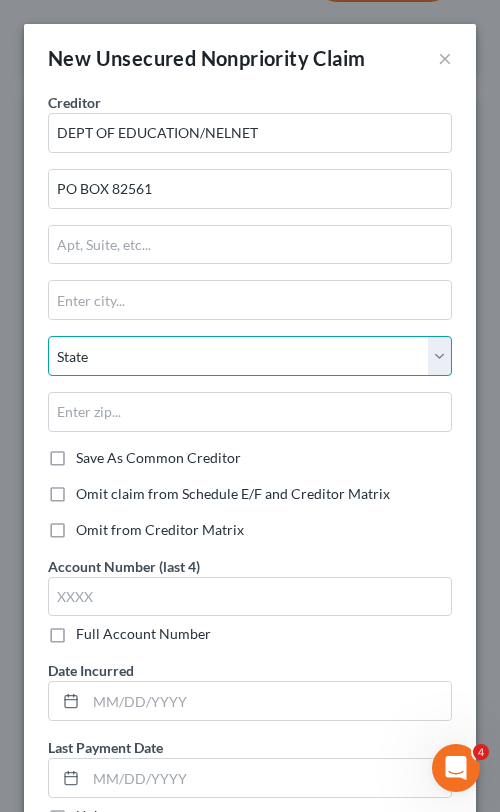 select on "30" 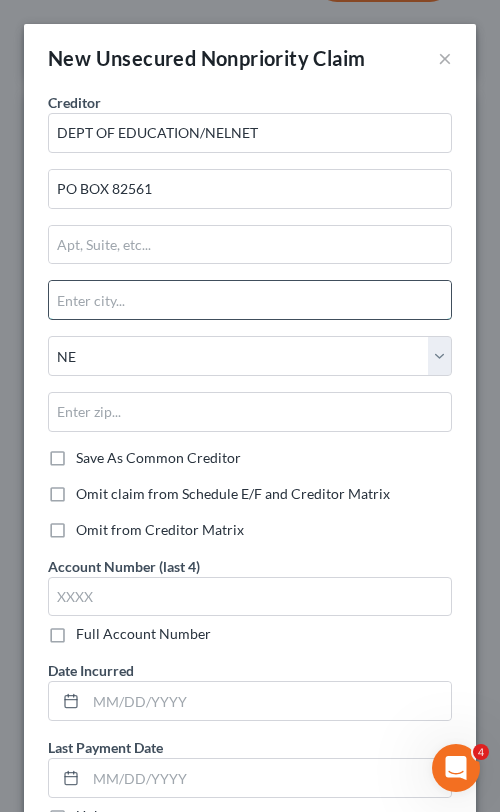 click at bounding box center (250, 300) 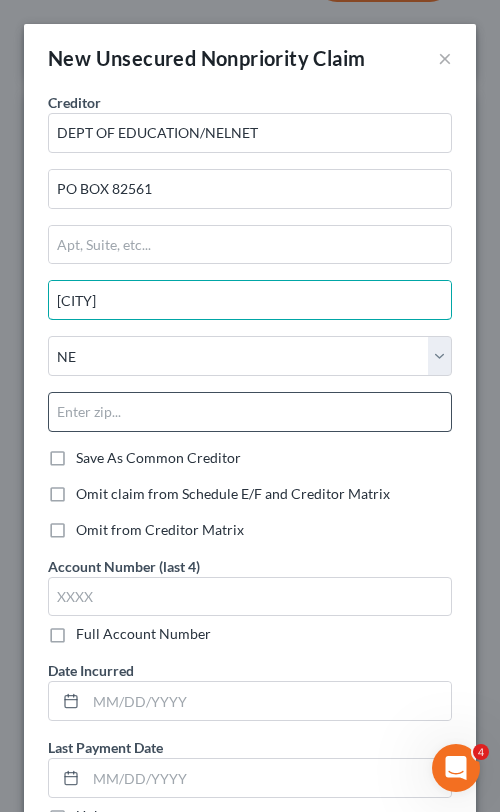 type on "[CITY]" 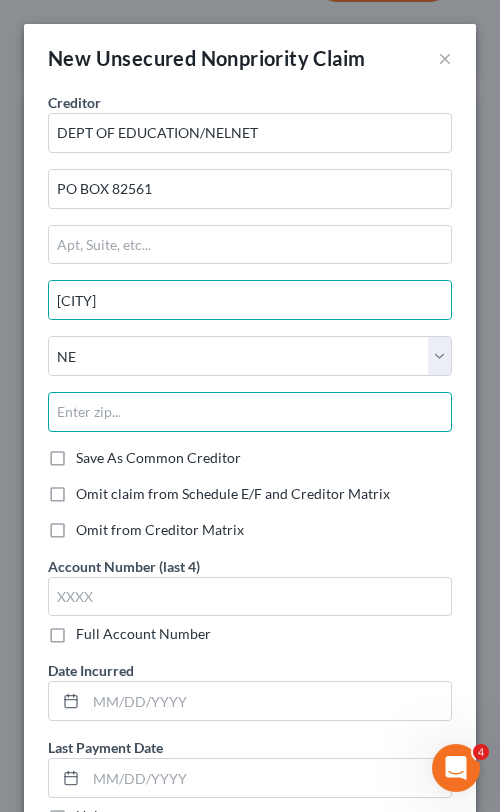 click at bounding box center (250, 412) 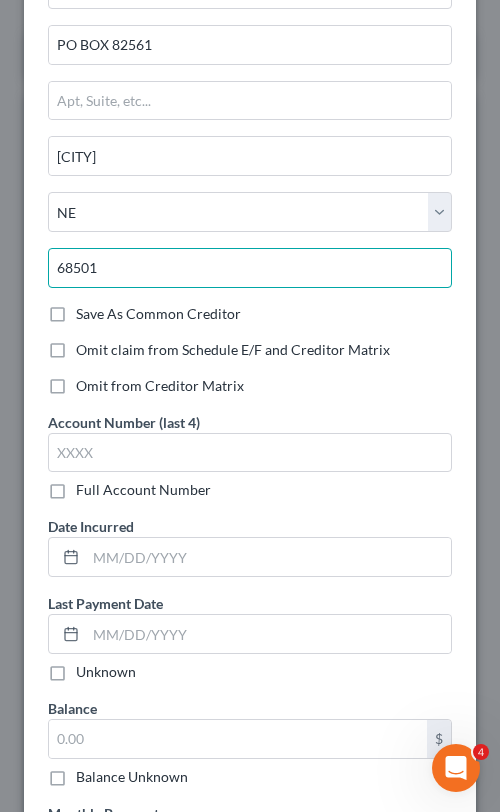 scroll, scrollTop: 146, scrollLeft: 0, axis: vertical 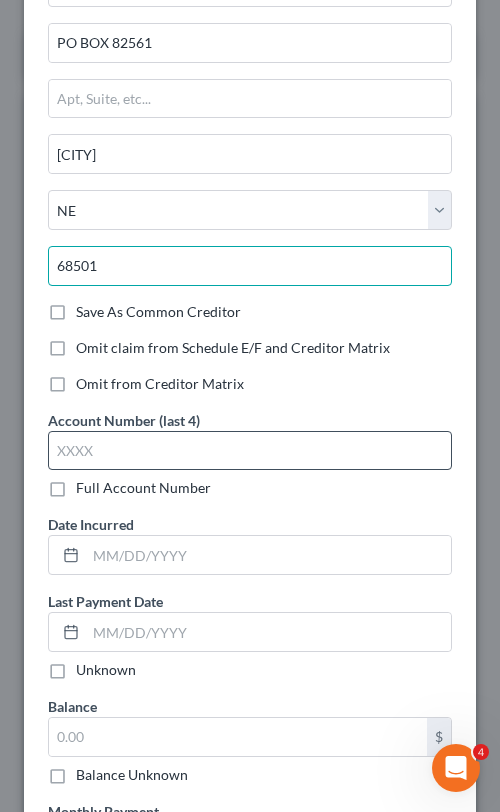 type on "68501" 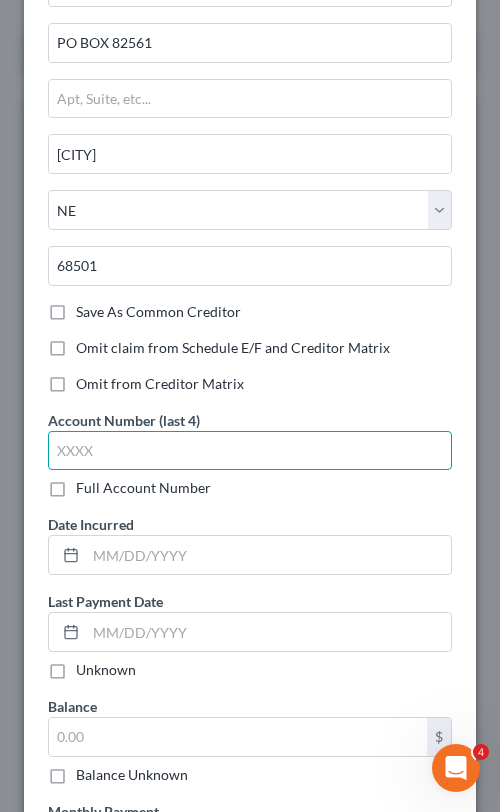 click at bounding box center [250, 451] 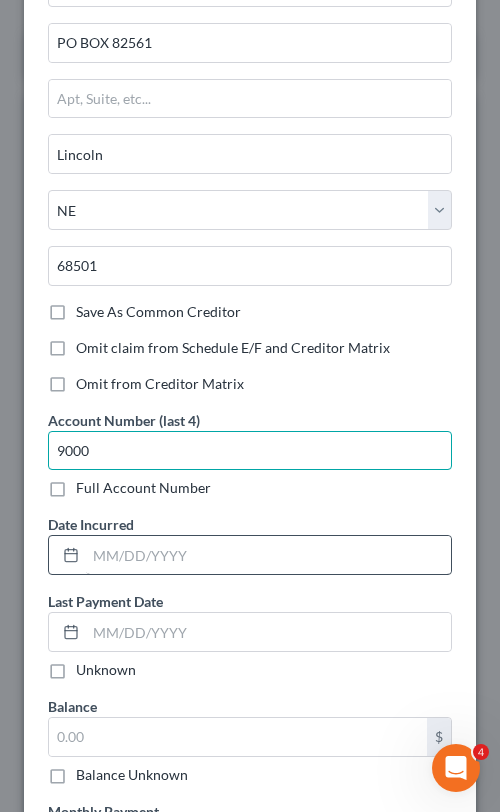 type on "9000" 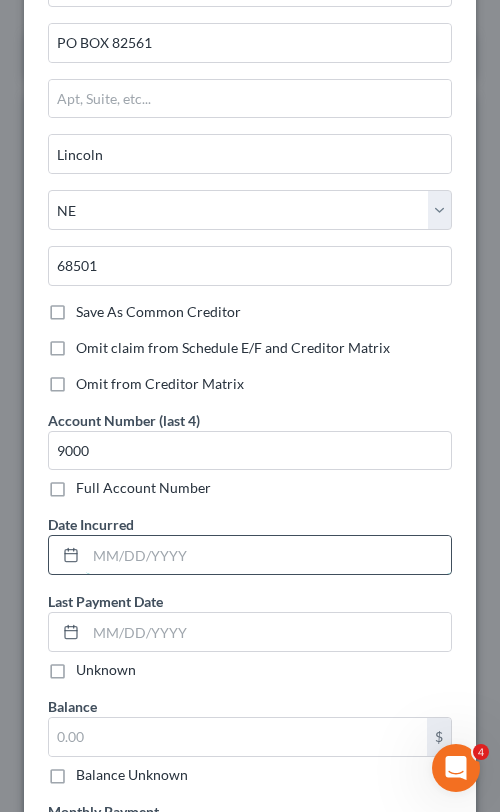 click at bounding box center (268, 555) 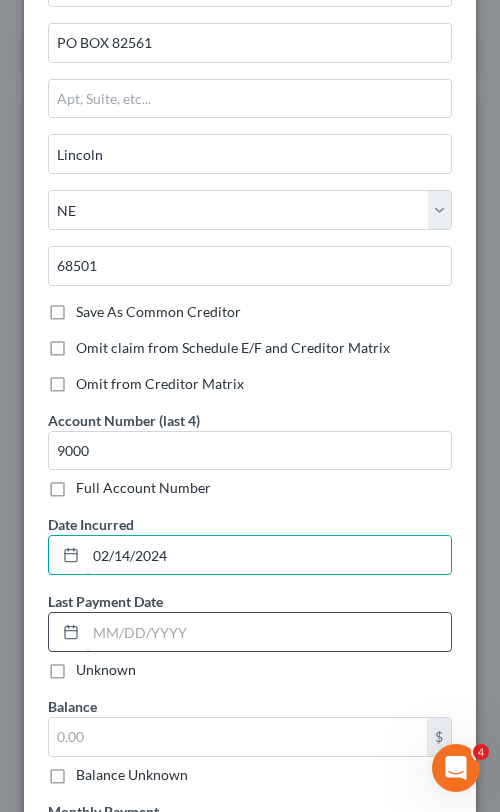 type on "02/14/2024" 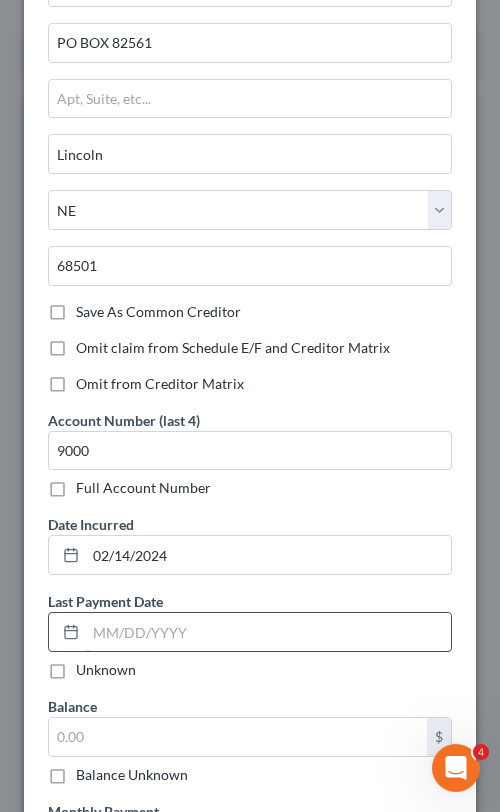 click at bounding box center [268, 632] 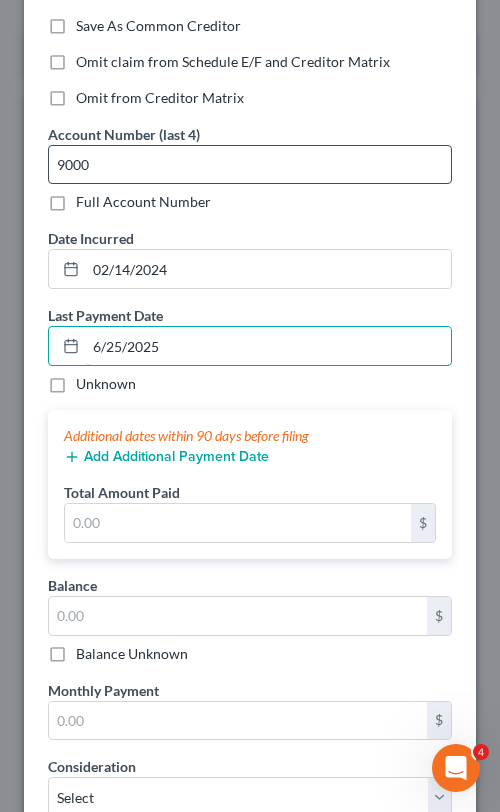 scroll, scrollTop: 434, scrollLeft: 0, axis: vertical 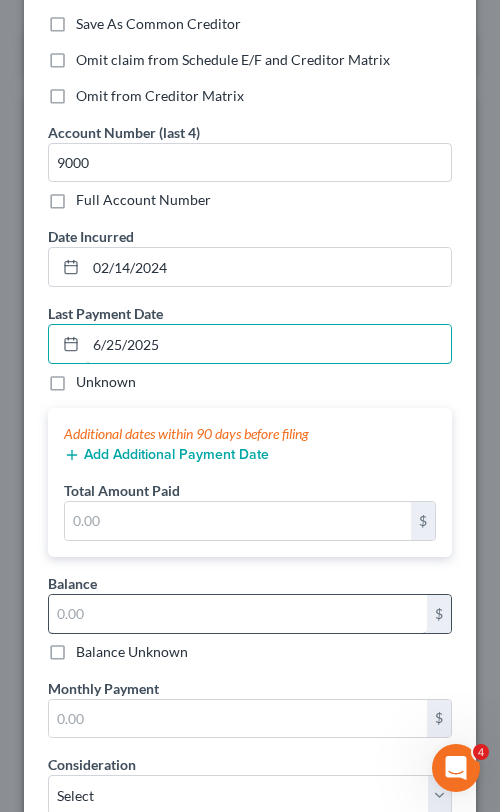 type on "6/25/2025" 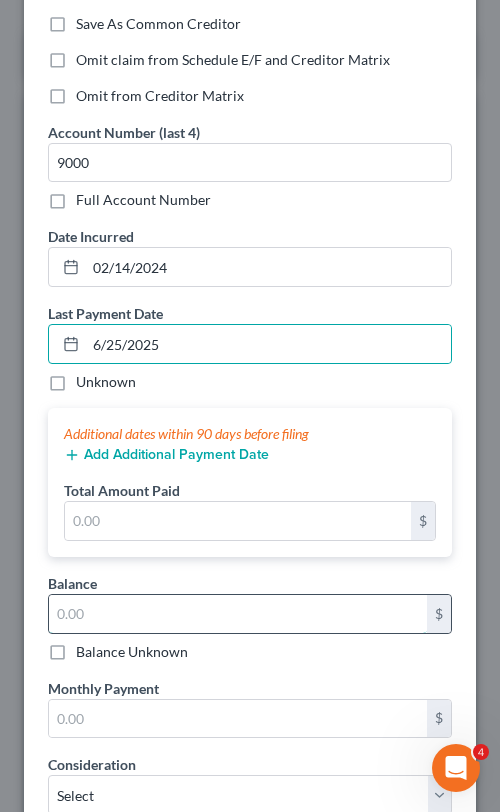 click at bounding box center [238, 614] 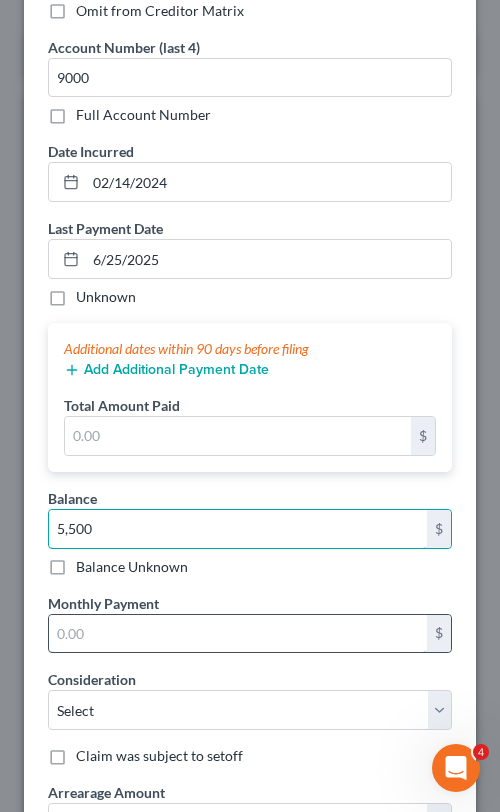 scroll, scrollTop: 515, scrollLeft: 0, axis: vertical 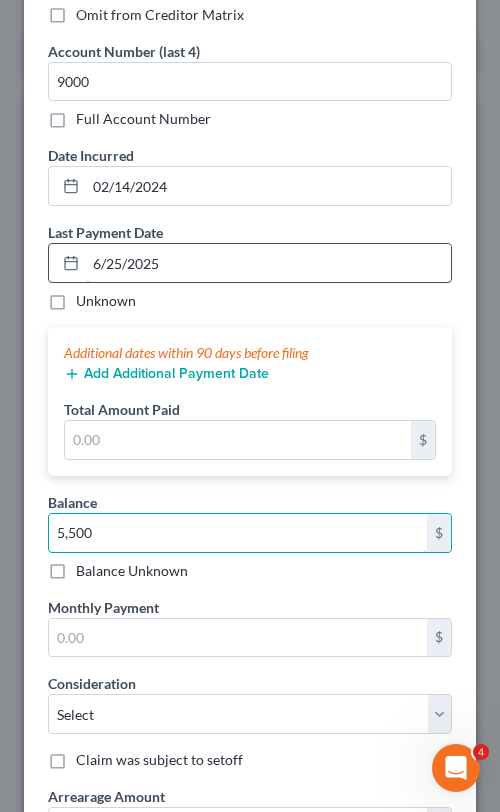 type on "5,500" 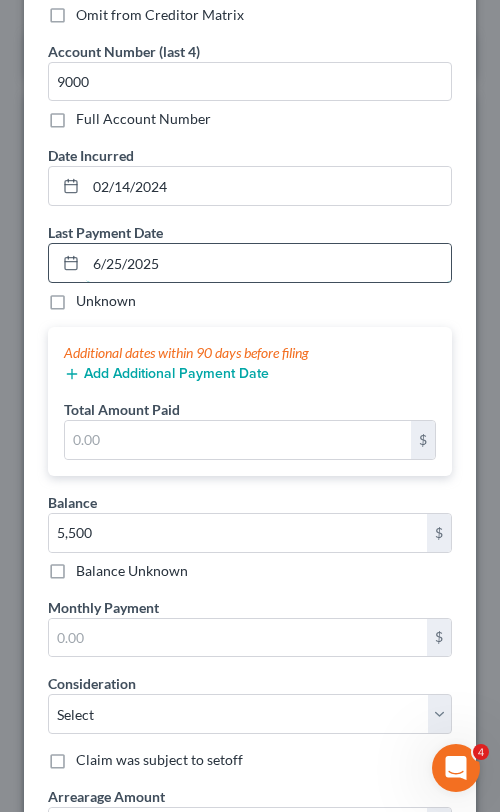 click on "6/25/2025" at bounding box center [268, 263] 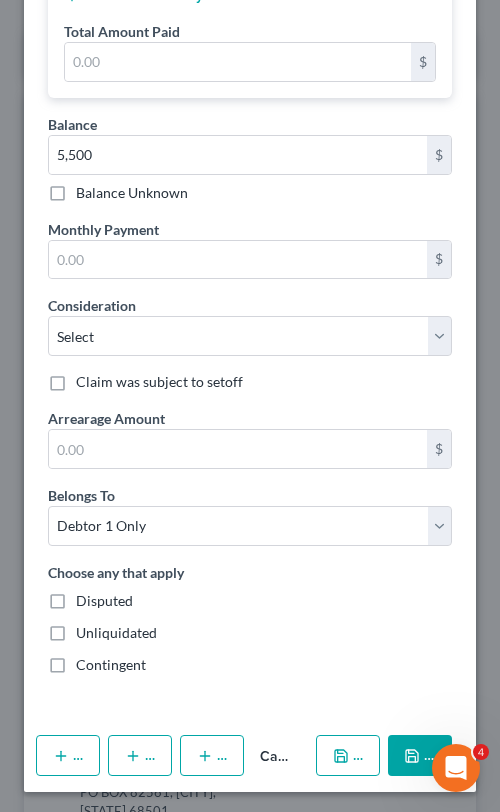 scroll, scrollTop: 897, scrollLeft: 0, axis: vertical 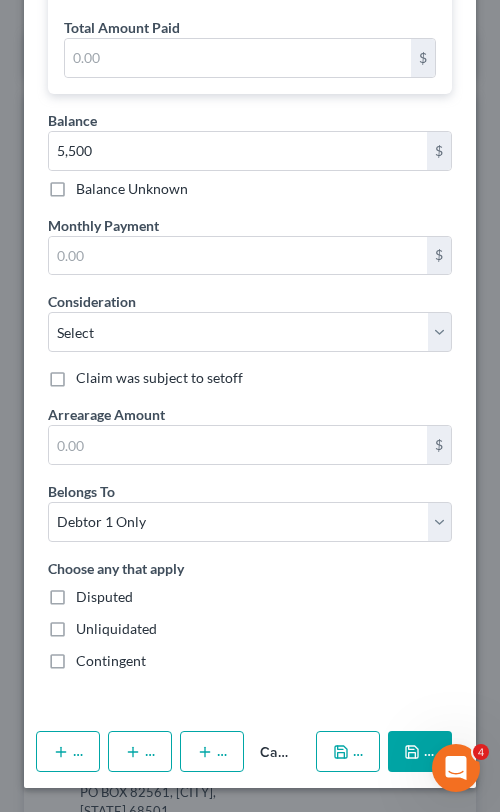 type on "6/30/2025" 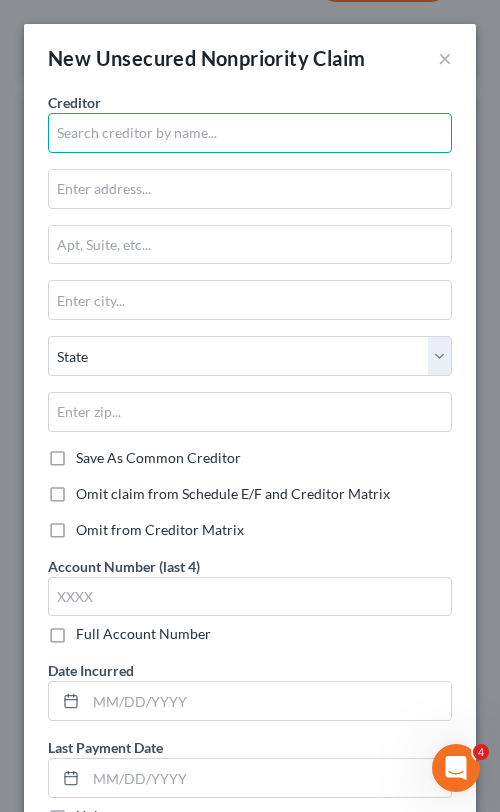 click at bounding box center [250, 133] 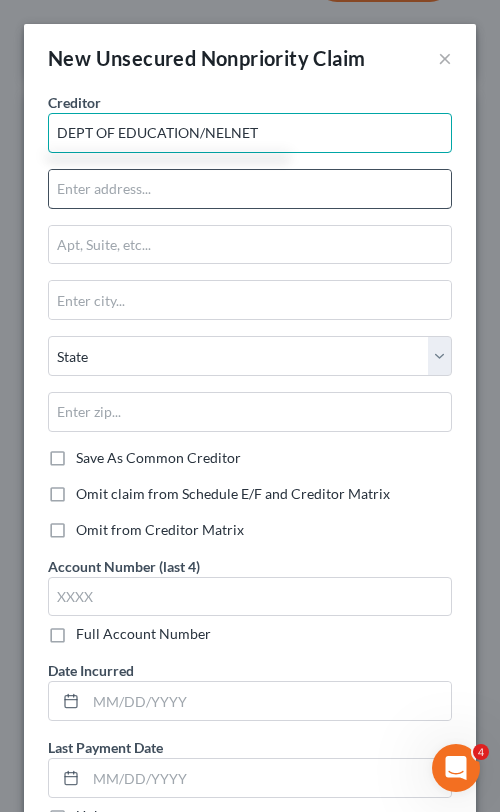 type on "DEPT OF EDUCATION/NELNET" 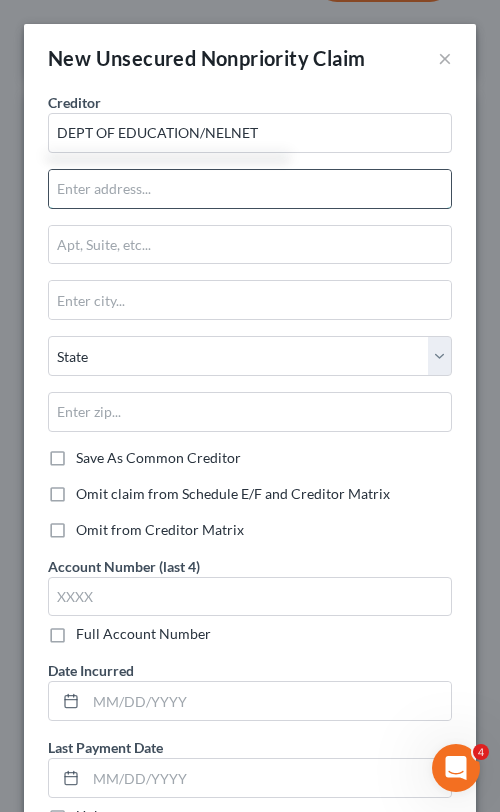 click at bounding box center (250, 189) 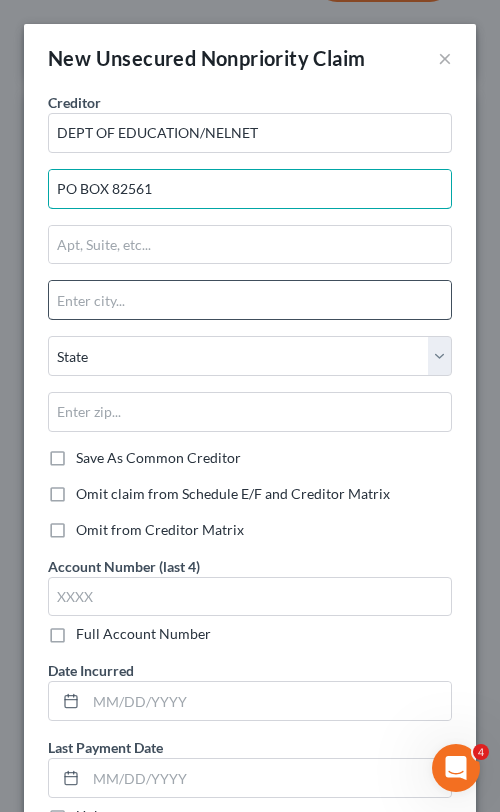 type on "PO BOX 82561" 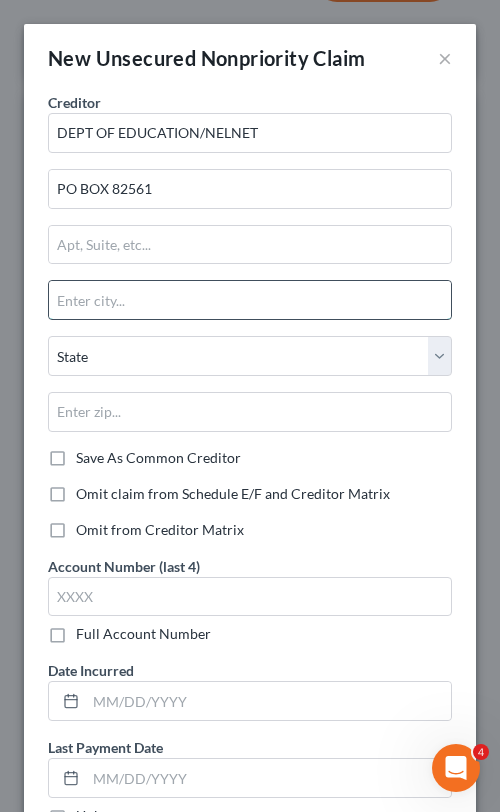 click at bounding box center [250, 300] 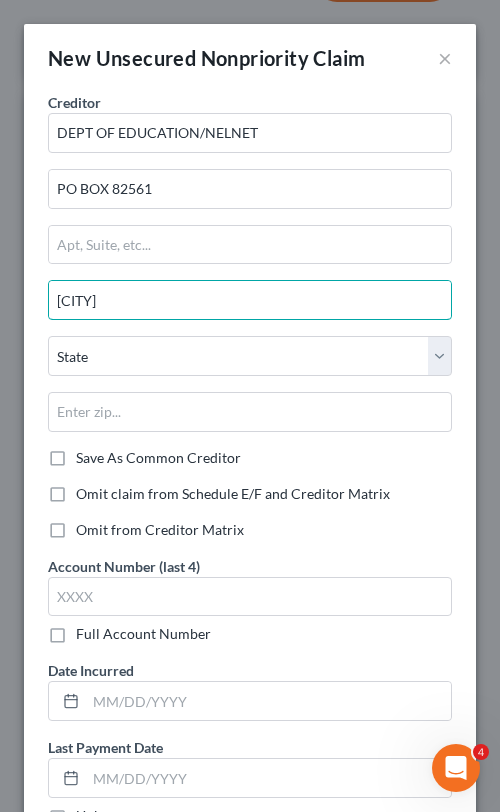 type on "[CITY]" 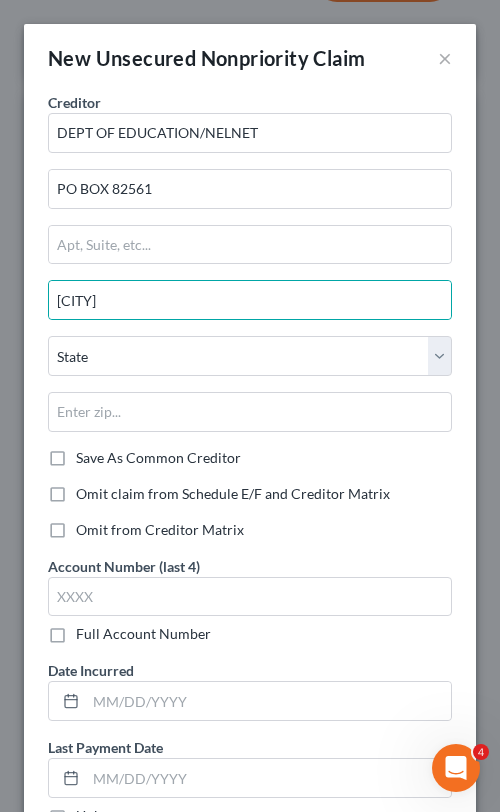 click on "State AL AK AR AZ CA CO CT DE DC FL GA GU HI ID IL IN IA KS KY LA ME MD MA MI MN MS MO MT NC ND NE NV NH NJ NM NY OH OK OR PA PR RI SC SD TN TX UT VI VA VT WA WV WI WY" at bounding box center [250, 392] 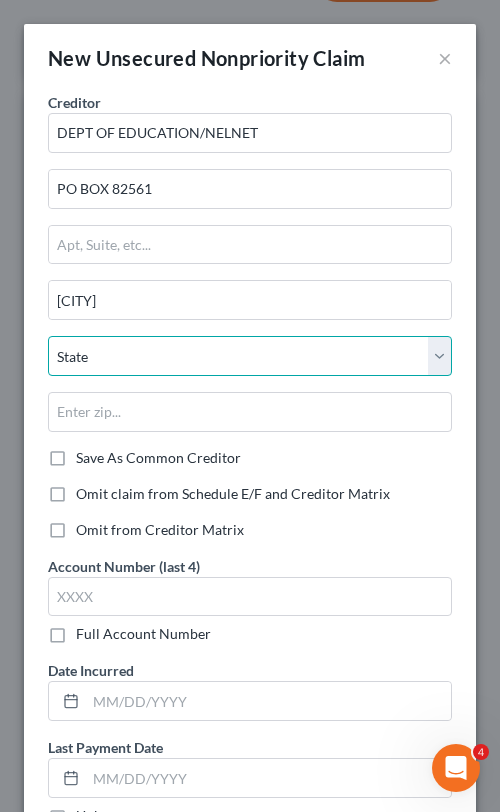 click on "State AL AK AR AZ CA CO CT DE DC FL GA GU HI ID IL IN IA KS KY LA ME MD MA MI MN MS MO MT NC ND NE NV NH NJ NM NY OH OK OR PA PR RI SC SD TN TX UT VI VA VT WA WV WI WY" at bounding box center (250, 356) 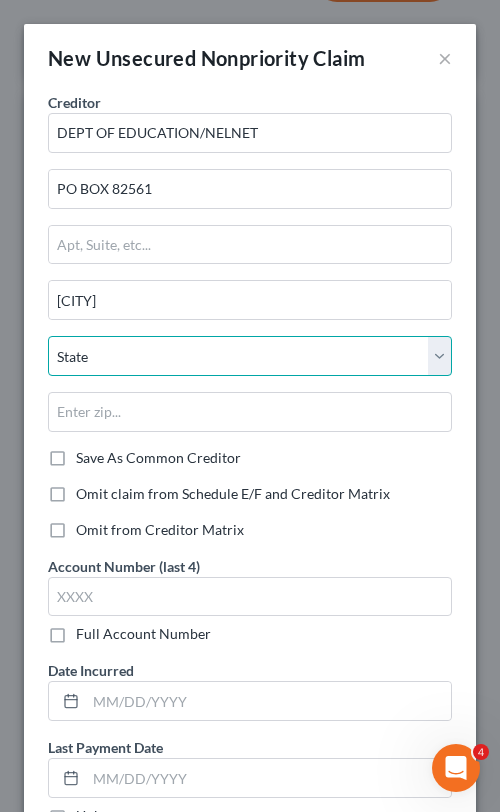 select on "30" 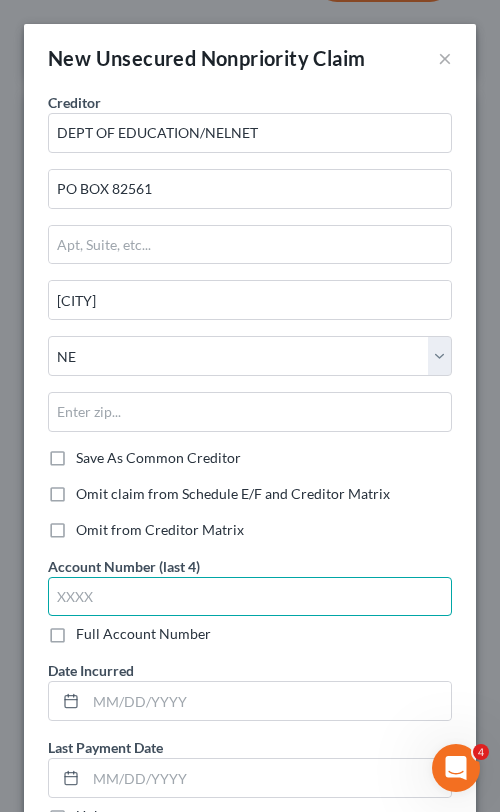 click at bounding box center [250, 597] 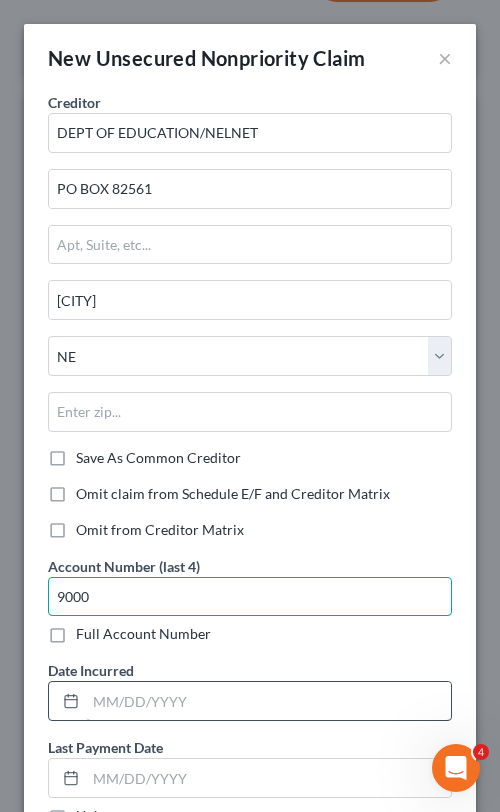 type on "9000" 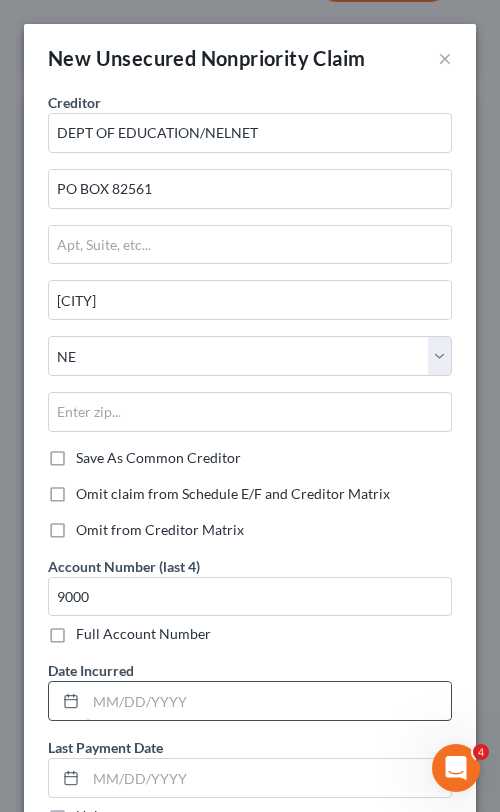 click at bounding box center [268, 701] 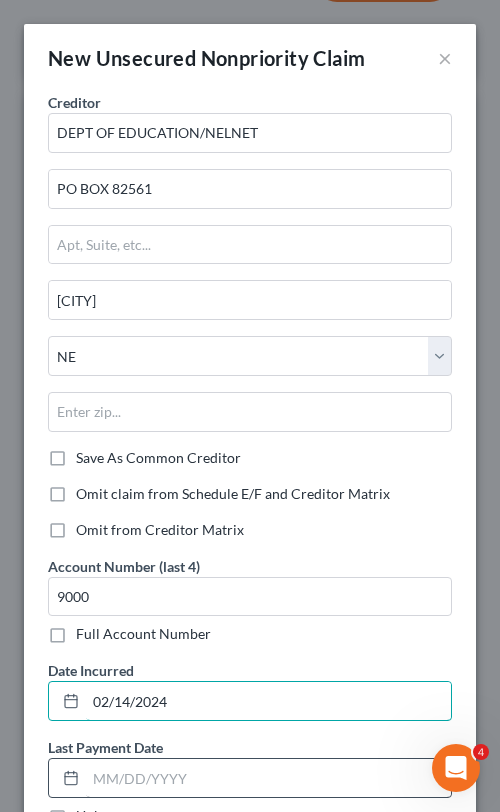 type on "02/14/2024" 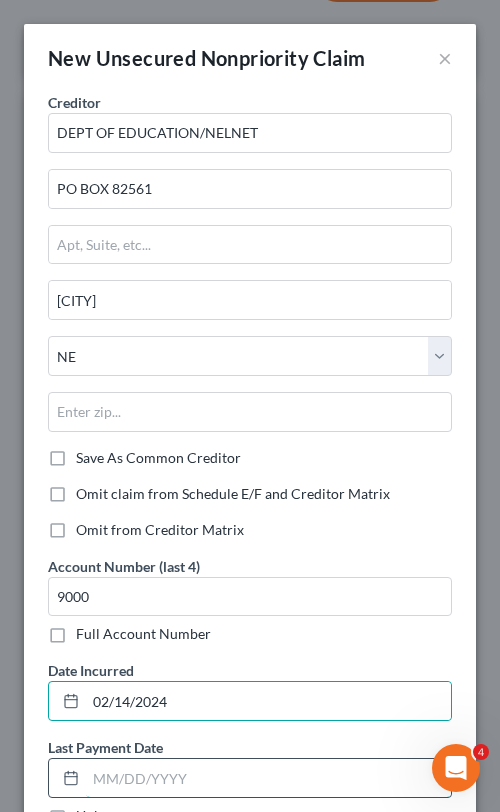 click at bounding box center [268, 778] 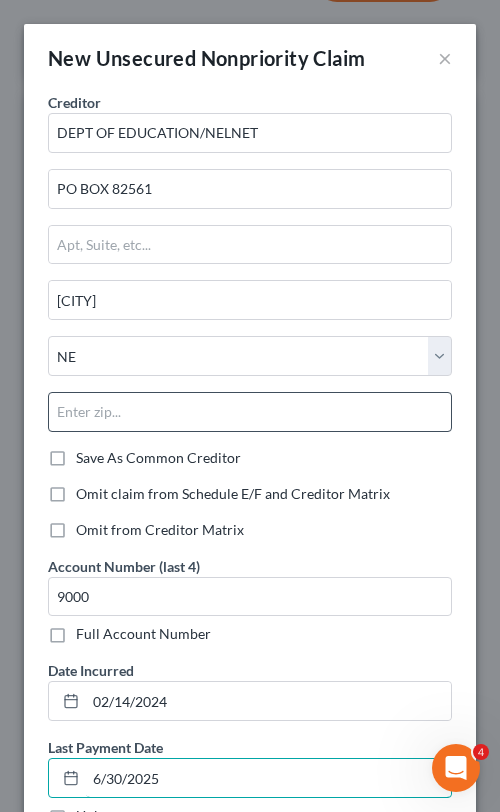 type on "6/30/2025" 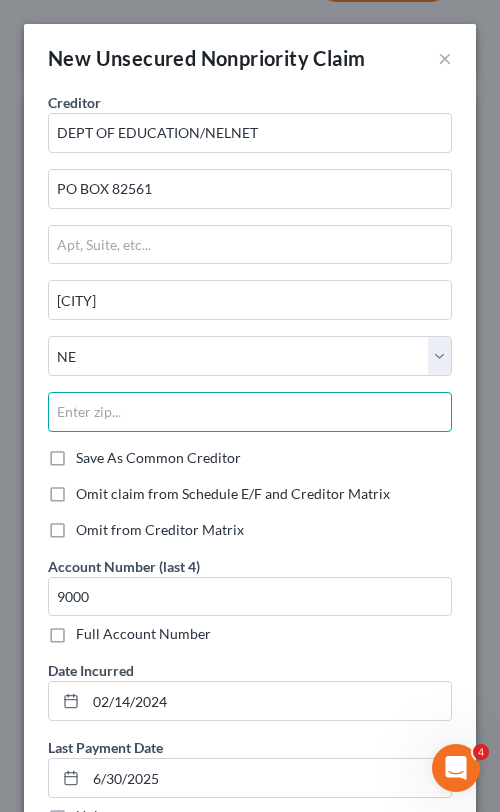 click at bounding box center (250, 412) 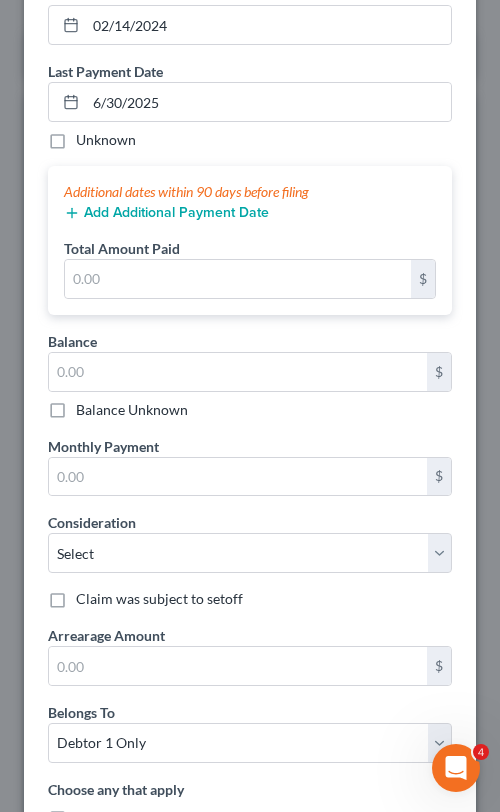 scroll, scrollTop: 670, scrollLeft: 0, axis: vertical 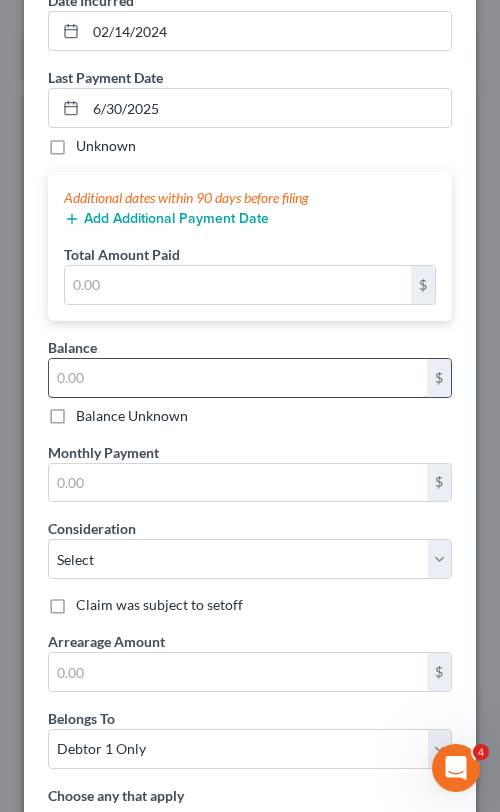 type on "68501" 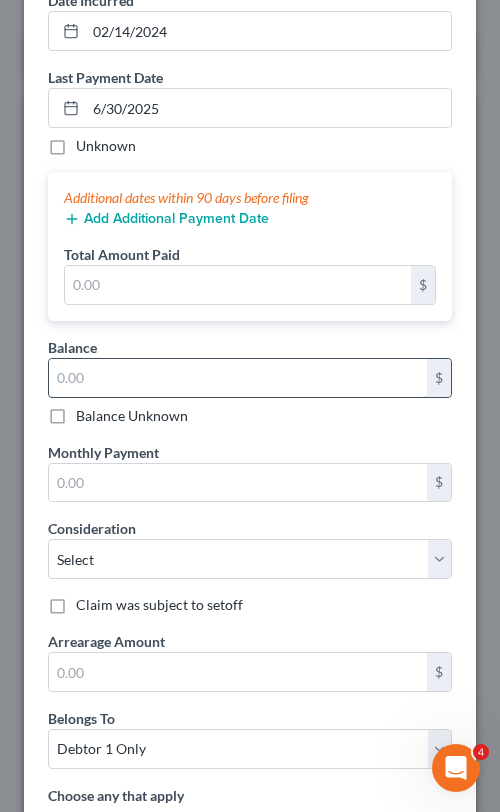 click at bounding box center [238, 378] 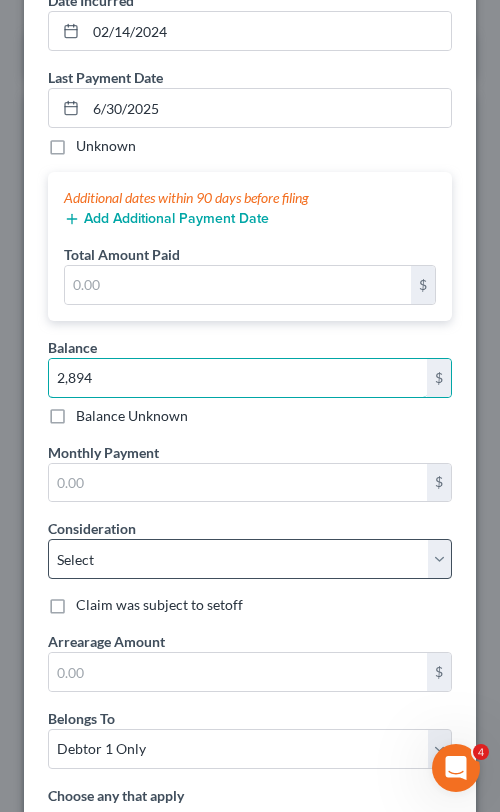 scroll, scrollTop: 897, scrollLeft: 0, axis: vertical 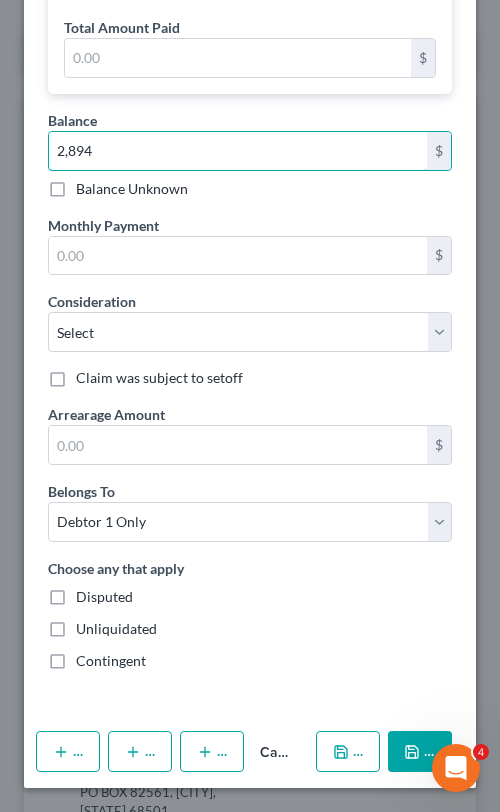 type on "2,894" 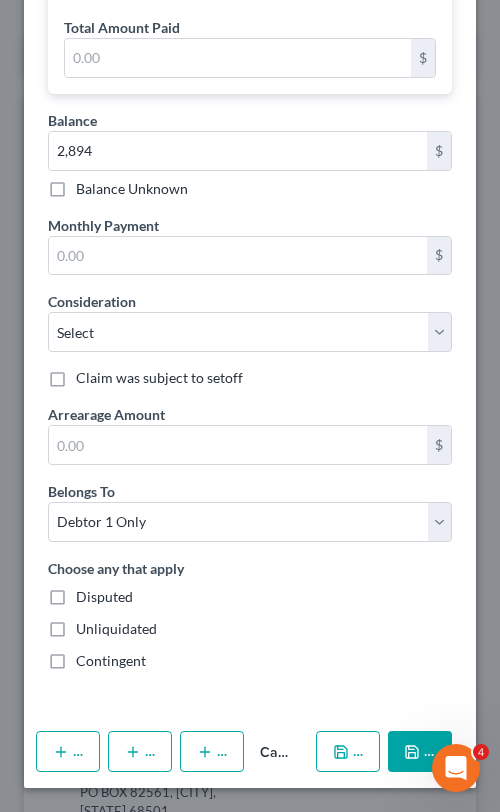 click 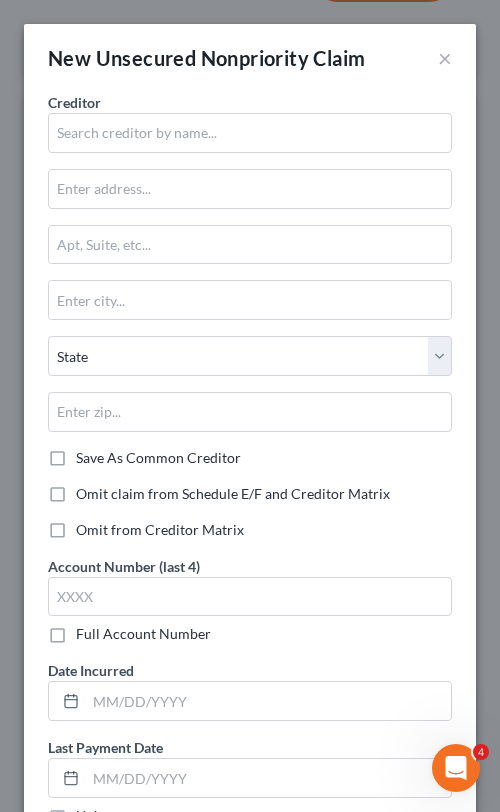 type on "2,894.00" 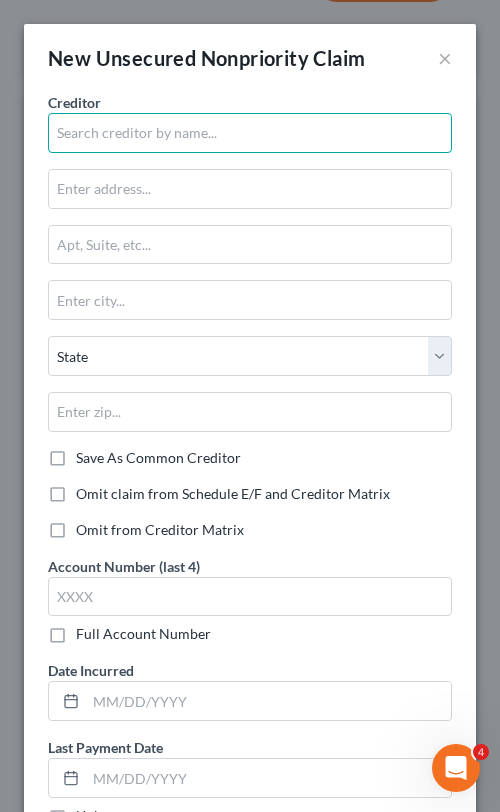 click at bounding box center [250, 133] 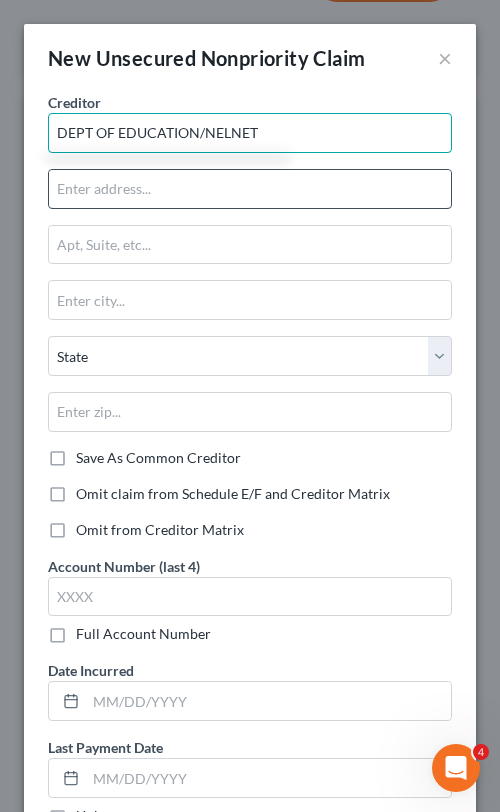 type on "DEPT OF EDUCATION/NELNET" 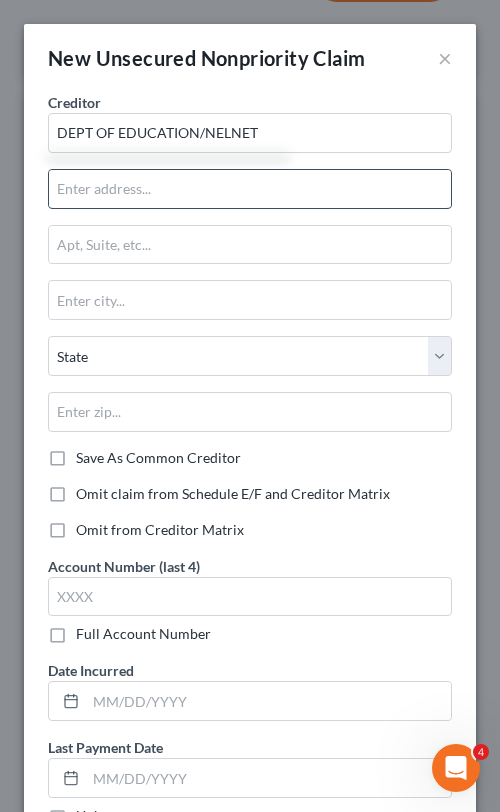 click at bounding box center [250, 189] 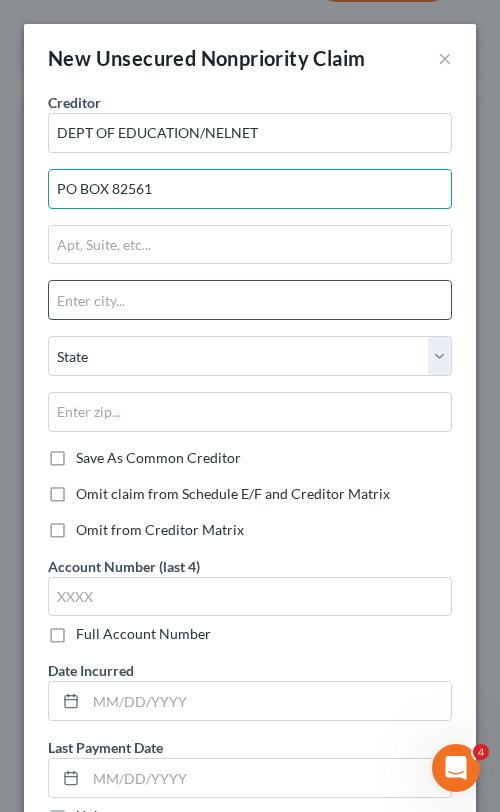 type on "PO BOX 82561" 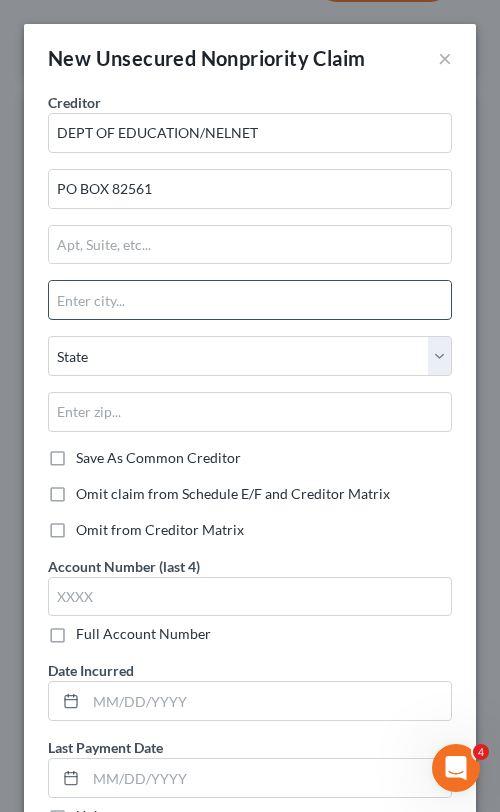 click at bounding box center (250, 300) 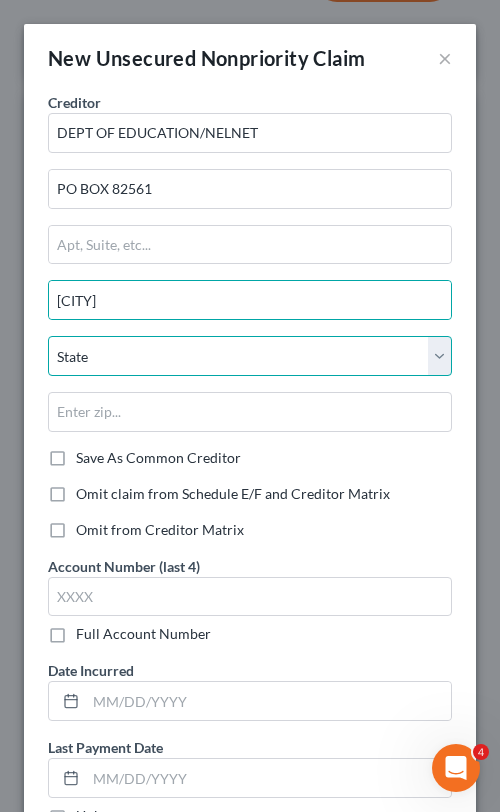 click on "State AL AK AR AZ CA CO CT DE DC FL GA GU HI ID IL IN IA KS KY LA ME MD MA MI MN MS MO MT NC ND NE NV NH NJ NM NY OH OK OR PA PR RI SC SD TN TX UT VI VA VT WA WV WI WY" at bounding box center [250, 356] 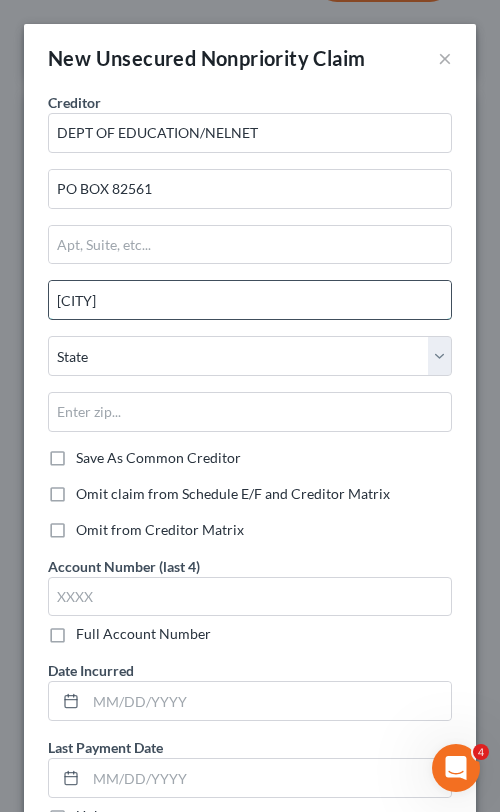 click on "[CITY]" at bounding box center (250, 300) 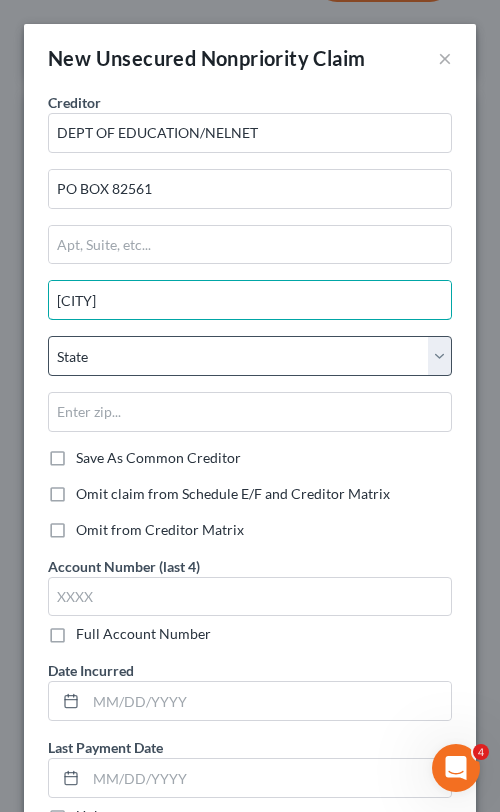 type on "[CITY]" 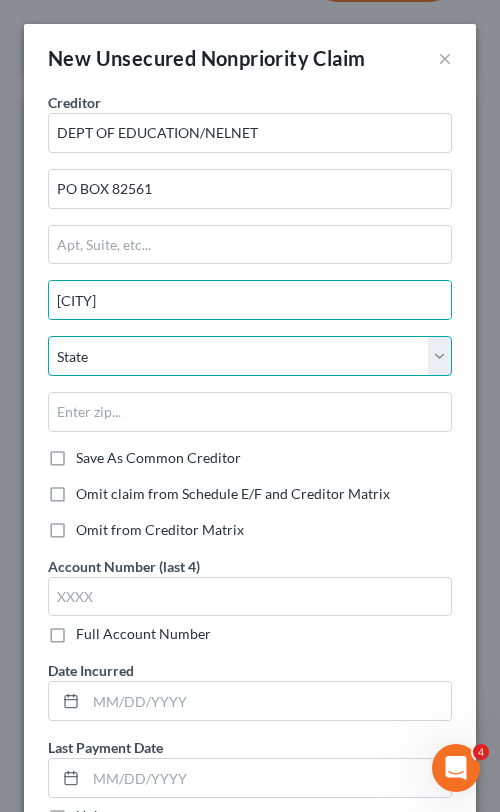 click on "State AL AK AR AZ CA CO CT DE DC FL GA GU HI ID IL IN IA KS KY LA ME MD MA MI MN MS MO MT NC ND NE NV NH NJ NM NY OH OK OR PA PR RI SC SD TN TX UT VI VA VT WA WV WI WY" at bounding box center (250, 356) 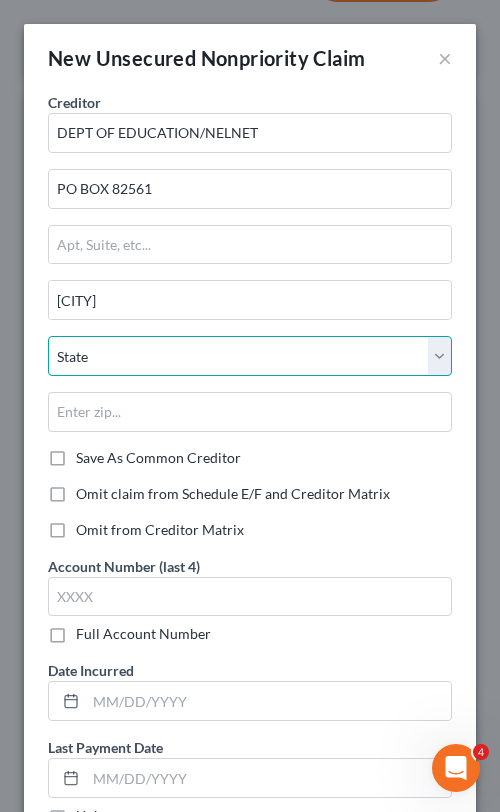 select on "30" 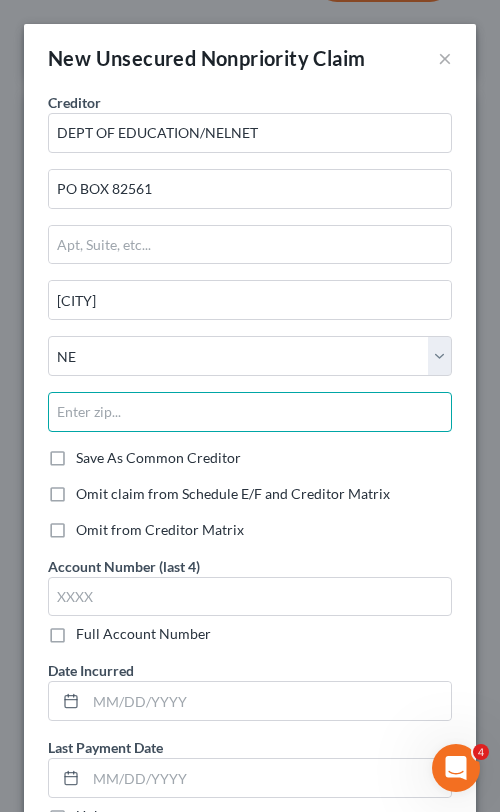 click at bounding box center (250, 412) 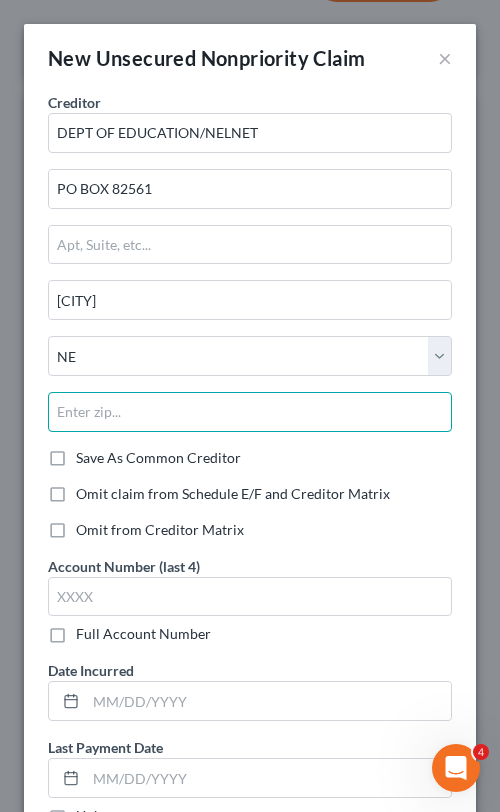 type on "4" 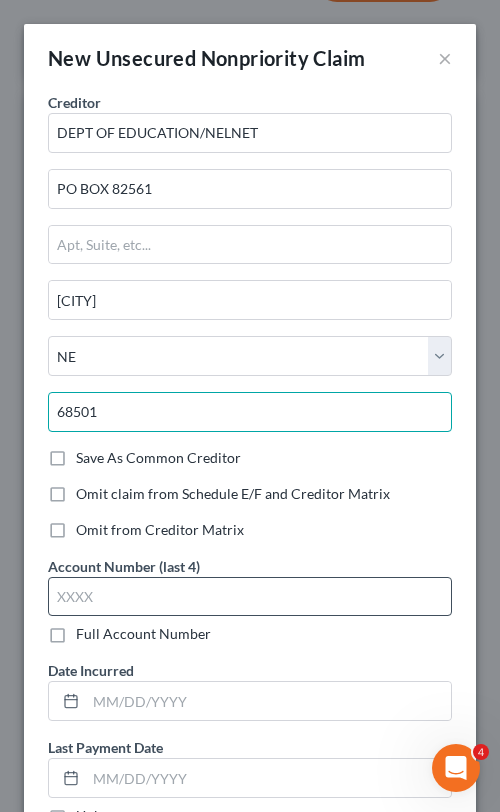 type on "68501" 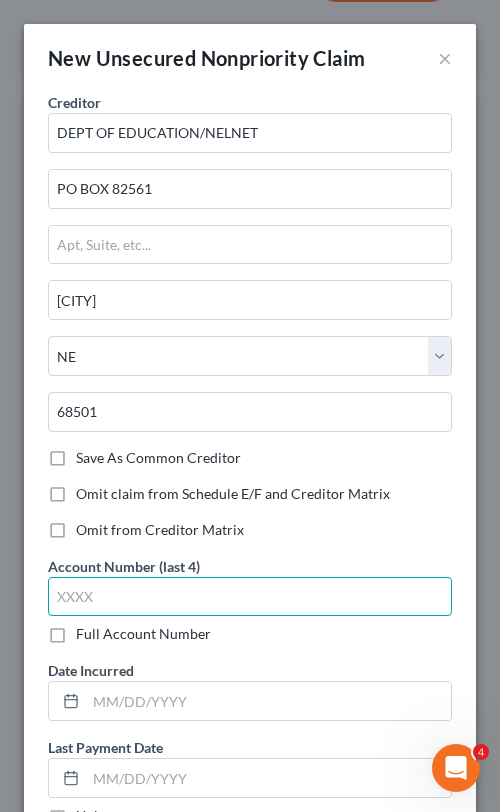 click at bounding box center [250, 597] 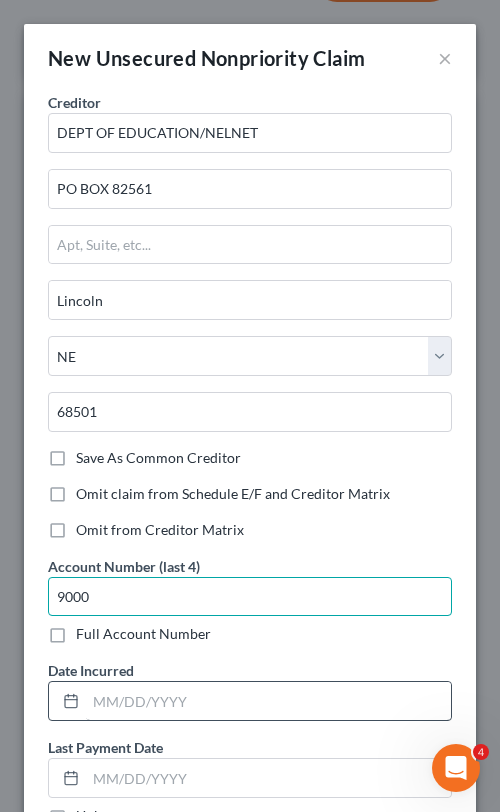 type on "9000" 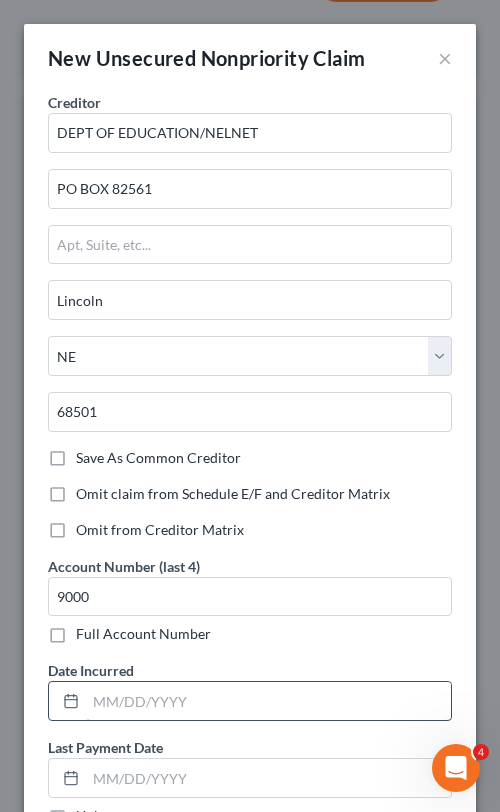 click at bounding box center [268, 701] 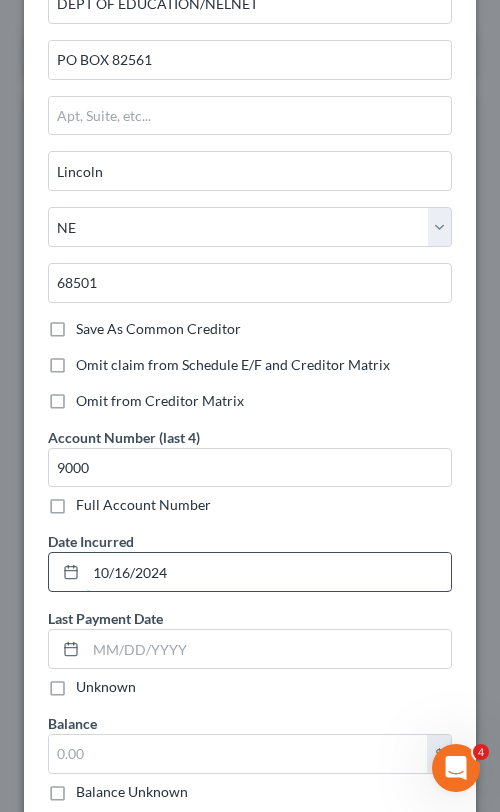scroll, scrollTop: 132, scrollLeft: 0, axis: vertical 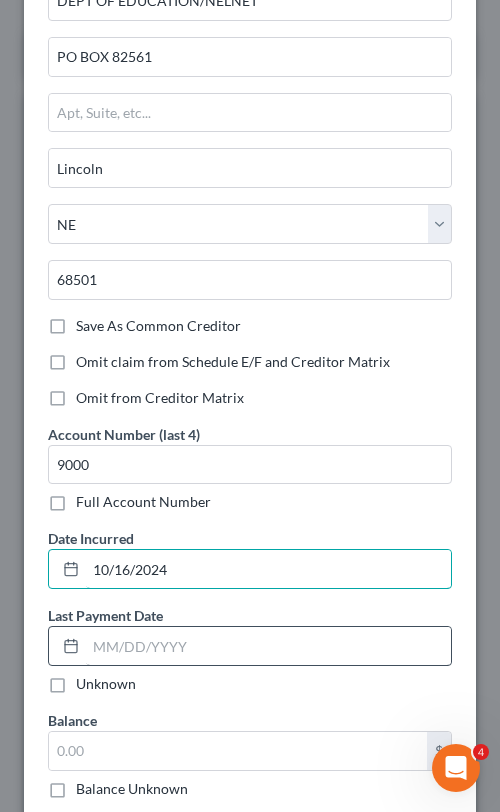 type on "10/16/2024" 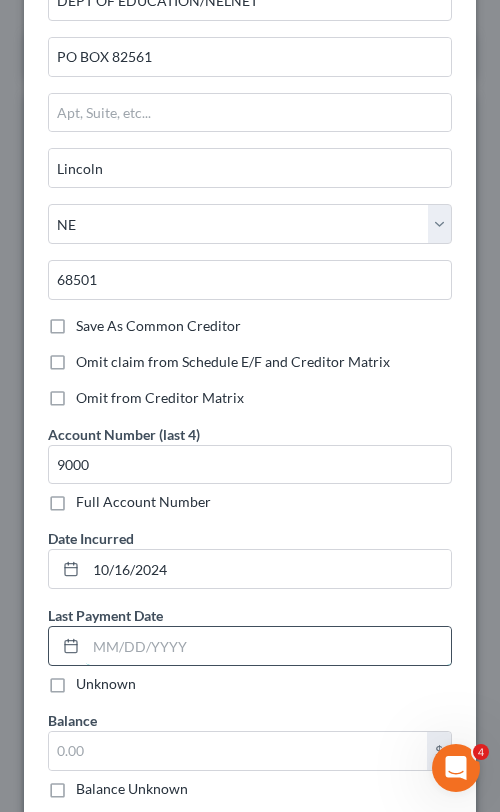 click at bounding box center (268, 646) 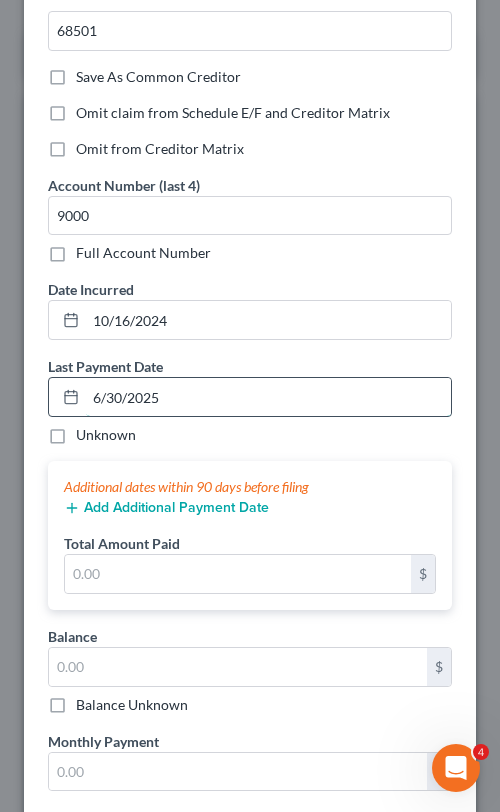 scroll, scrollTop: 382, scrollLeft: 0, axis: vertical 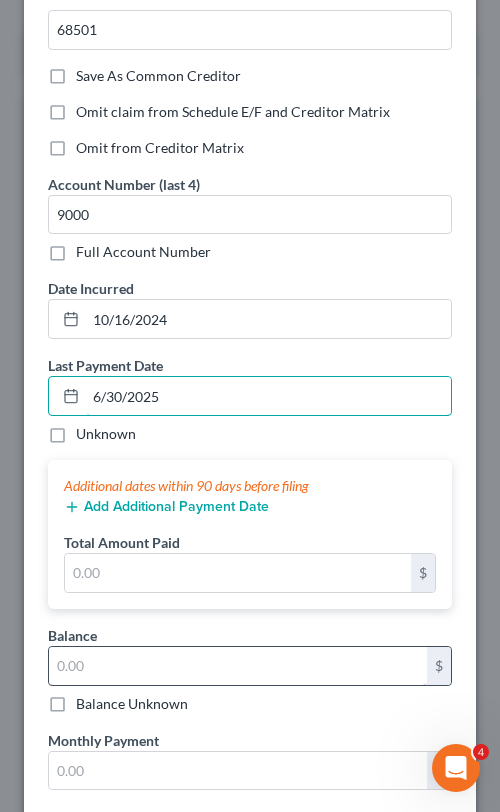 type on "6/30/2025" 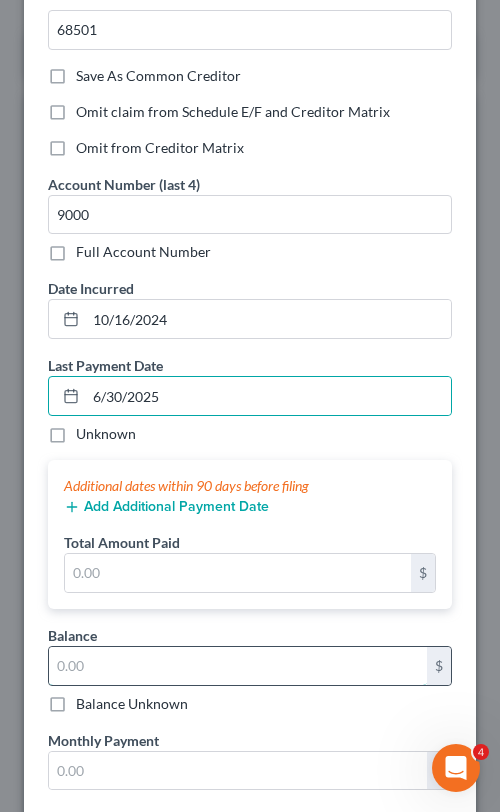click at bounding box center (238, 666) 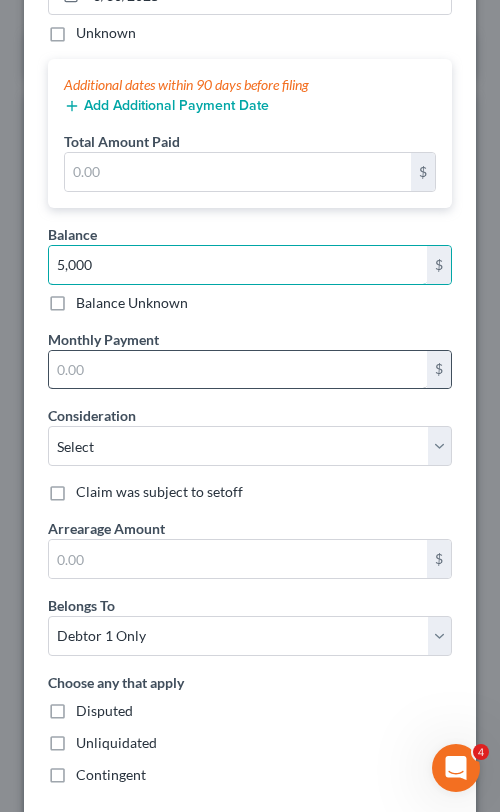 scroll, scrollTop: 897, scrollLeft: 0, axis: vertical 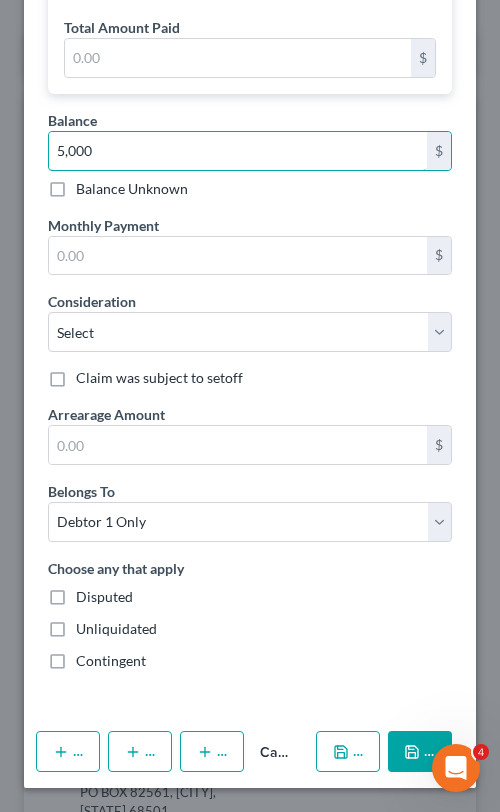 type on "5,000" 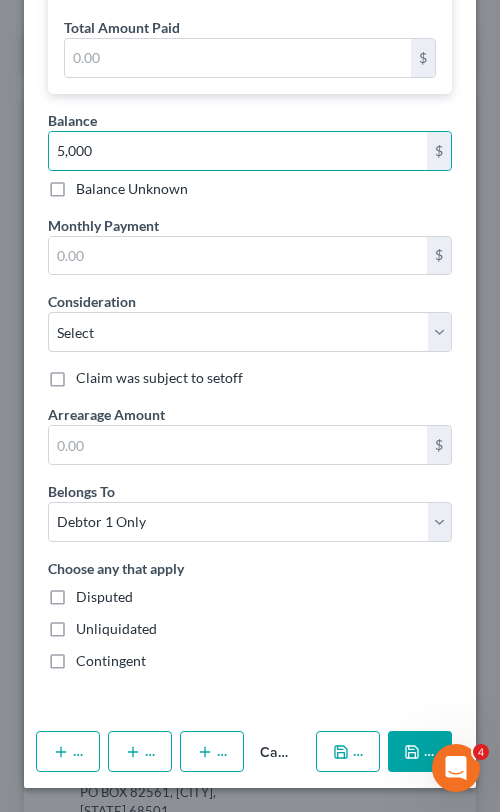 click 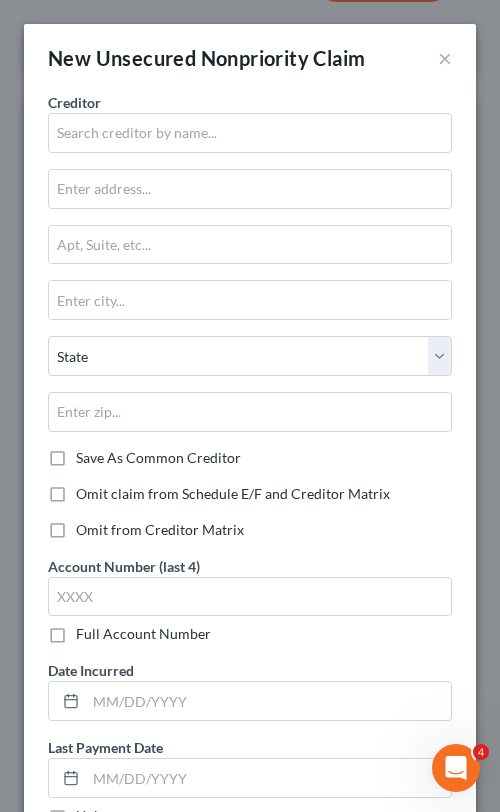 type on "5,000.00" 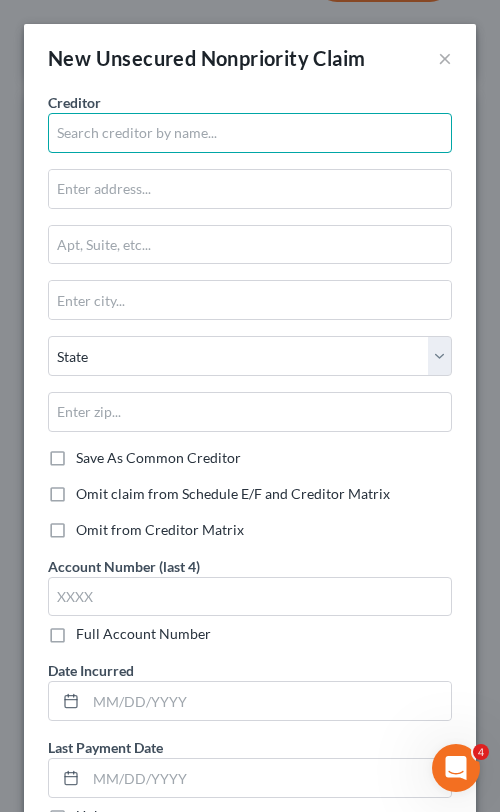 click at bounding box center (250, 133) 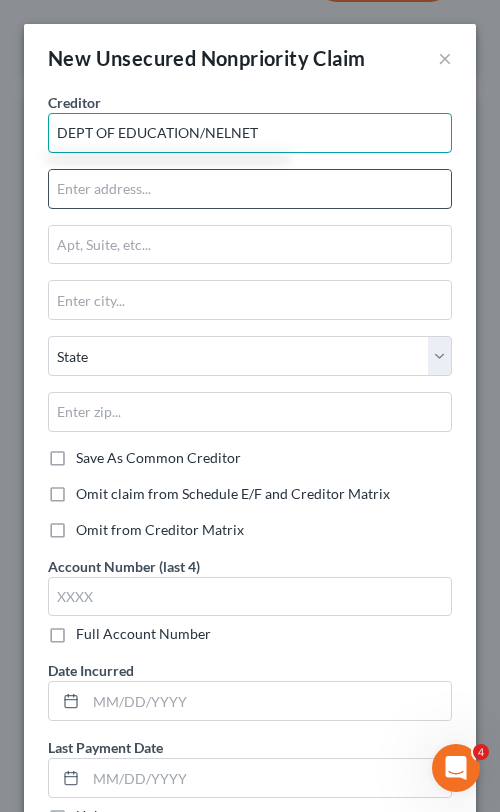 type on "DEPT OF EDUCATION/NELNET" 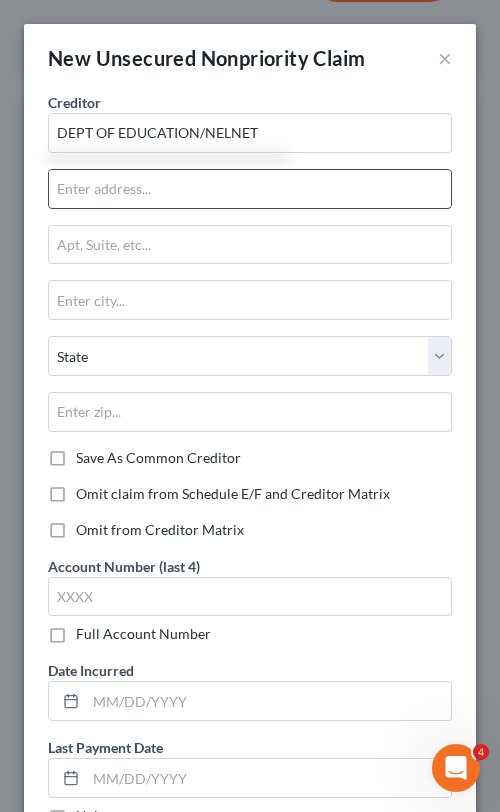 click at bounding box center [250, 189] 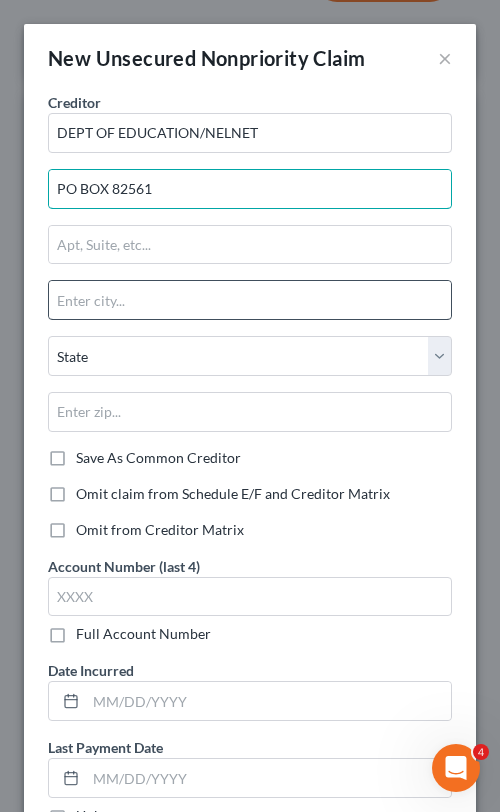 type on "PO BOX 82561" 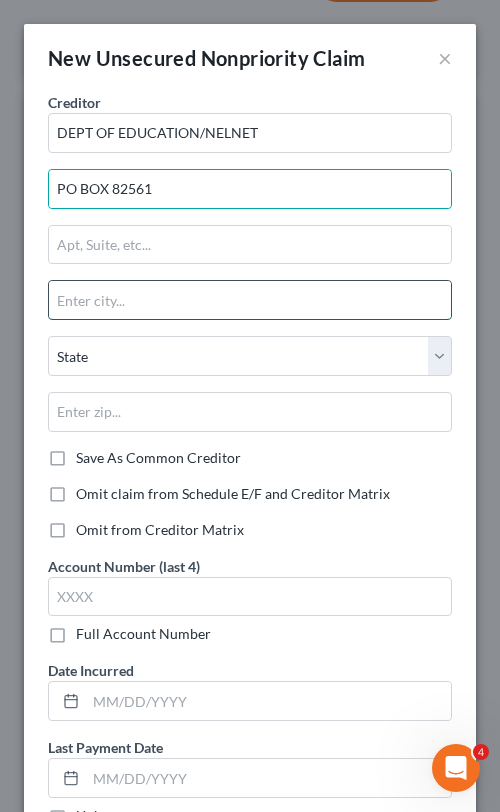 click at bounding box center [250, 300] 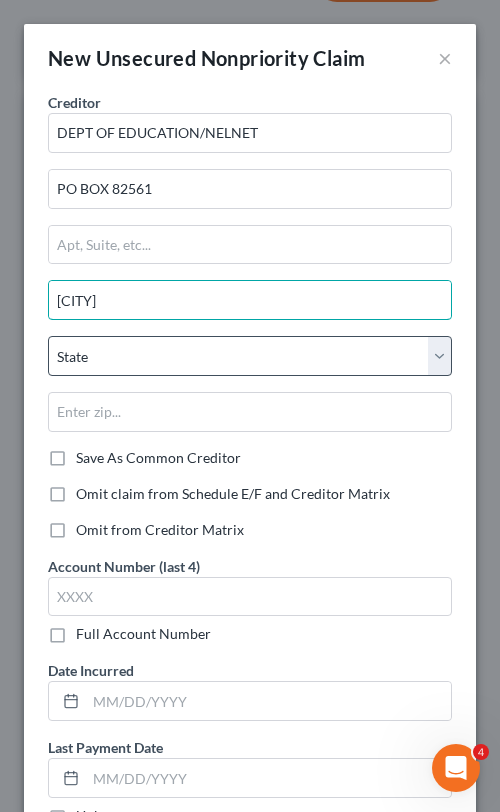 type on "[CITY]" 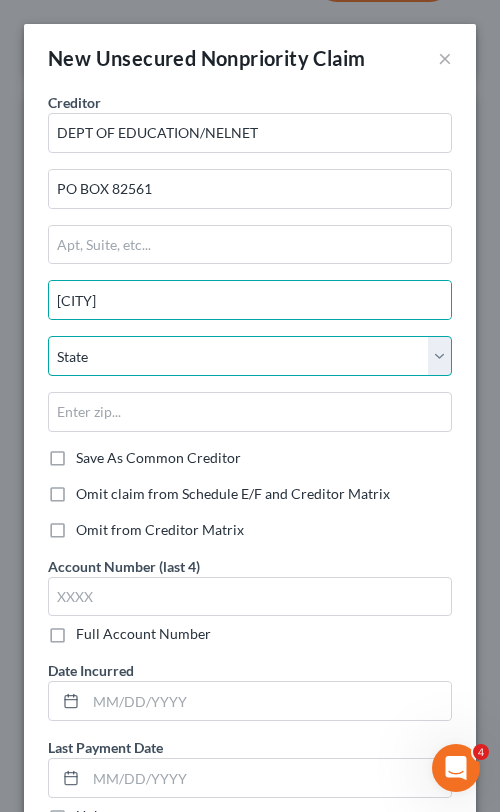 click on "State AL AK AR AZ CA CO CT DE DC FL GA GU HI ID IL IN IA KS KY LA ME MD MA MI MN MS MO MT NC ND NE NV NH NJ NM NY OH OK OR PA PR RI SC SD TN TX UT VI VA VT WA WV WI WY" at bounding box center [250, 356] 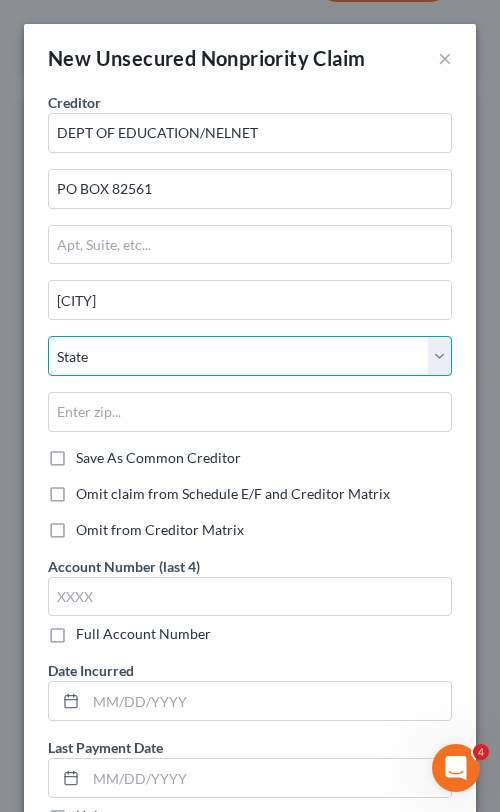 select on "30" 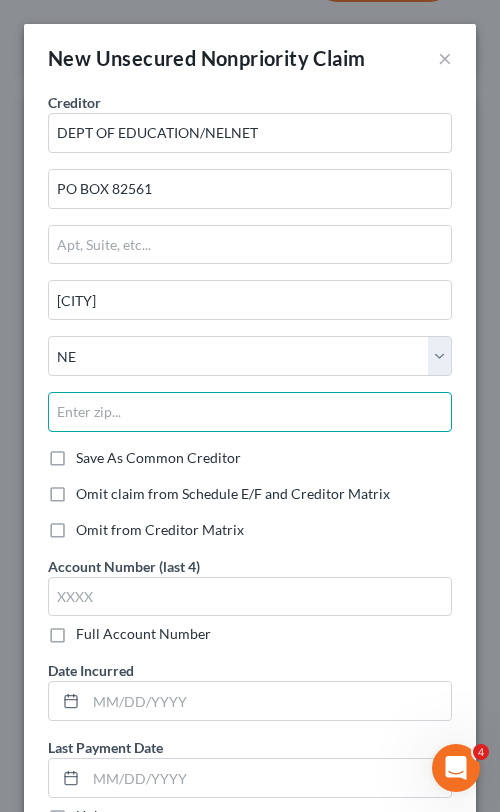 click at bounding box center (250, 412) 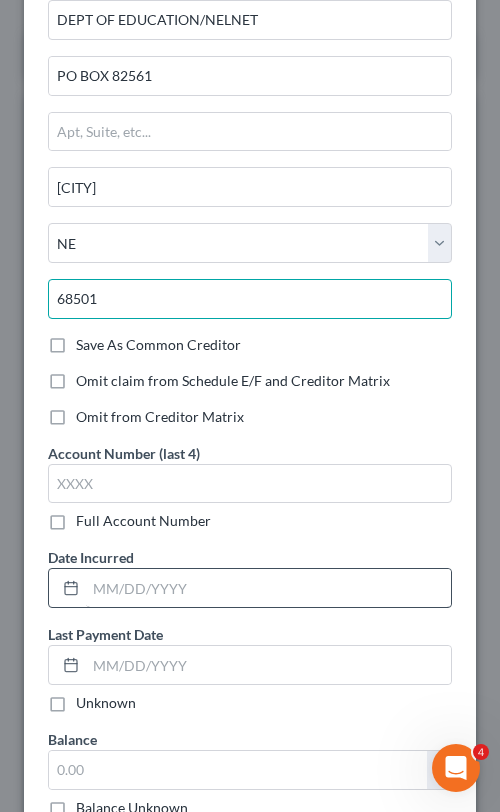 scroll, scrollTop: 143, scrollLeft: 0, axis: vertical 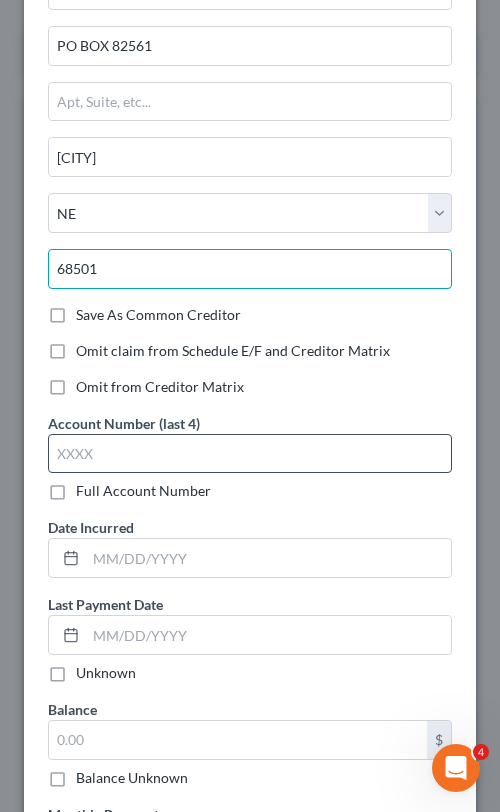 type on "68501" 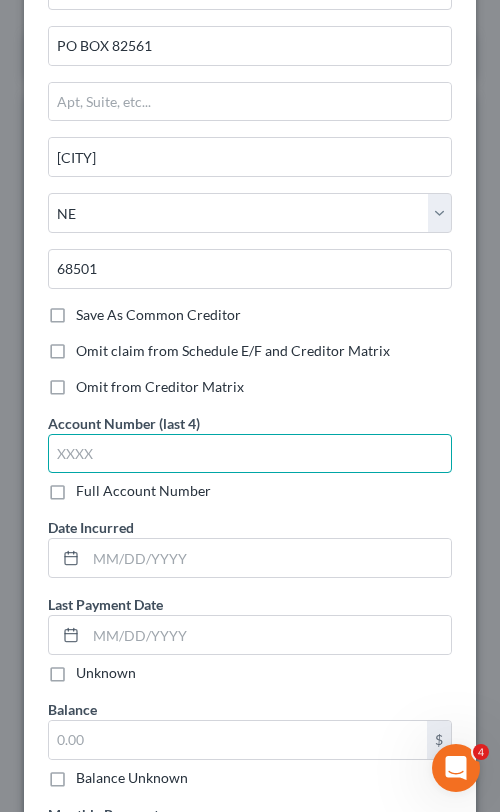 click at bounding box center [250, 454] 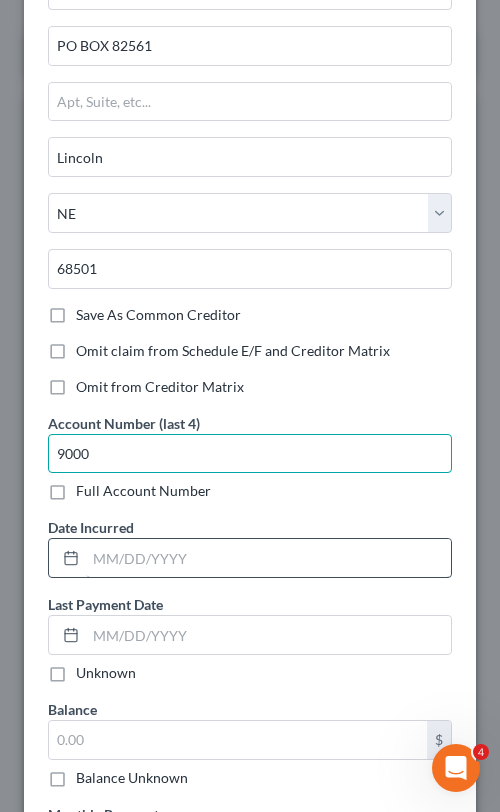 type on "9000" 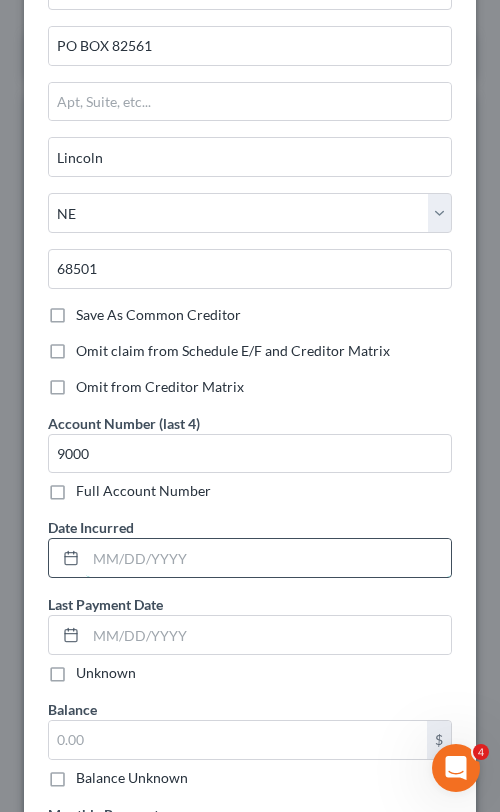 click at bounding box center [268, 558] 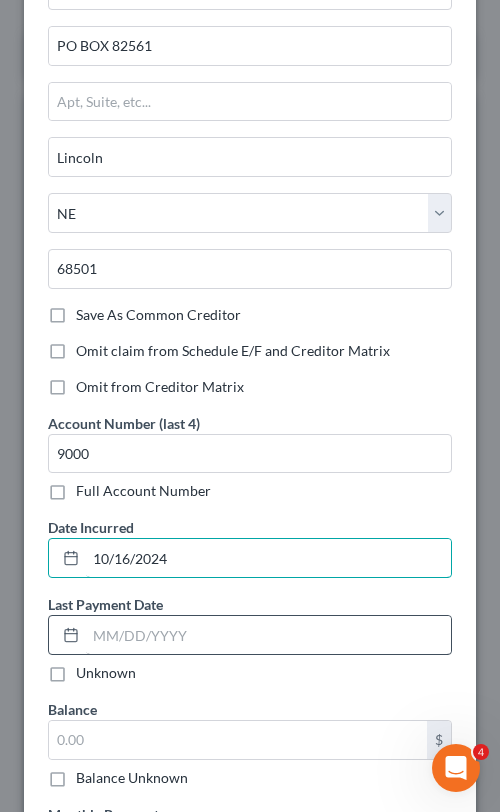 type on "10/16/2024" 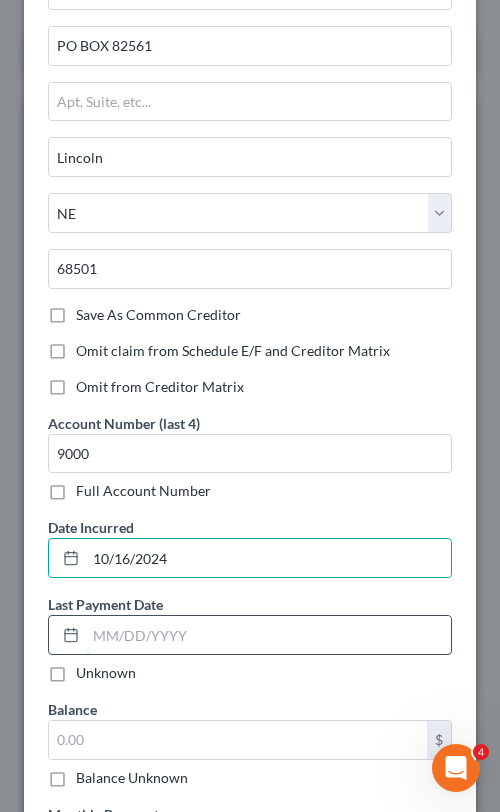 click at bounding box center [268, 635] 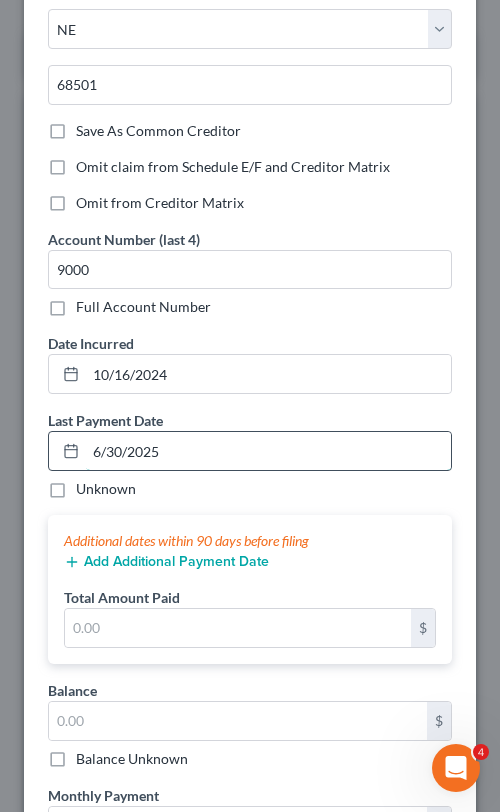 scroll, scrollTop: 563, scrollLeft: 0, axis: vertical 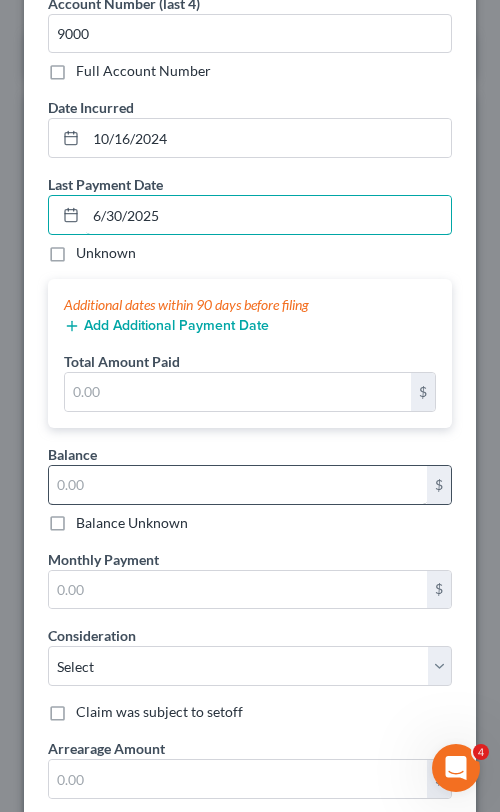 type on "6/30/2025" 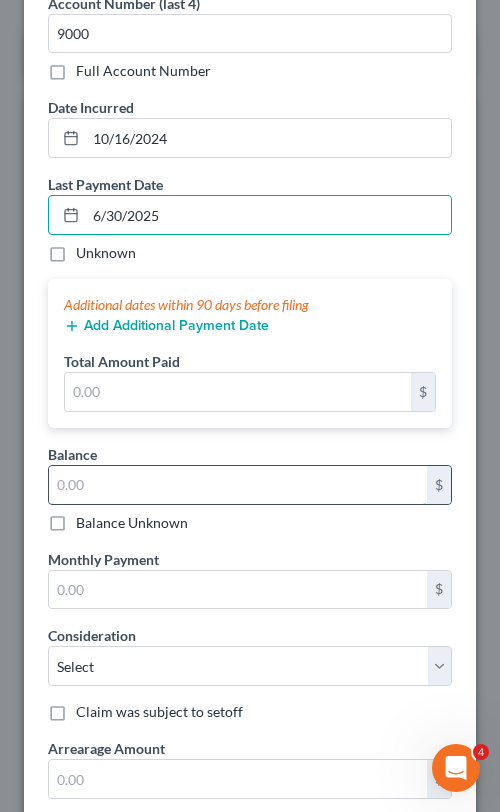 click at bounding box center (238, 485) 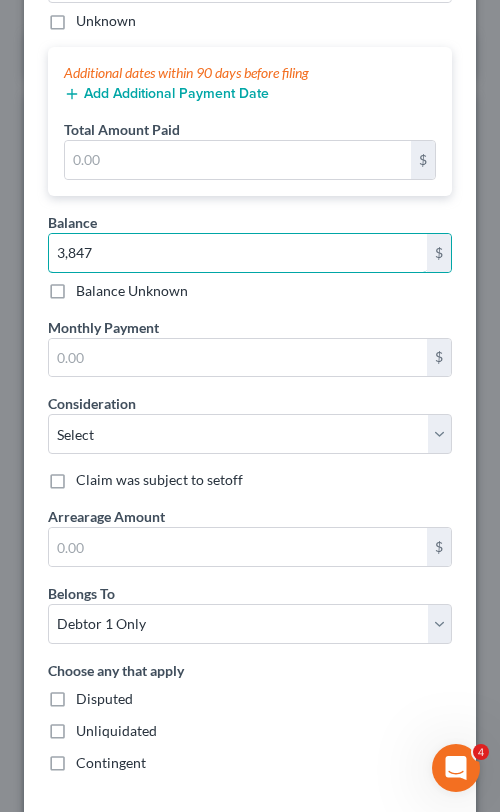 scroll, scrollTop: 897, scrollLeft: 0, axis: vertical 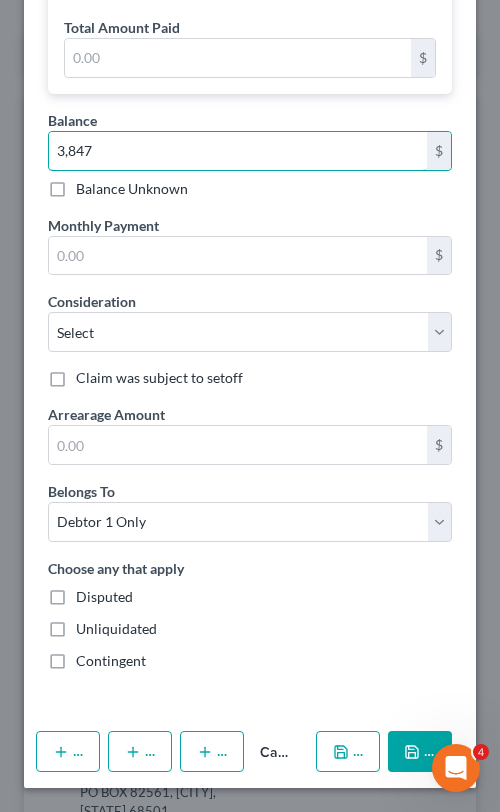 type on "3,847" 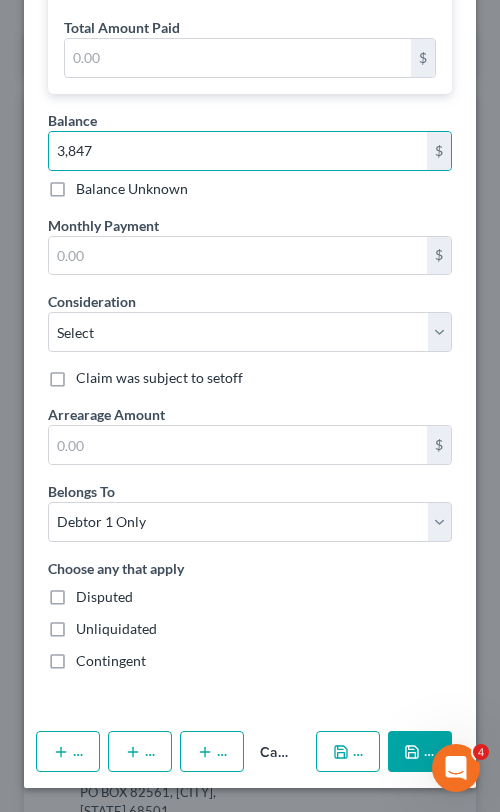 click 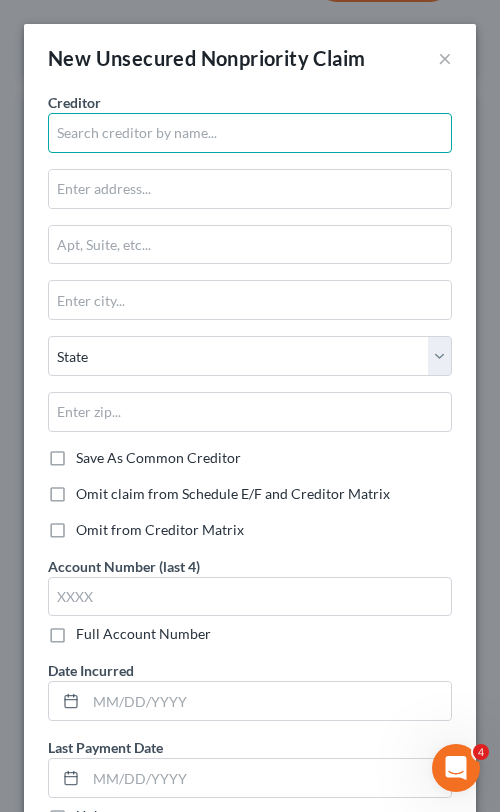click at bounding box center [250, 133] 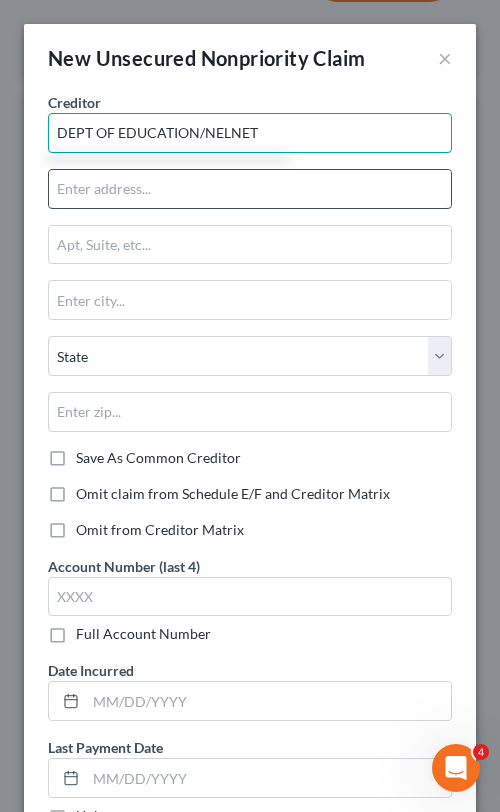 type on "DEPT OF EDUCATION/NELNET" 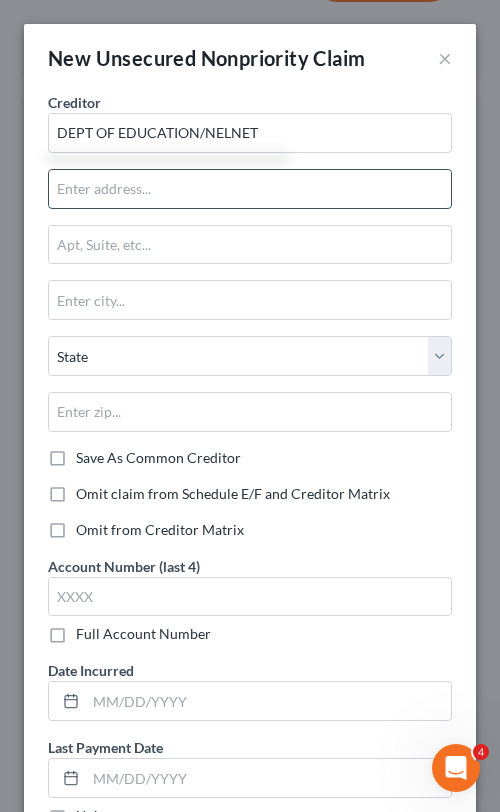 click at bounding box center [250, 189] 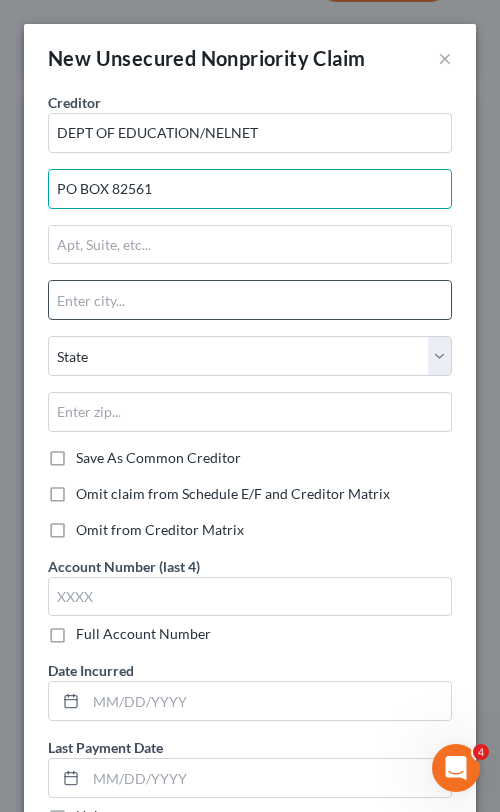 type on "PO BOX 82561" 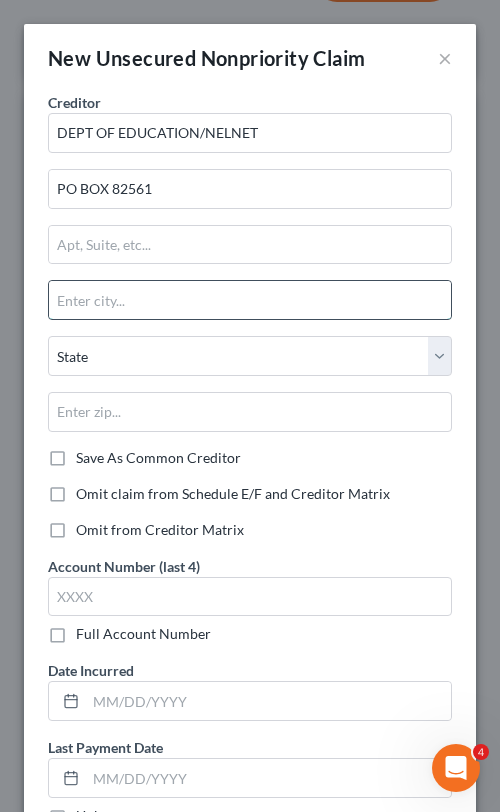 click at bounding box center [250, 300] 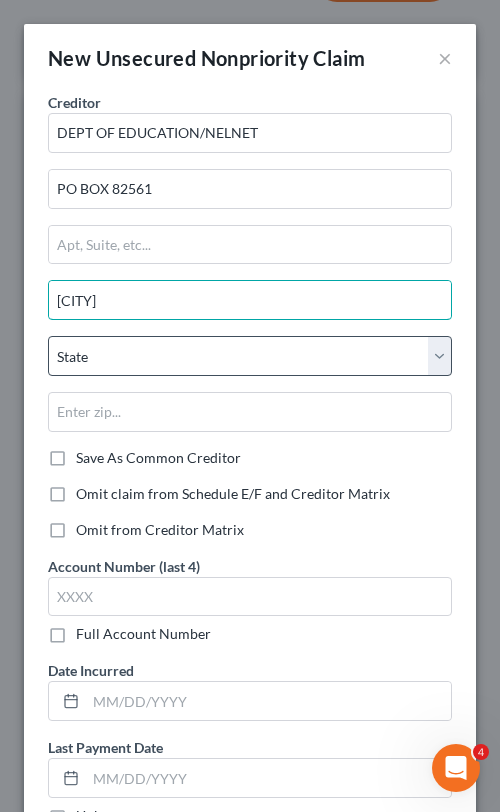type on "[CITY]" 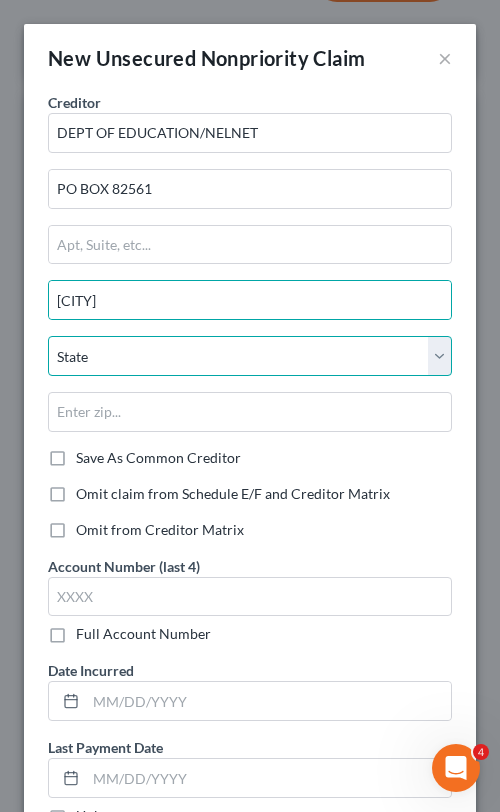 click on "State AL AK AR AZ CA CO CT DE DC FL GA GU HI ID IL IN IA KS KY LA ME MD MA MI MN MS MO MT NC ND NE NV NH NJ NM NY OH OK OR PA PR RI SC SD TN TX UT VI VA VT WA WV WI WY" at bounding box center (250, 356) 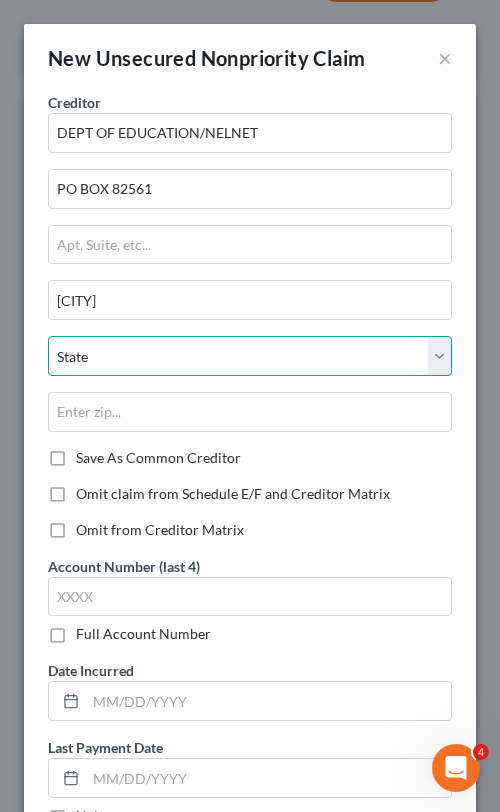 select on "30" 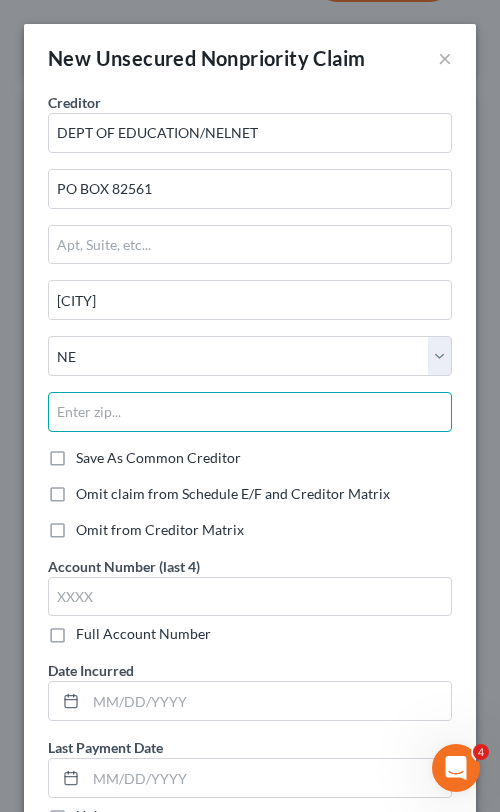 click at bounding box center [250, 412] 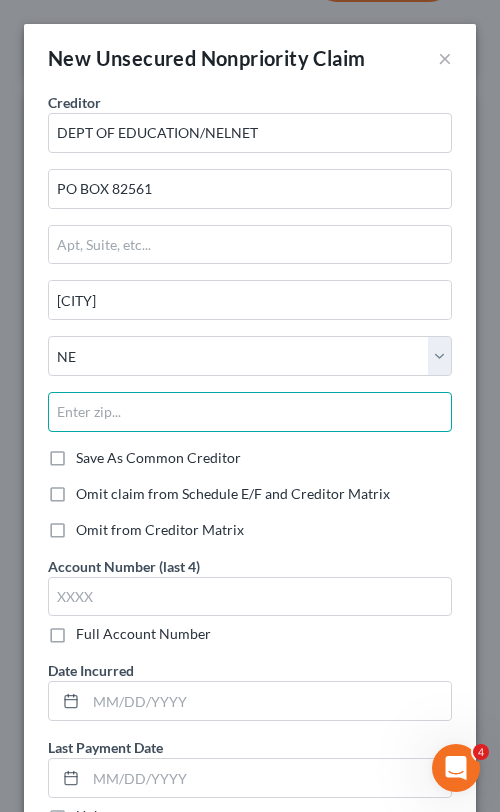type on "8" 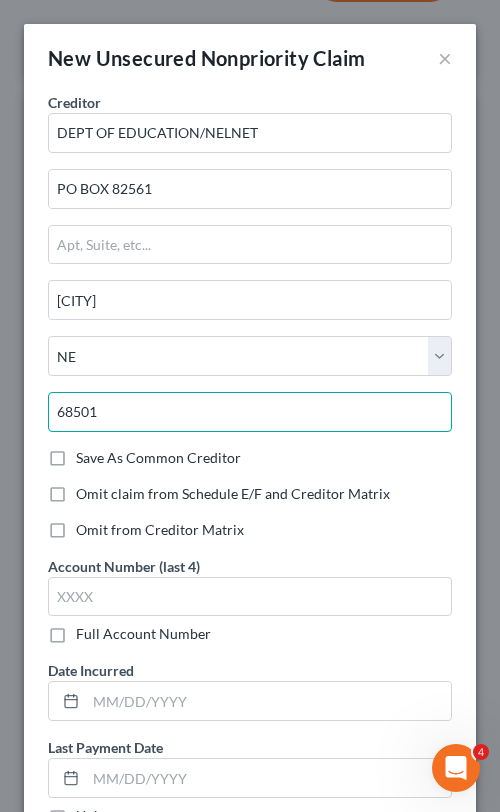 click on "68501" at bounding box center [250, 412] 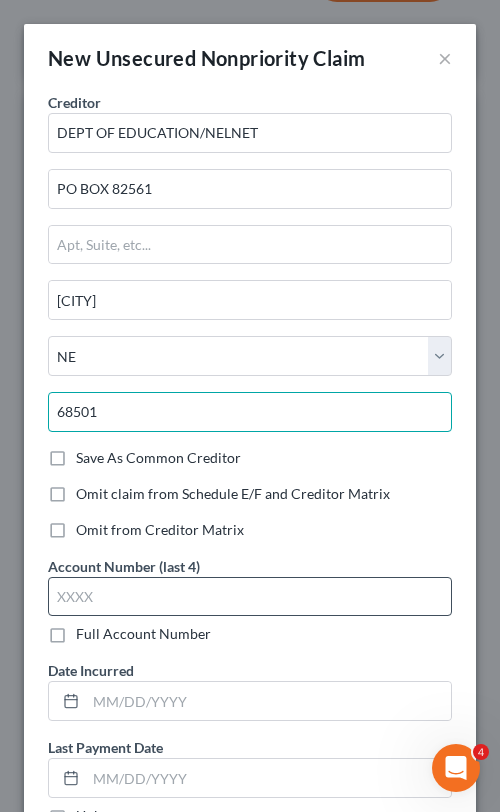 type on "68501" 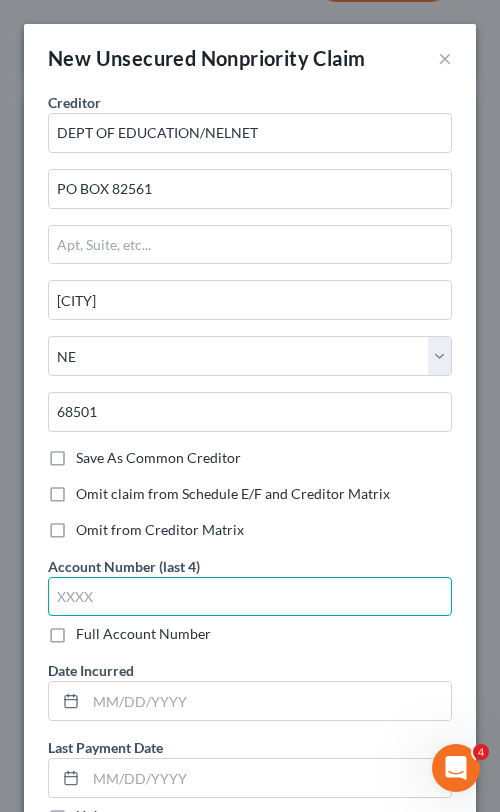 click at bounding box center (250, 597) 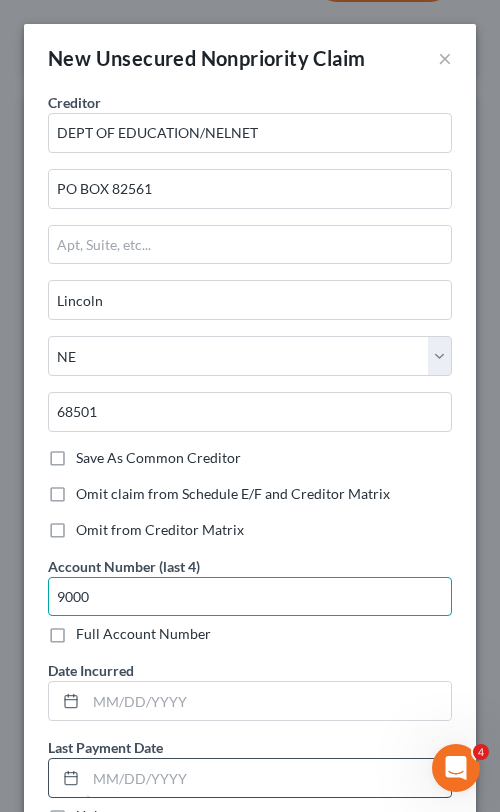 scroll, scrollTop: 67, scrollLeft: 0, axis: vertical 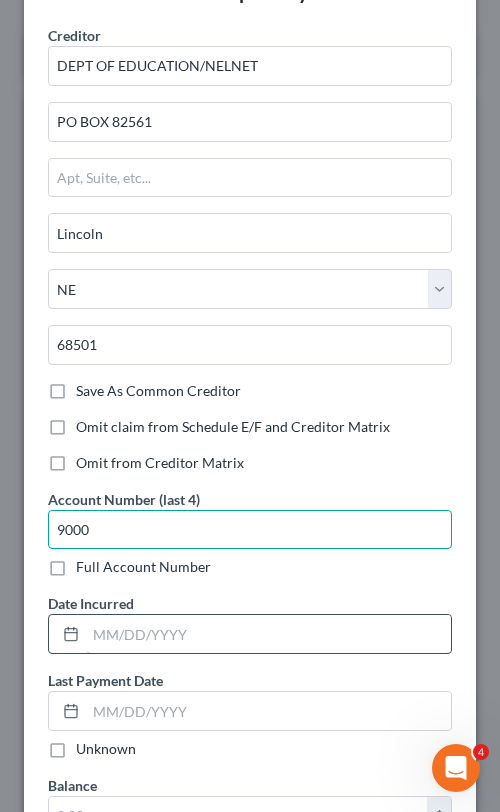 type on "9000" 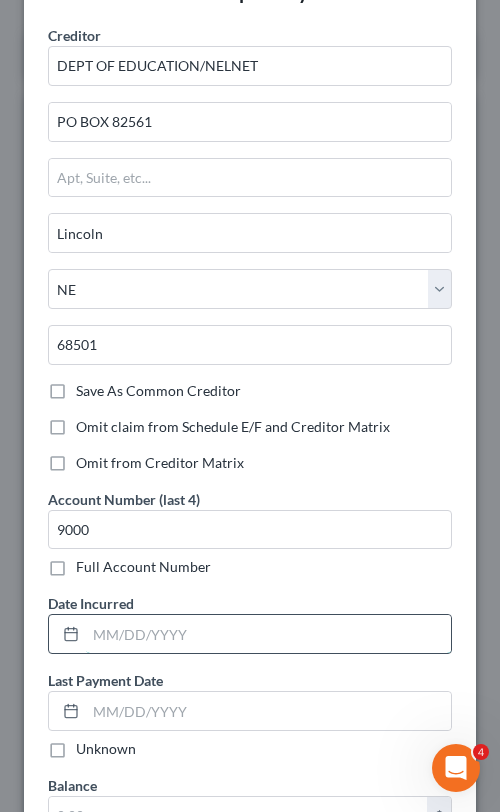 click at bounding box center [268, 634] 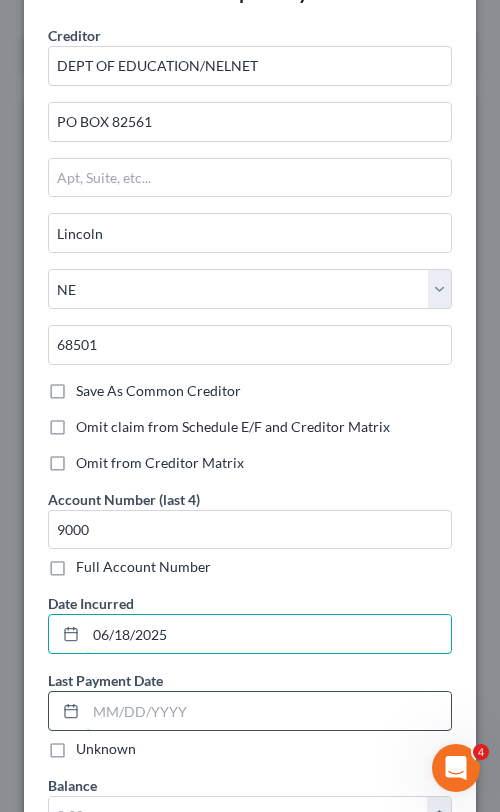 type on "06/18/2025" 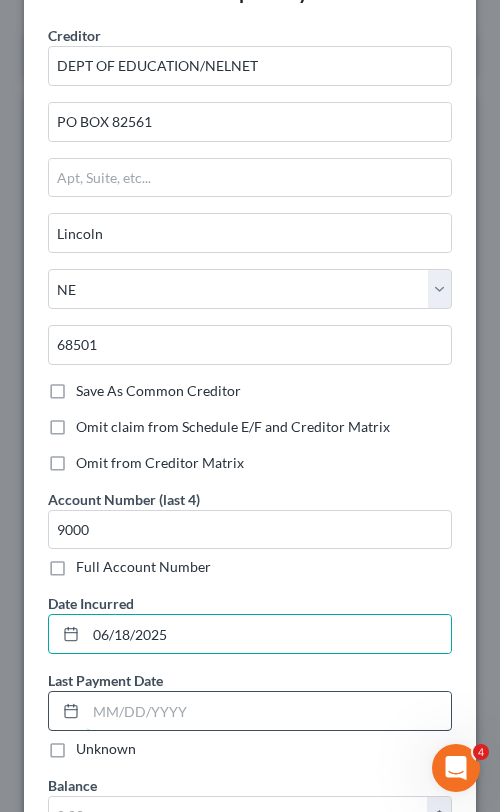 click at bounding box center (268, 711) 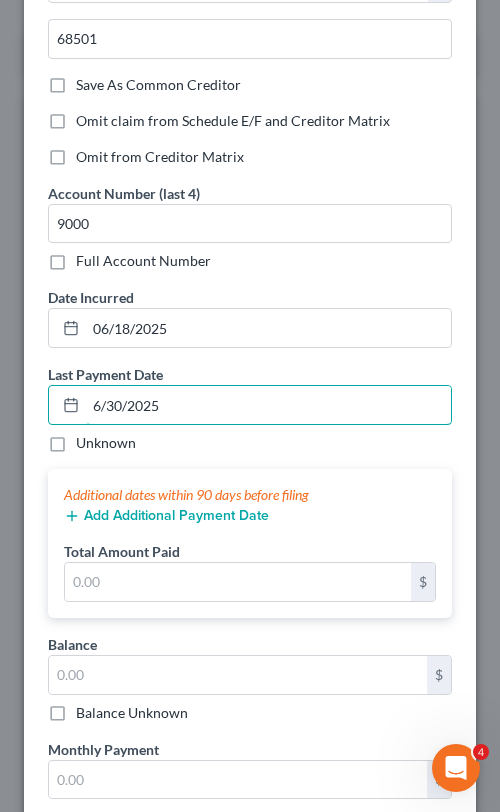 scroll, scrollTop: 377, scrollLeft: 0, axis: vertical 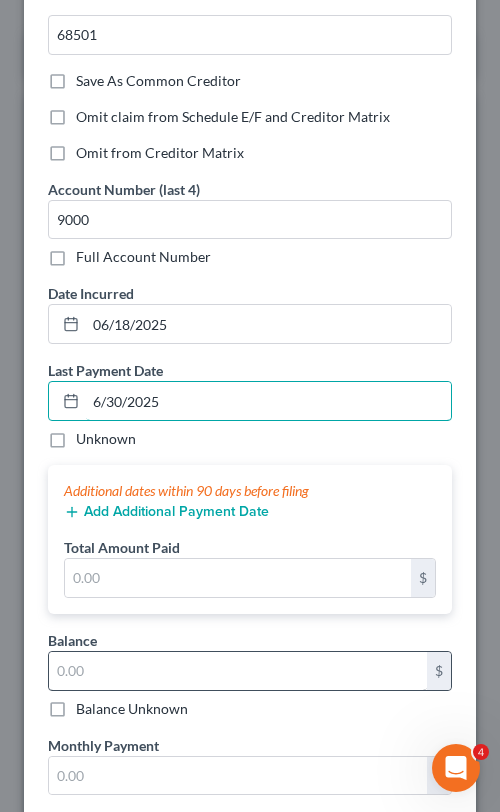 type on "6/30/2025" 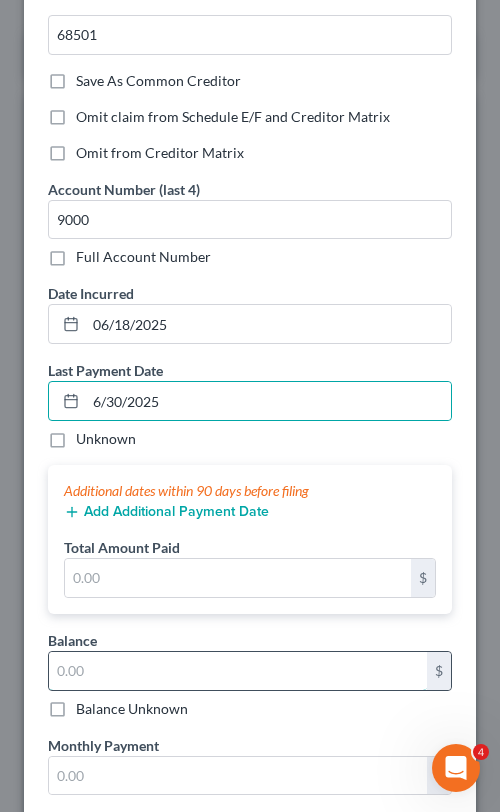 click at bounding box center (238, 671) 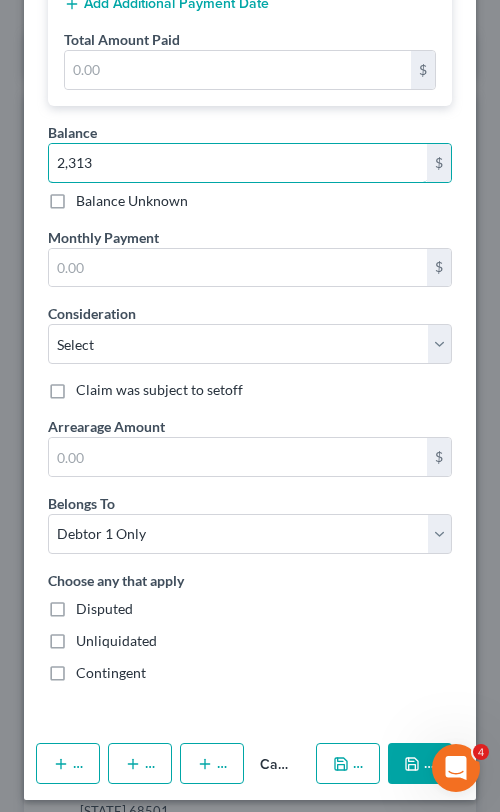 scroll, scrollTop: 897, scrollLeft: 0, axis: vertical 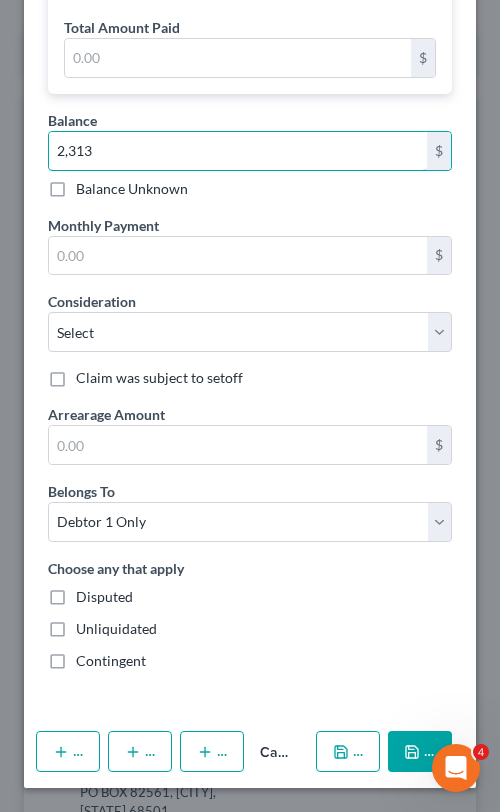 type on "2,313" 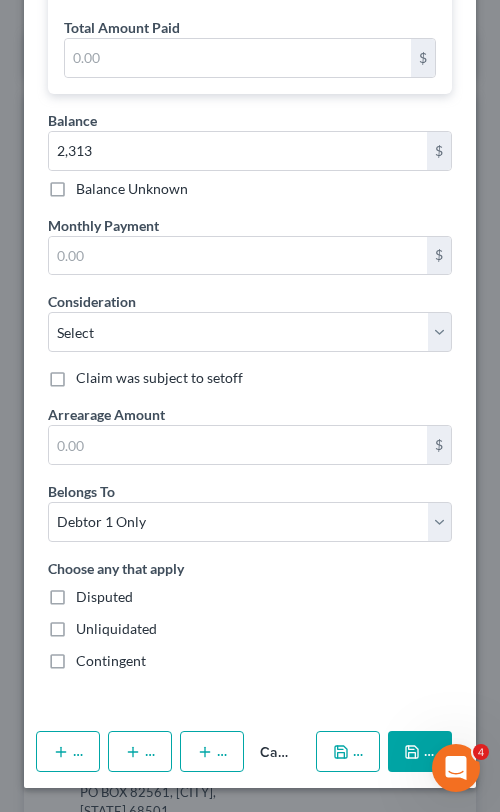 click 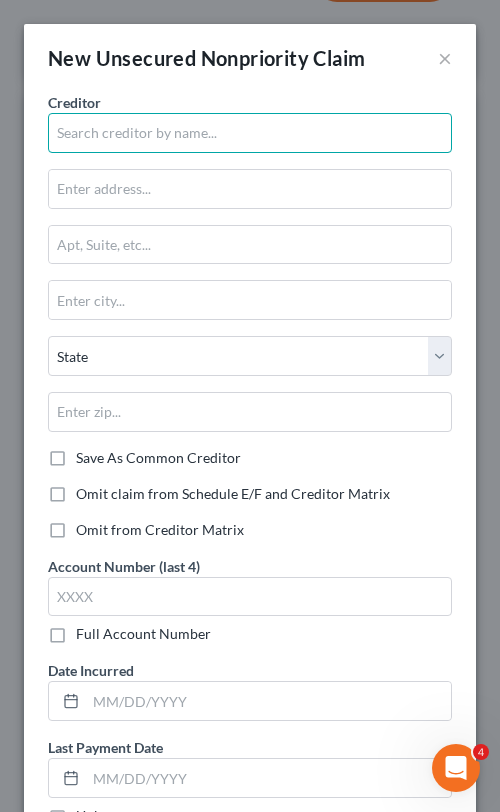 click at bounding box center (250, 133) 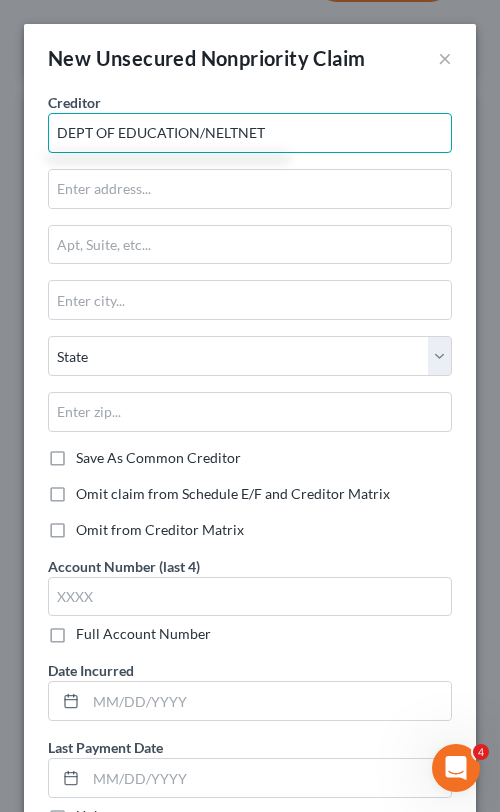 click on "DEPT OF EDUCATION/NELTNET" at bounding box center (250, 133) 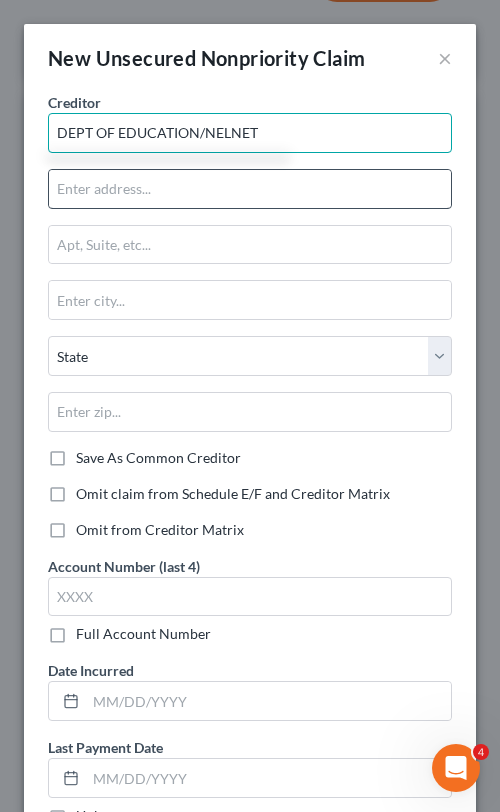type on "DEPT OF EDUCATION/NELNET" 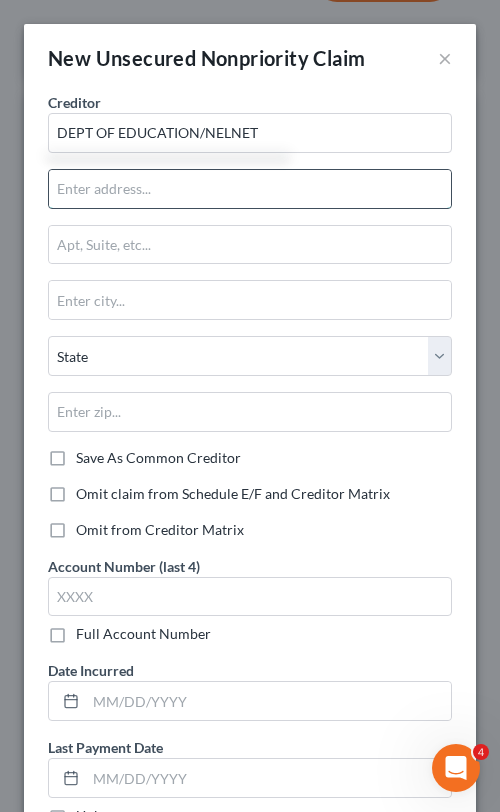 click at bounding box center [250, 189] 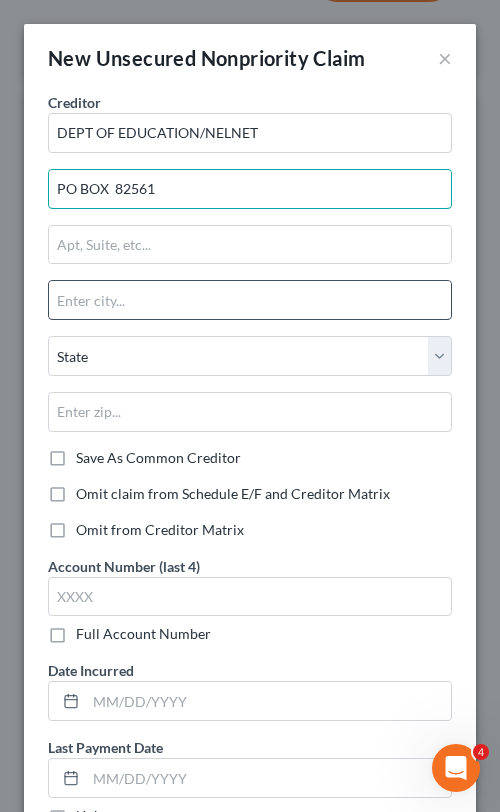 type on "PO BOX  82561" 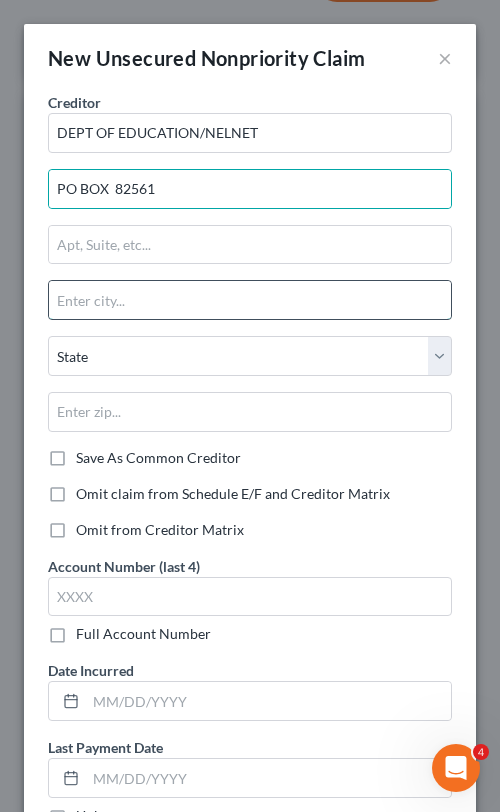click at bounding box center [250, 300] 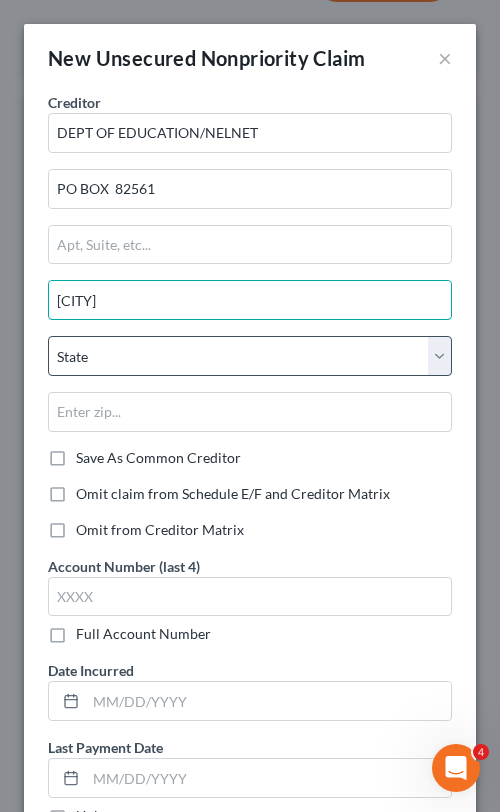 type on "[CITY]" 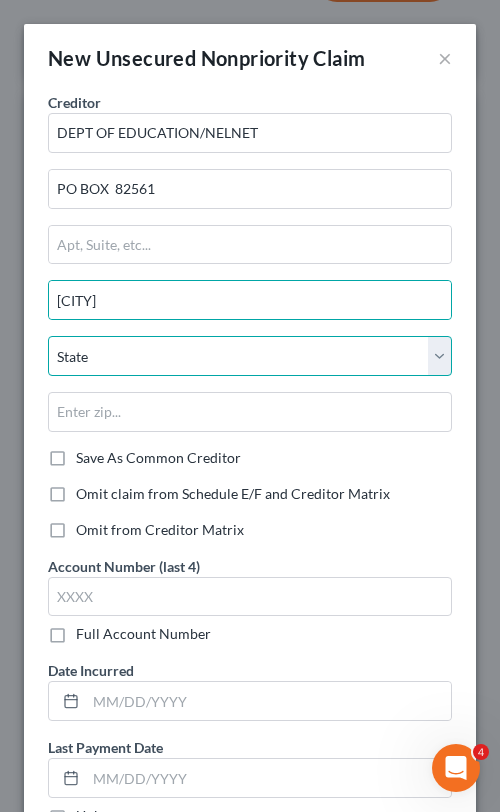 click on "State AL AK AR AZ CA CO CT DE DC FL GA GU HI ID IL IN IA KS KY LA ME MD MA MI MN MS MO MT NC ND NE NV NH NJ NM NY OH OK OR PA PR RI SC SD TN TX UT VI VA VT WA WV WI WY" at bounding box center (250, 356) 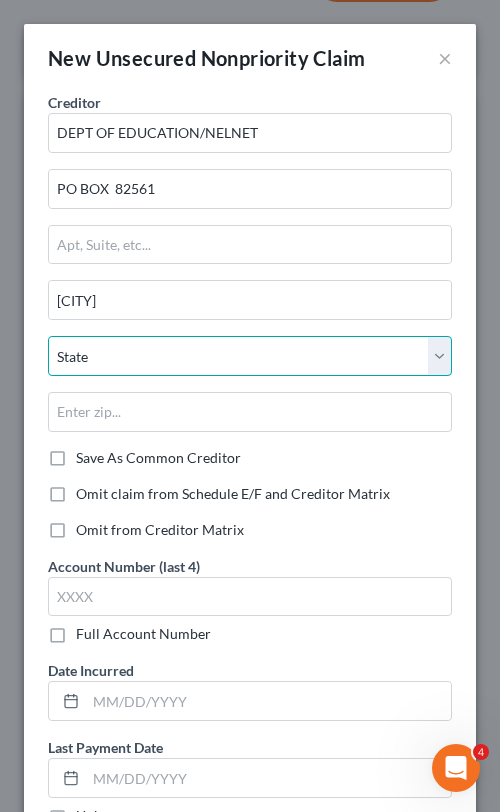 select on "30" 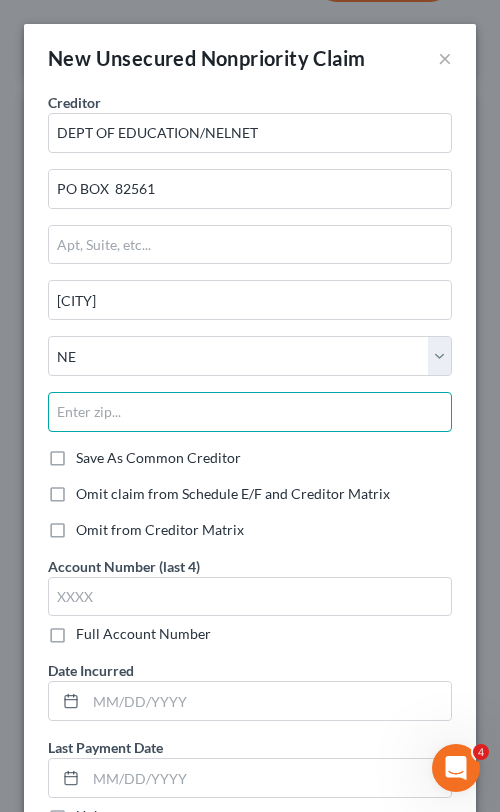 click at bounding box center [250, 412] 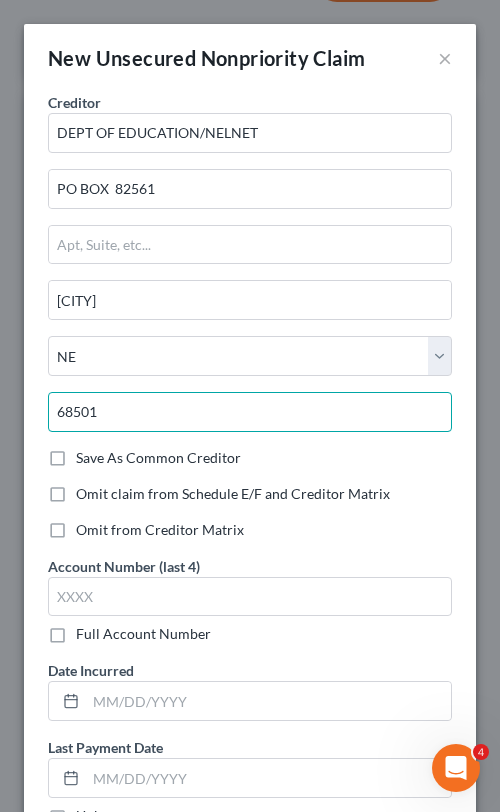 type on "68501" 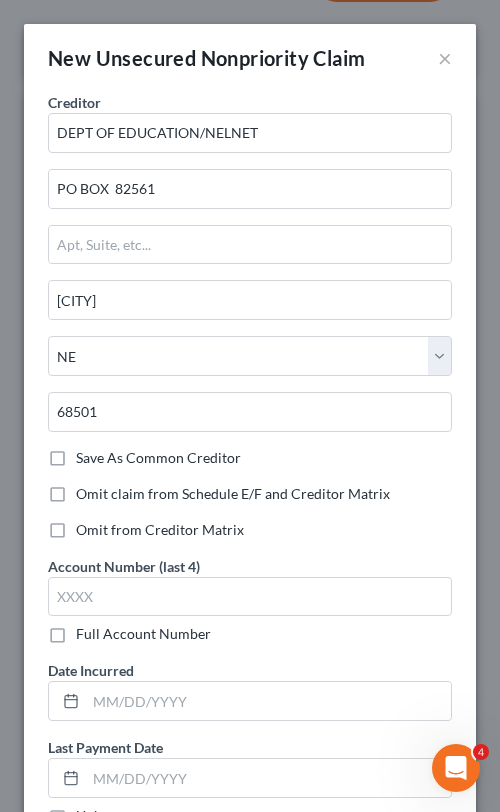 click on "Account Number (last 4)
Full Account Number" at bounding box center (250, 600) 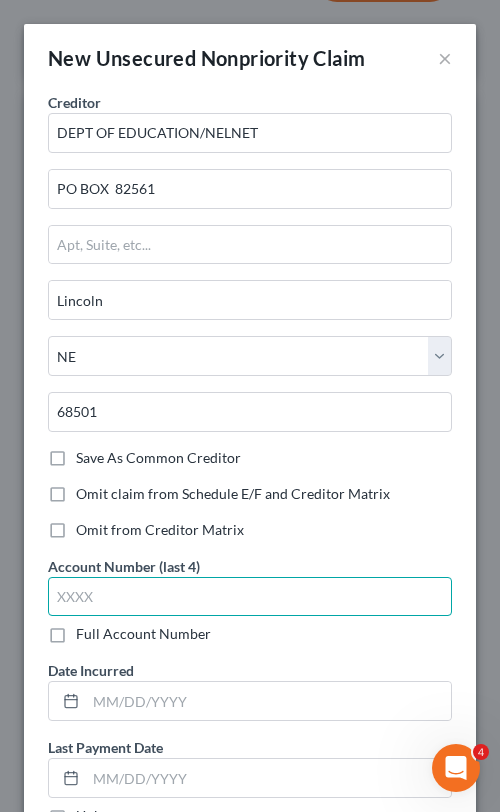 click at bounding box center [250, 597] 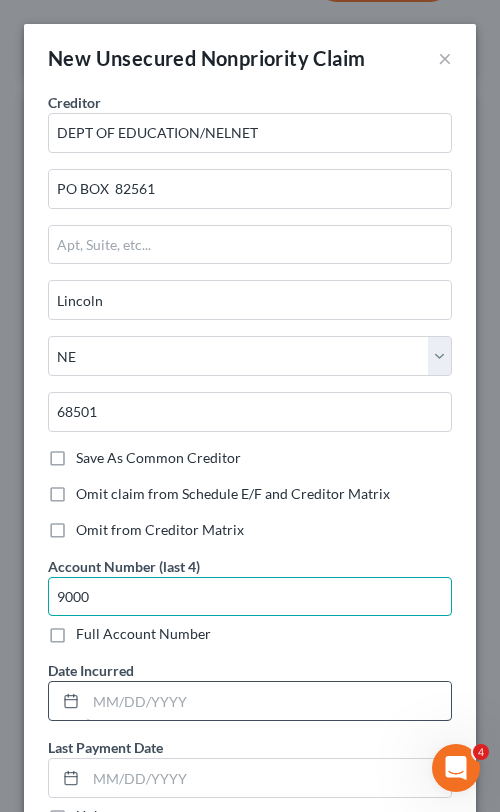 scroll, scrollTop: 77, scrollLeft: 0, axis: vertical 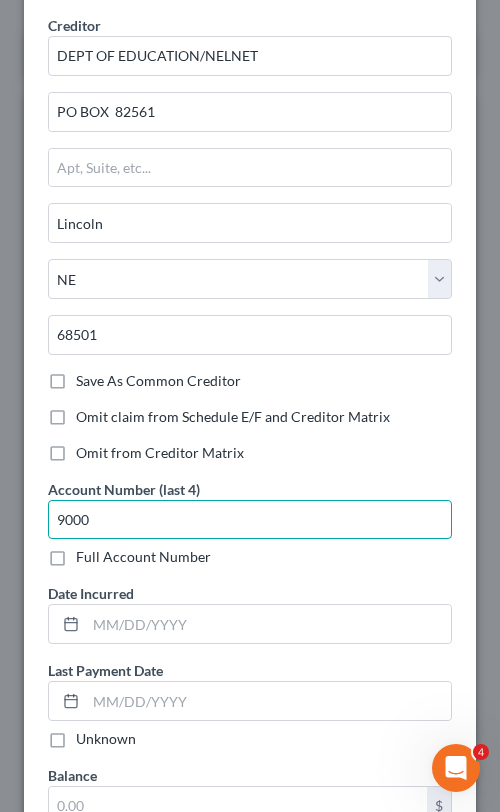 type on "9000" 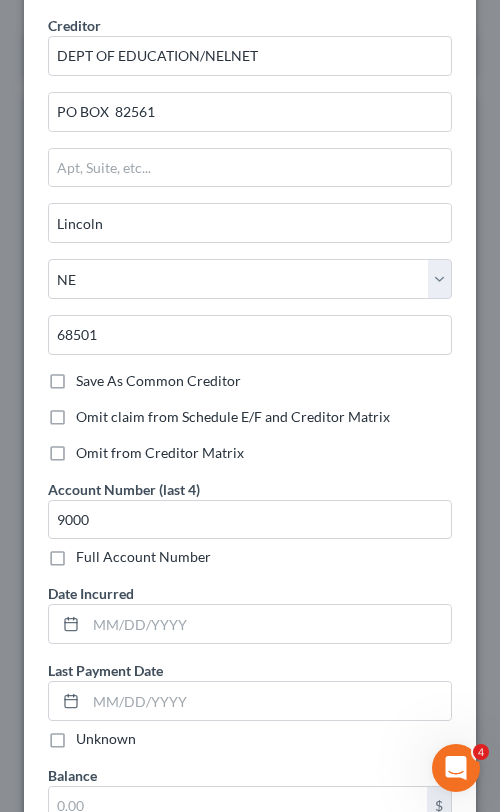 click on "Account Number (last 4)
9000
Full Account Number
Date Incurred         Last Payment Date         Unknown" at bounding box center (250, 622) 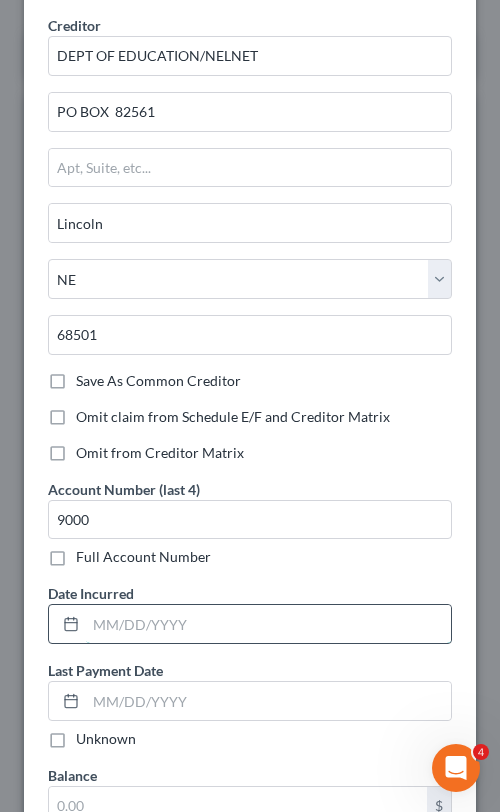 click at bounding box center [268, 624] 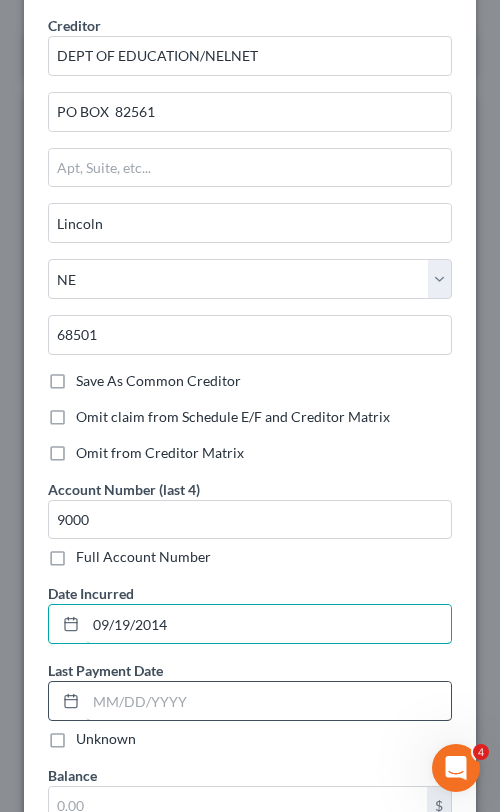 type on "09/19/2014" 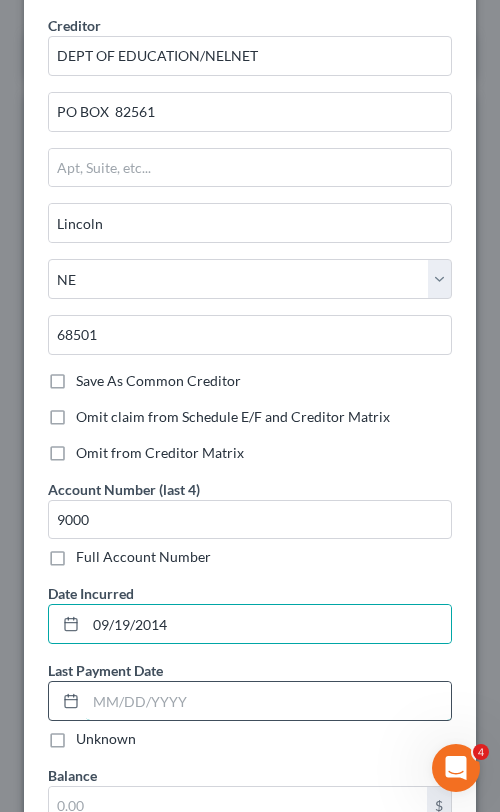 click at bounding box center [268, 701] 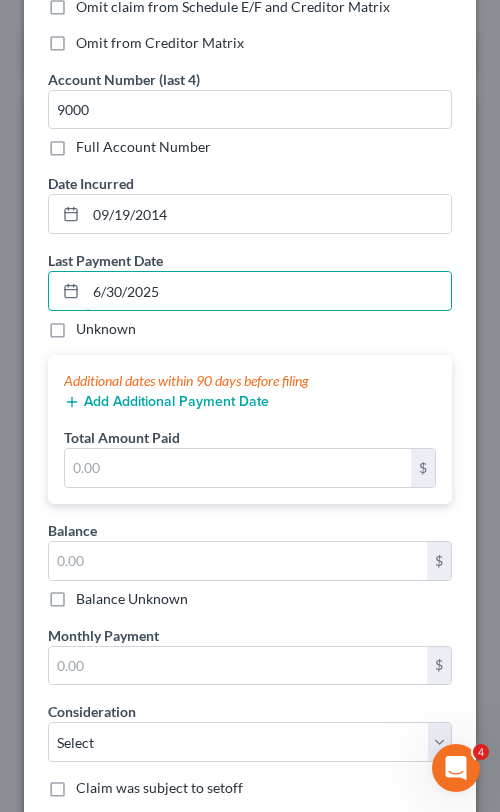 scroll, scrollTop: 501, scrollLeft: 0, axis: vertical 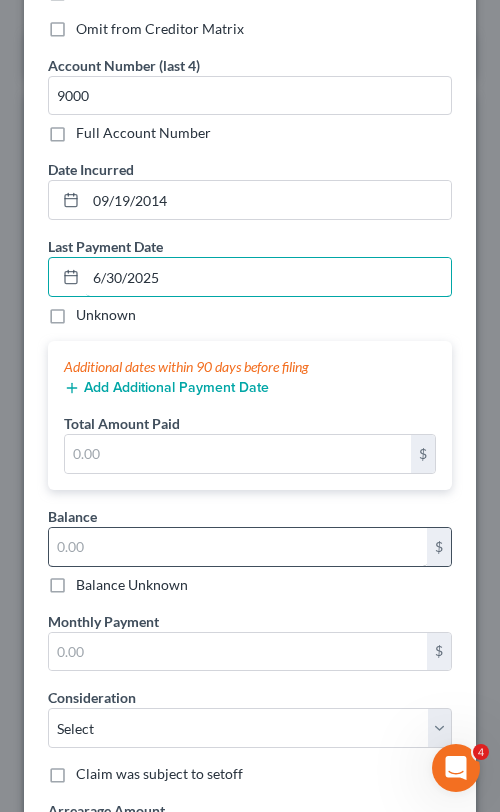 type on "6/30/2025" 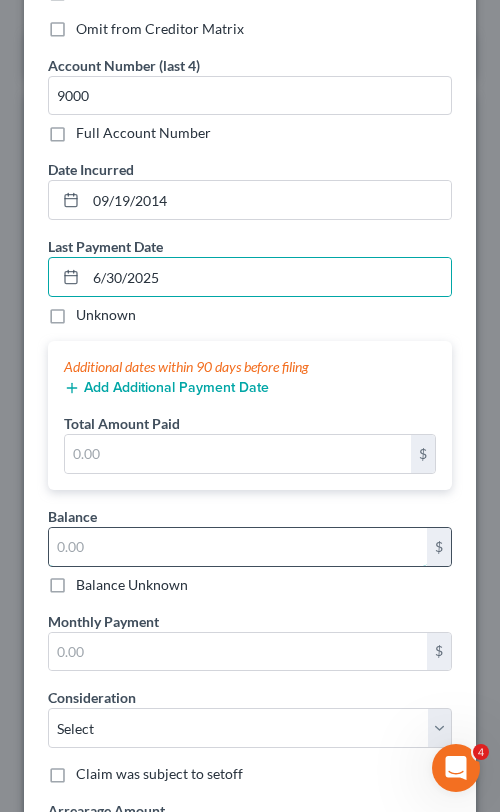click at bounding box center (238, 547) 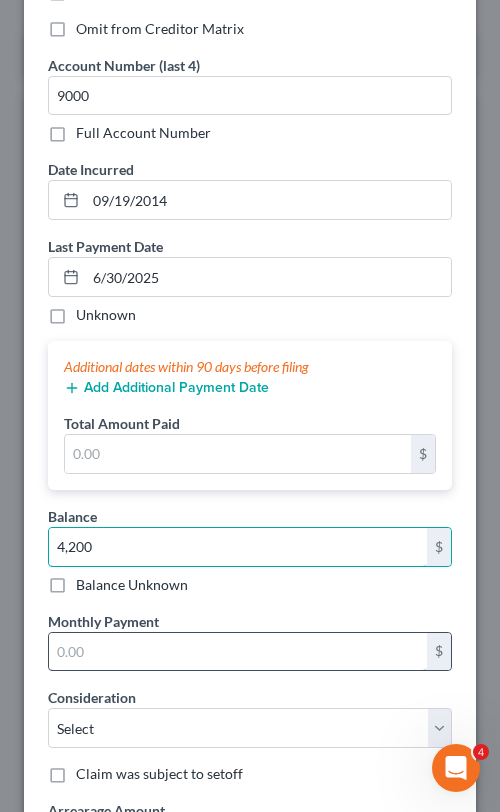 scroll, scrollTop: 897, scrollLeft: 0, axis: vertical 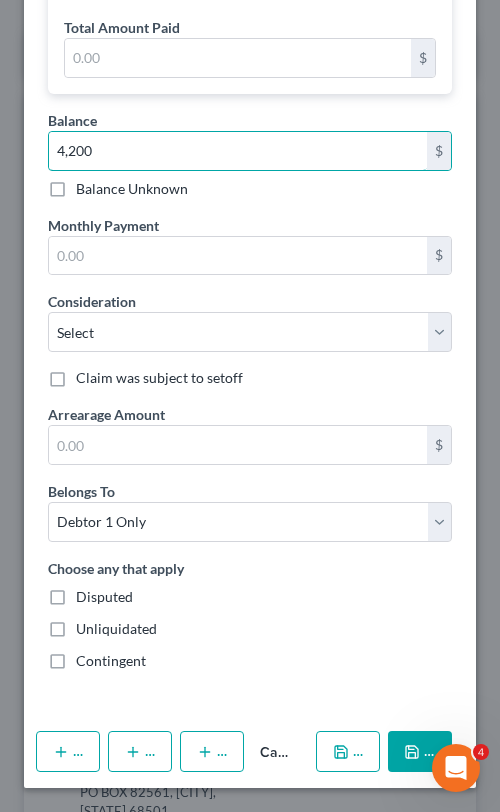 type on "4,200" 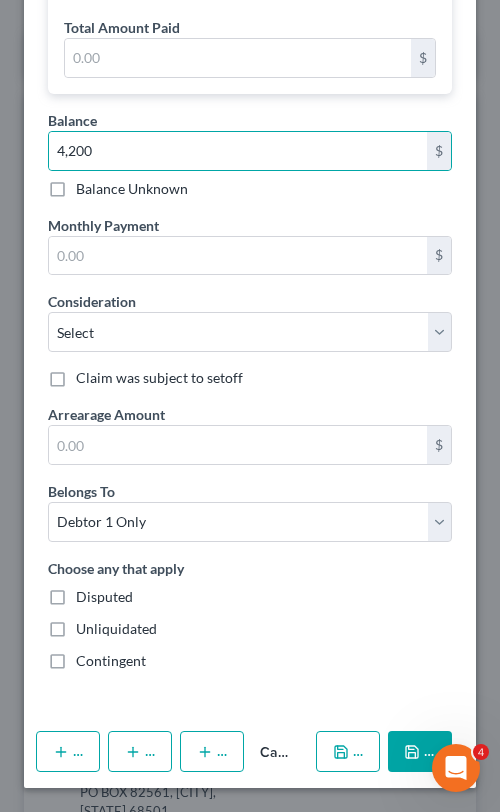 click 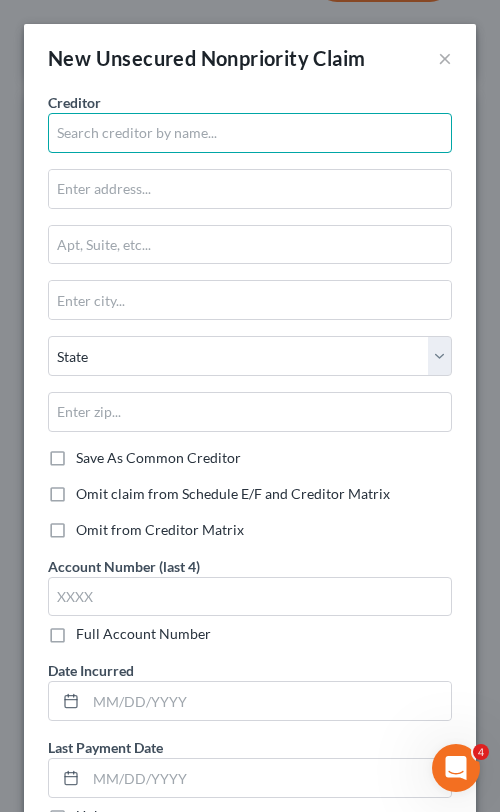 click at bounding box center [250, 133] 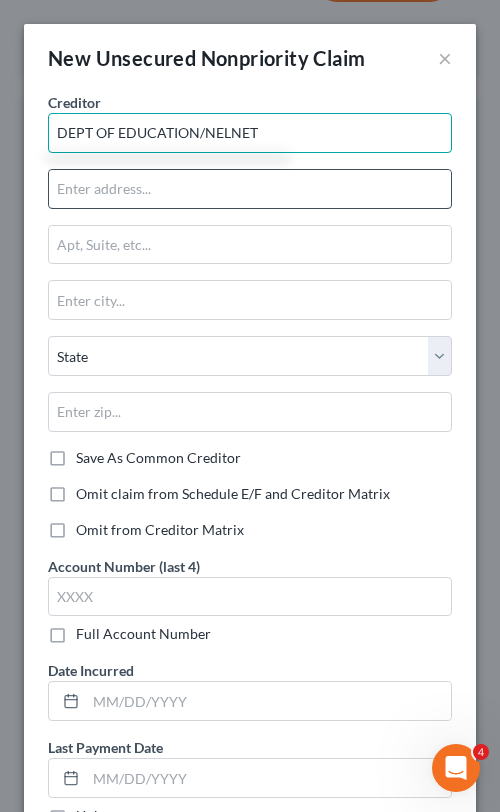 type on "DEPT OF EDUCATION/NELNET" 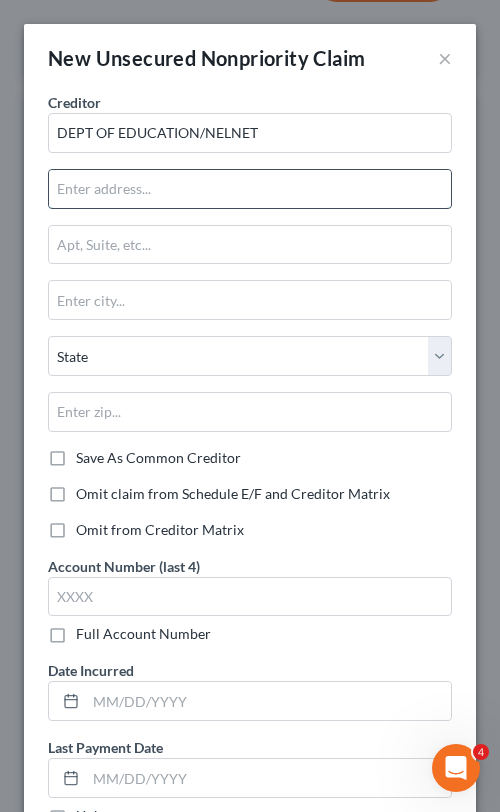 click at bounding box center (250, 189) 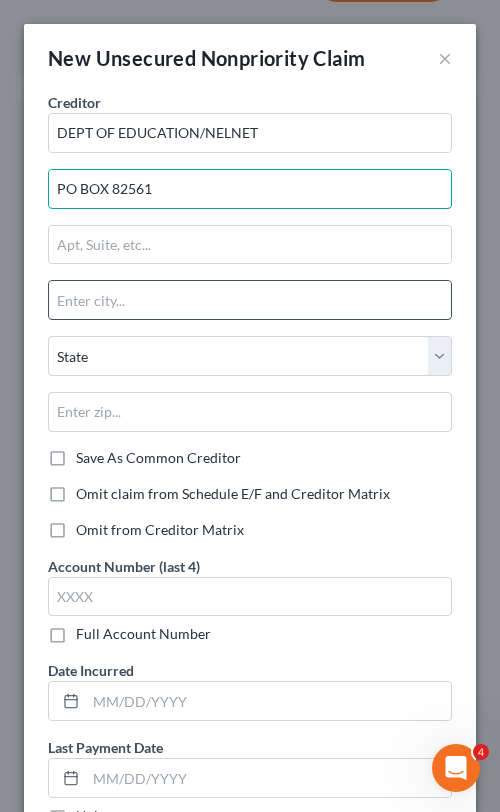 type on "PO BOX 82561" 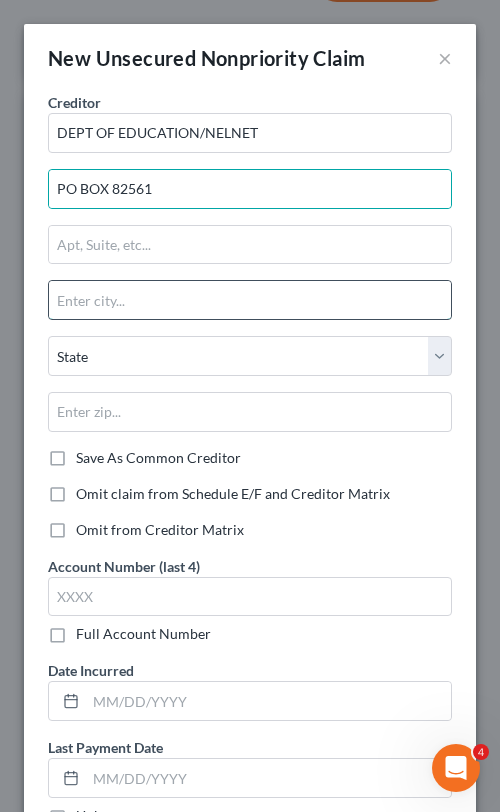 click at bounding box center (250, 300) 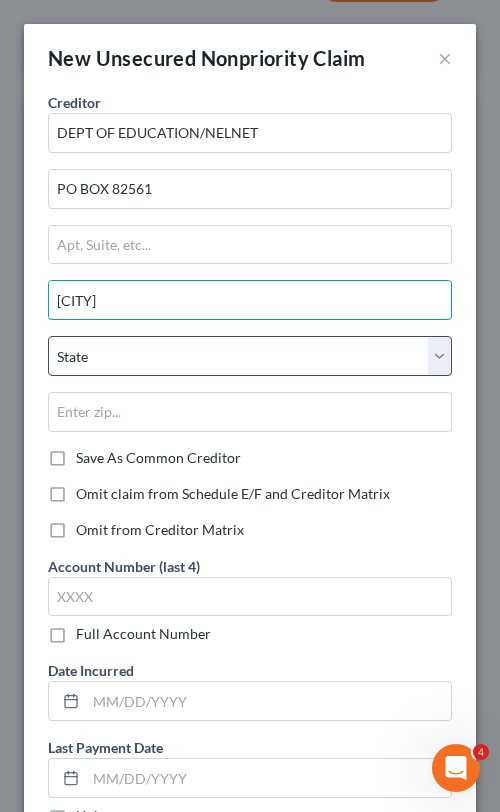 type on "[CITY]" 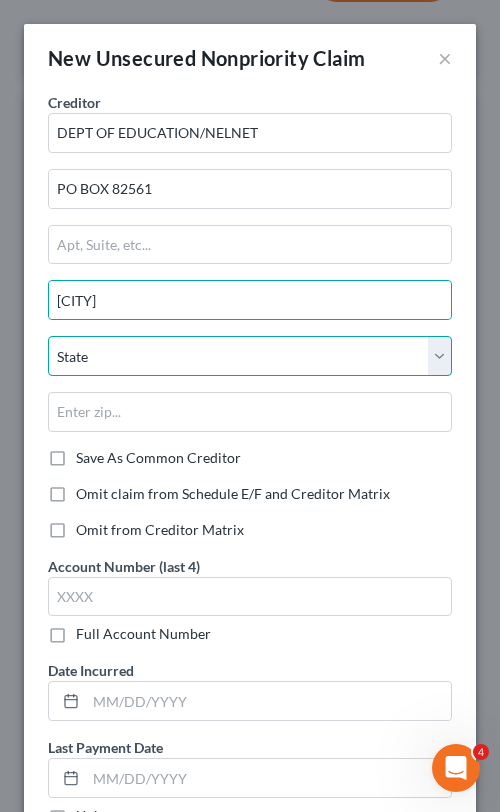 click on "State AL AK AR AZ CA CO CT DE DC FL GA GU HI ID IL IN IA KS KY LA ME MD MA MI MN MS MO MT NC ND NE NV NH NJ NM NY OH OK OR PA PR RI SC SD TN TX UT VI VA VT WA WV WI WY" at bounding box center [250, 356] 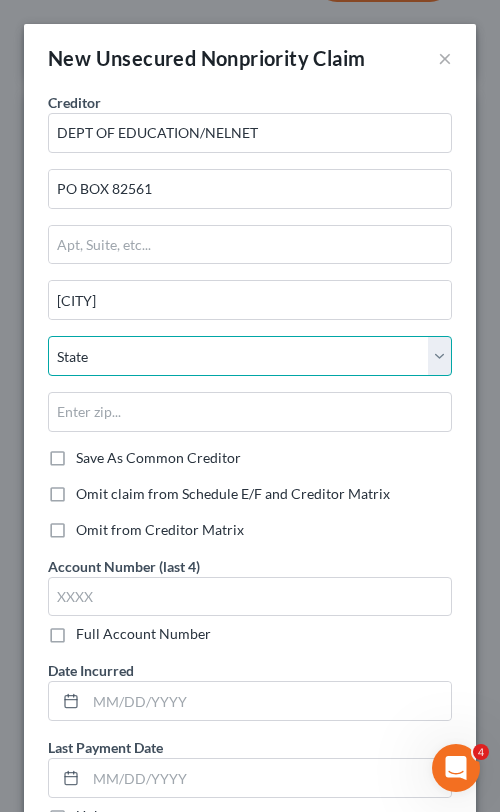 select on "30" 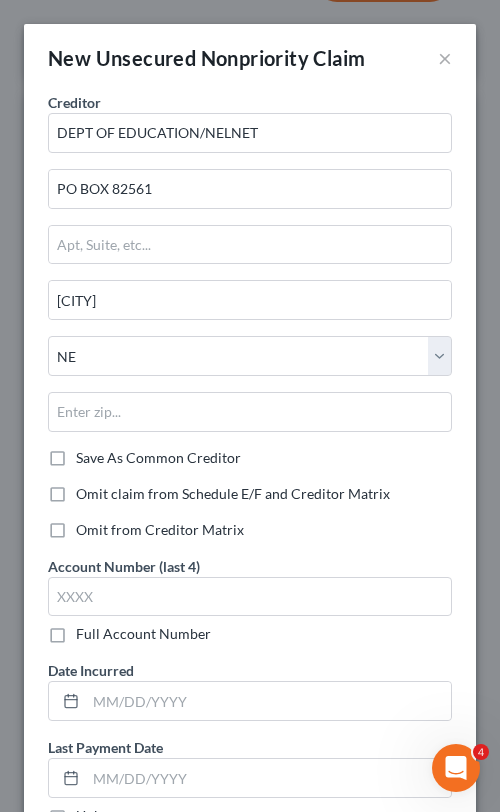 click on "State AL AK AR AZ CA CO CT DE DC FL GA GU HI ID IL IN IA KS KY LA ME MD MA MI MN MS MO MT NC ND NE NV NH NJ NM NY OH OK OR PA PR RI SC SD TN TX UT VI VA VT WA WV WI WY" at bounding box center (250, 392) 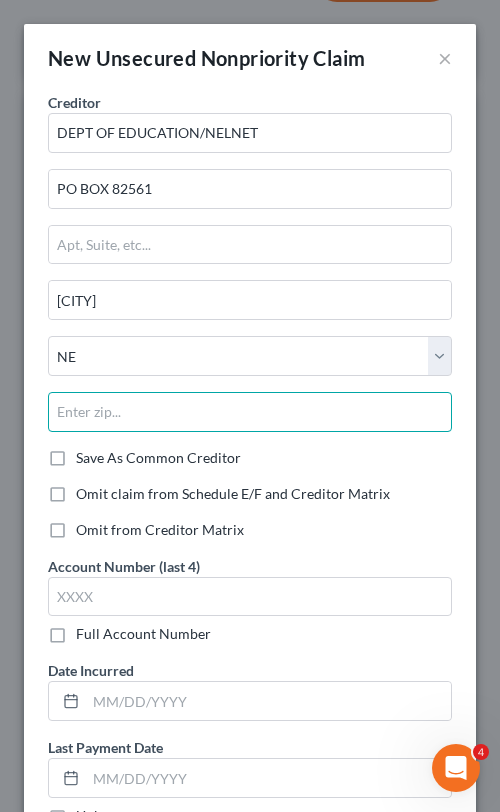 click at bounding box center [250, 412] 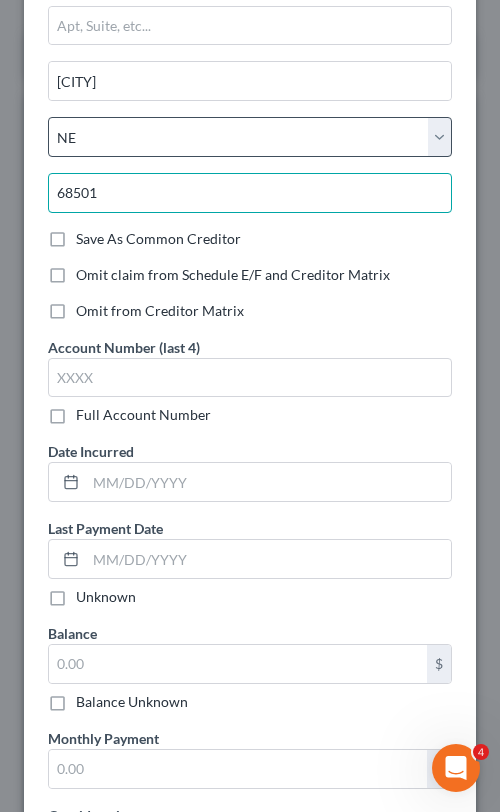 scroll, scrollTop: 230, scrollLeft: 0, axis: vertical 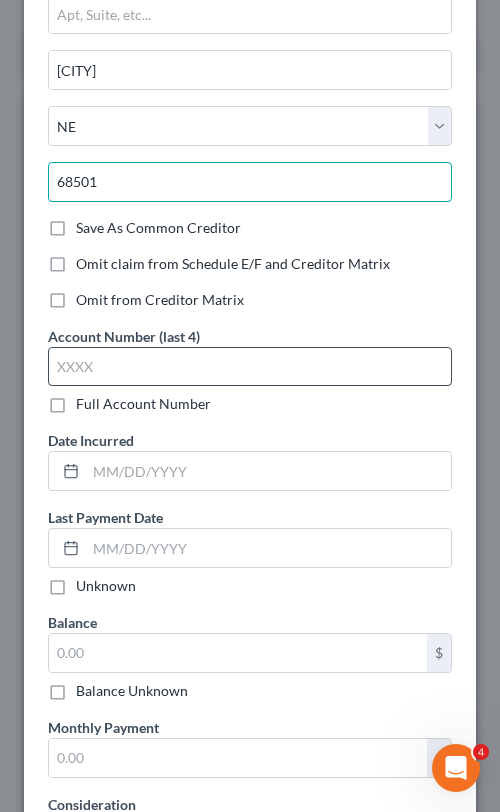 type on "68501" 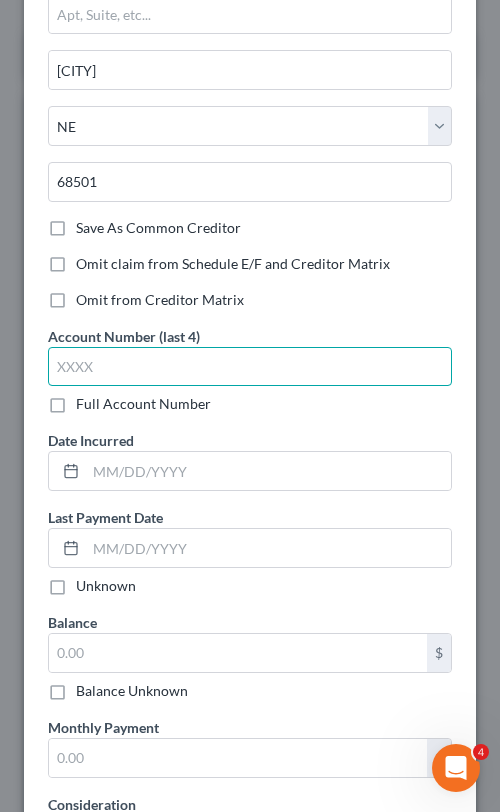 click at bounding box center [250, 367] 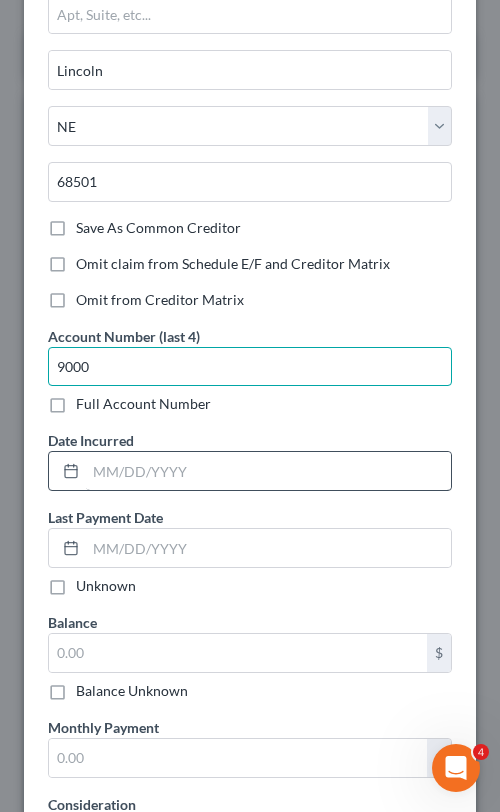 type on "9000" 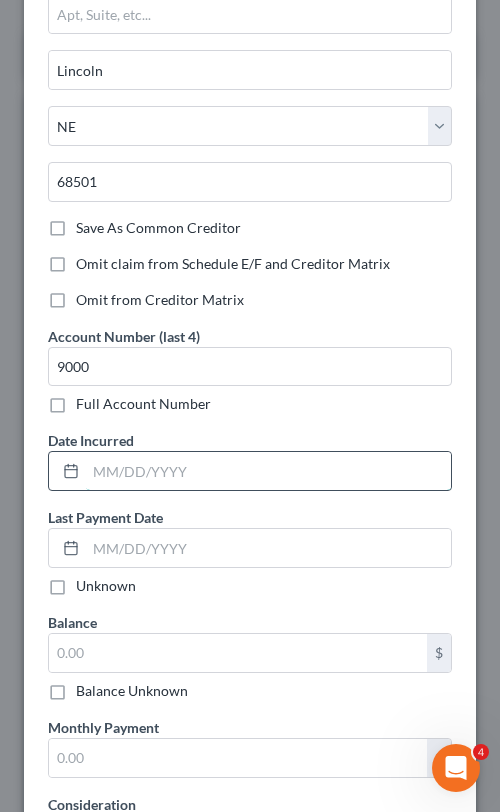 click at bounding box center [268, 471] 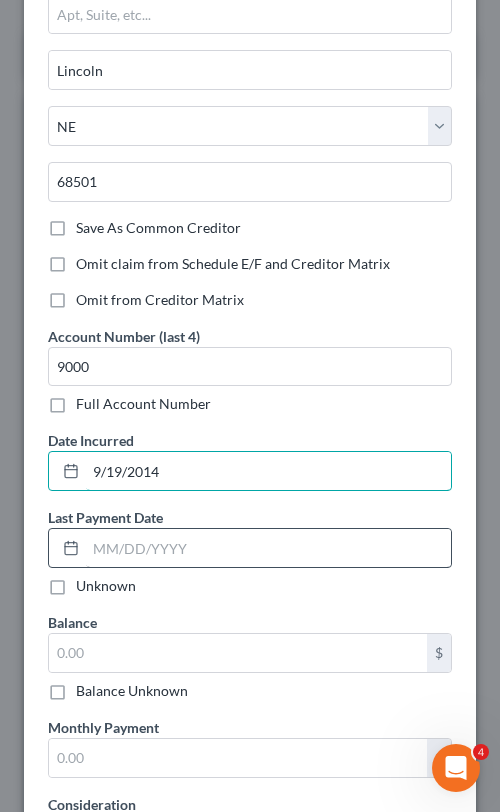 type on "9/19/2014" 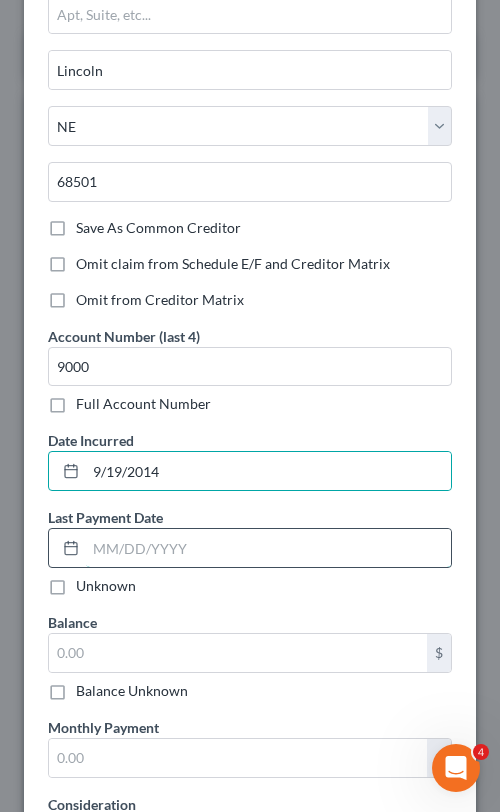 click at bounding box center [268, 548] 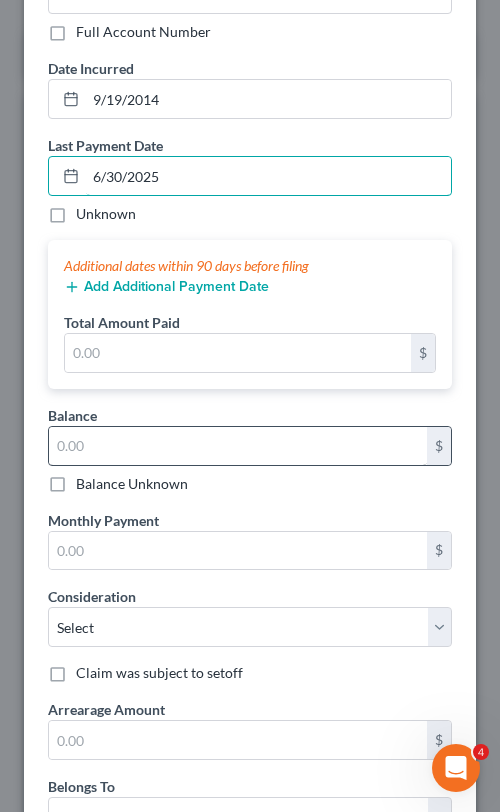 scroll, scrollTop: 603, scrollLeft: 0, axis: vertical 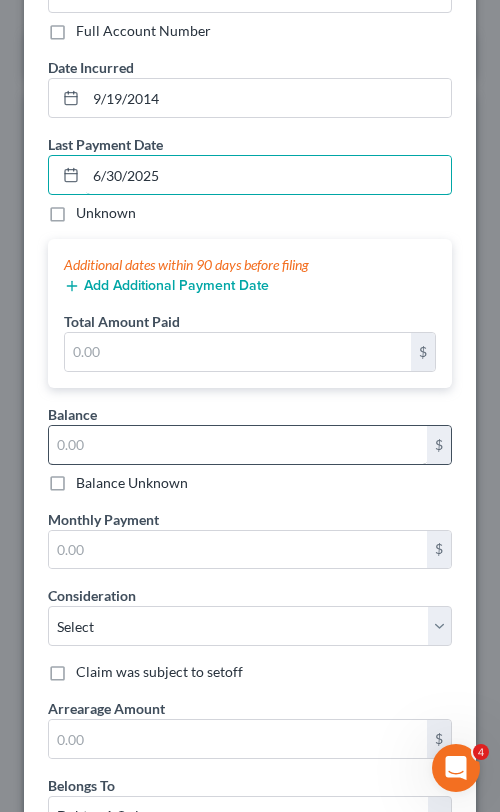 type on "6/30/2025" 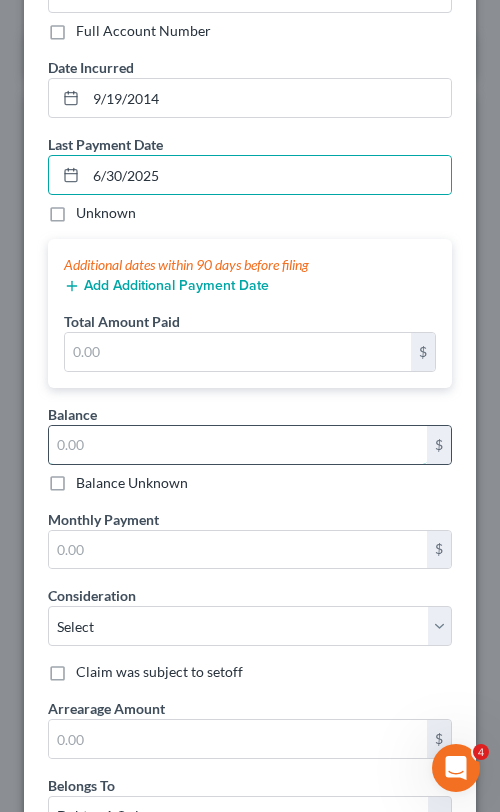 click at bounding box center [238, 445] 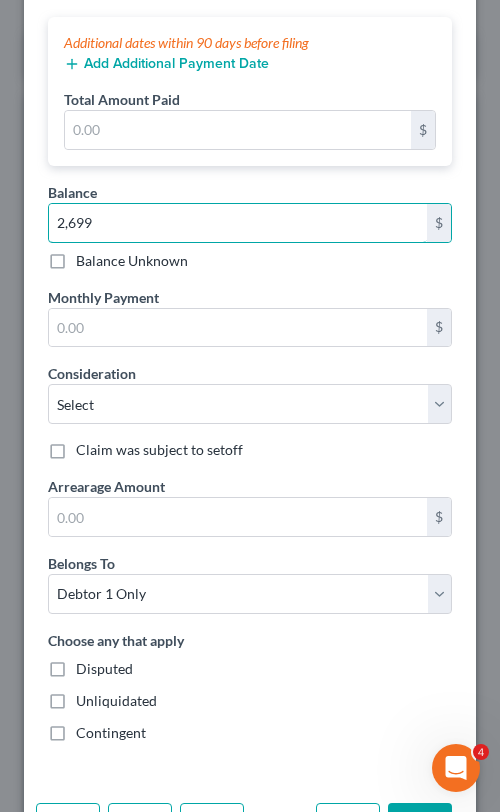 scroll, scrollTop: 897, scrollLeft: 0, axis: vertical 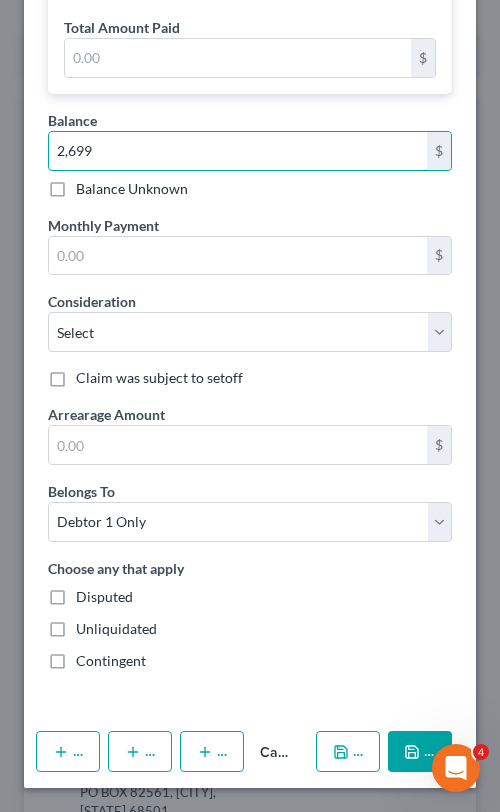 type on "2,699" 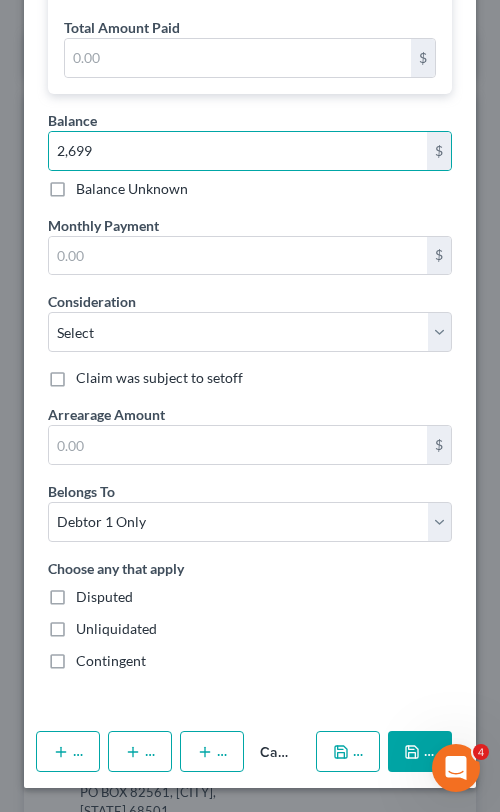 click on "Save & New" at bounding box center (348, 752) 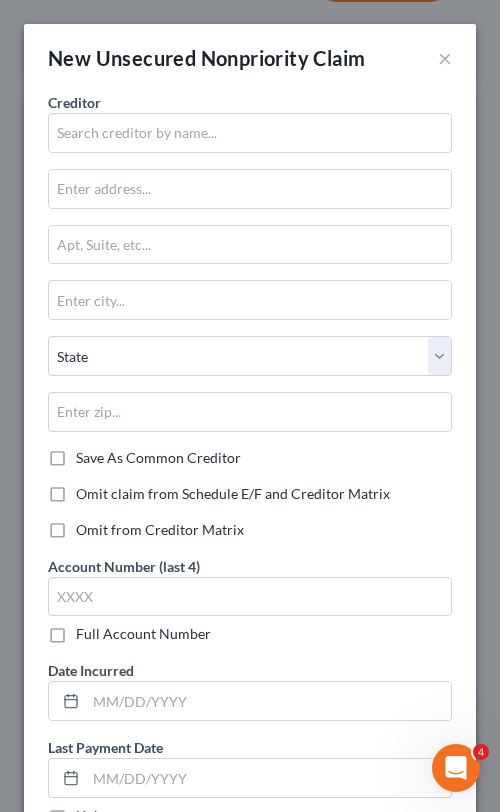 click on "Creditor *" at bounding box center [250, 122] 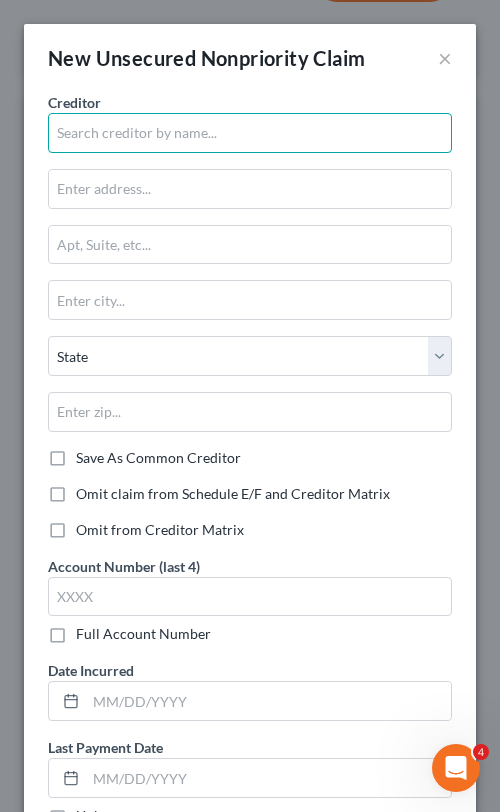 click at bounding box center [250, 133] 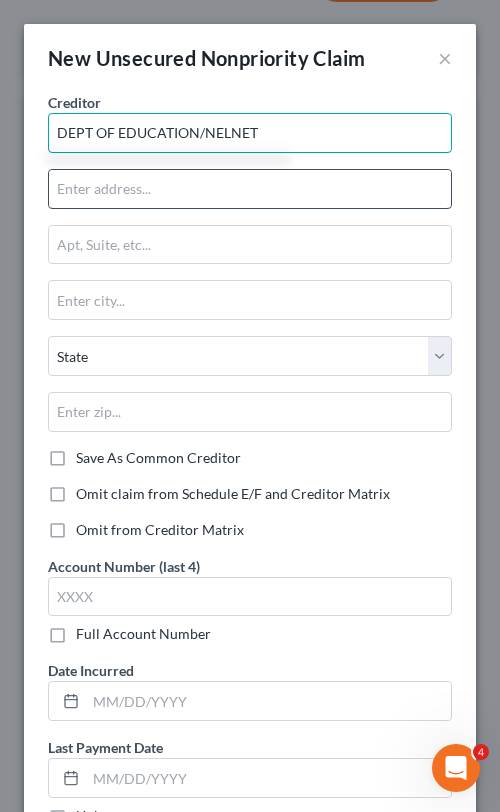 type on "DEPT OF EDUCATION/NELNET" 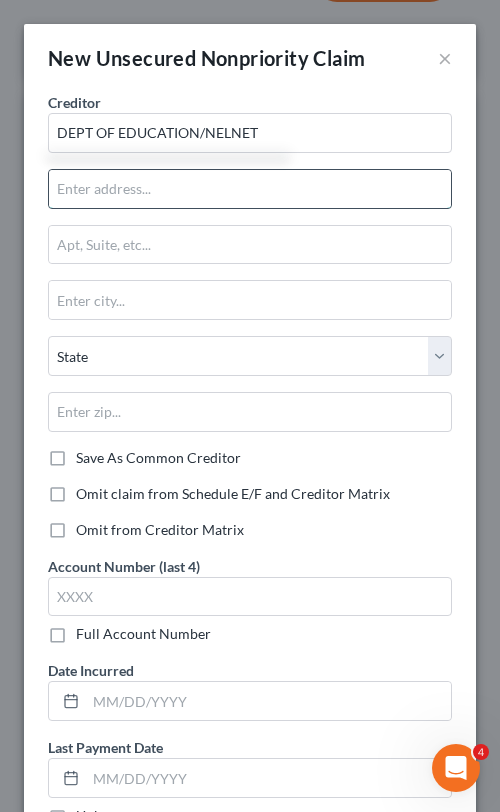 click at bounding box center (250, 189) 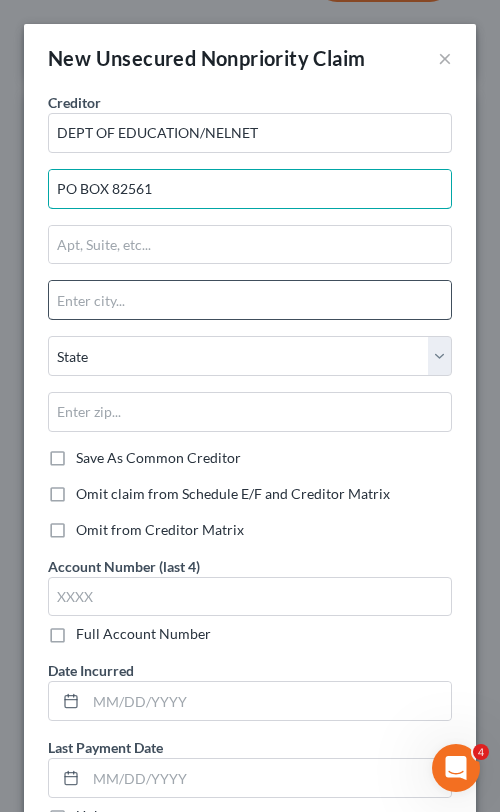 type on "PO BOX 82561" 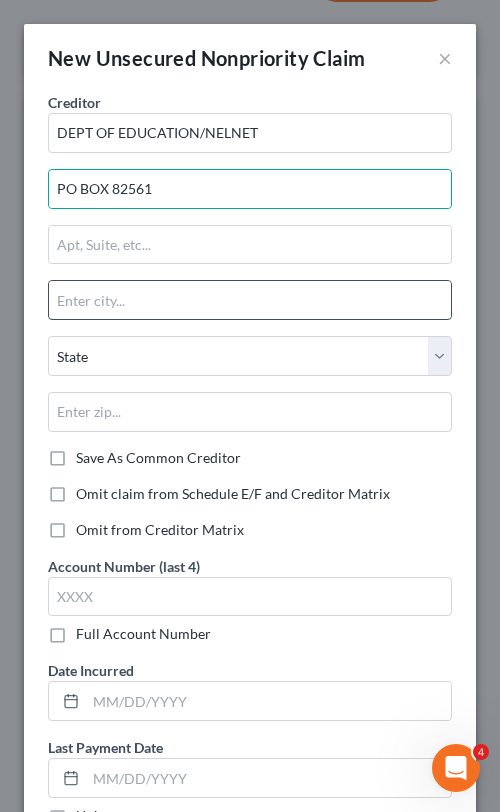 click at bounding box center [250, 300] 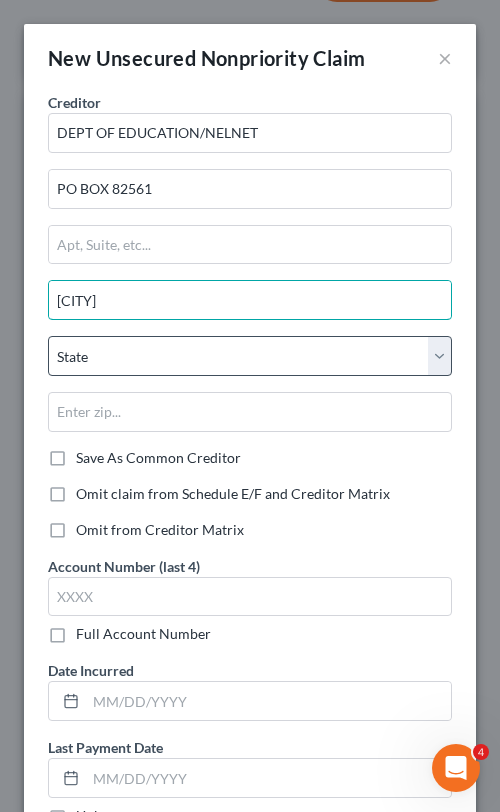 type on "[CITY]" 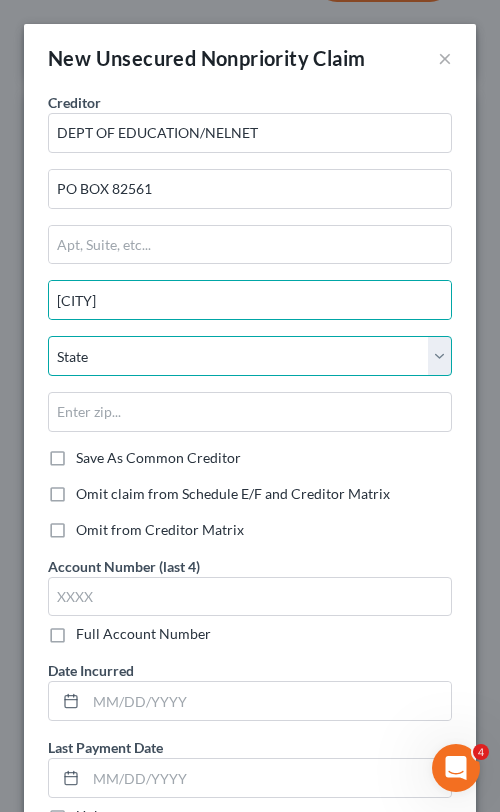 click on "State AL AK AR AZ CA CO CT DE DC FL GA GU HI ID IL IN IA KS KY LA ME MD MA MI MN MS MO MT NC ND NE NV NH NJ NM NY OH OK OR PA PR RI SC SD TN TX UT VI VA VT WA WV WI WY" at bounding box center (250, 356) 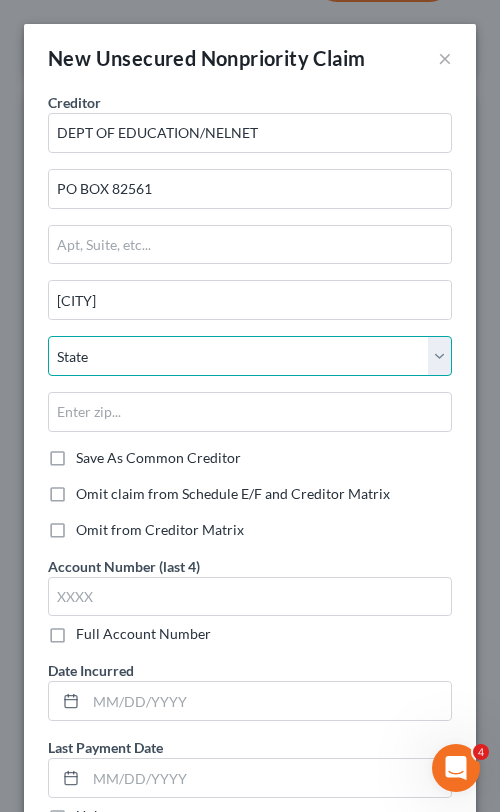select on "30" 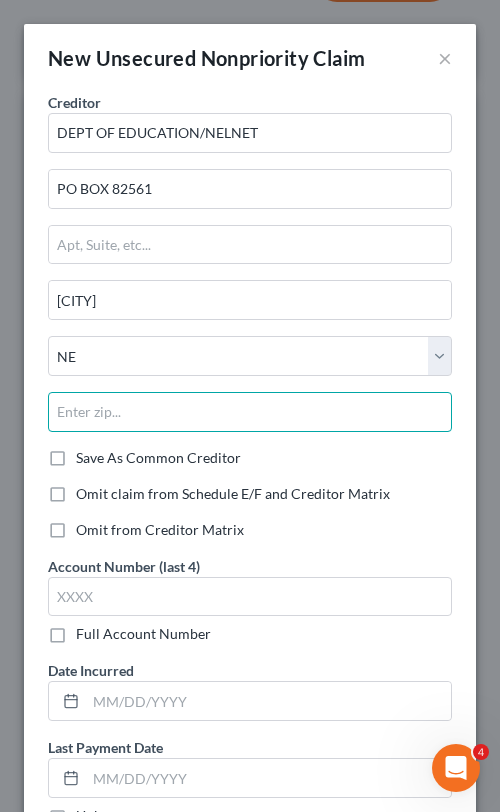 click at bounding box center [250, 412] 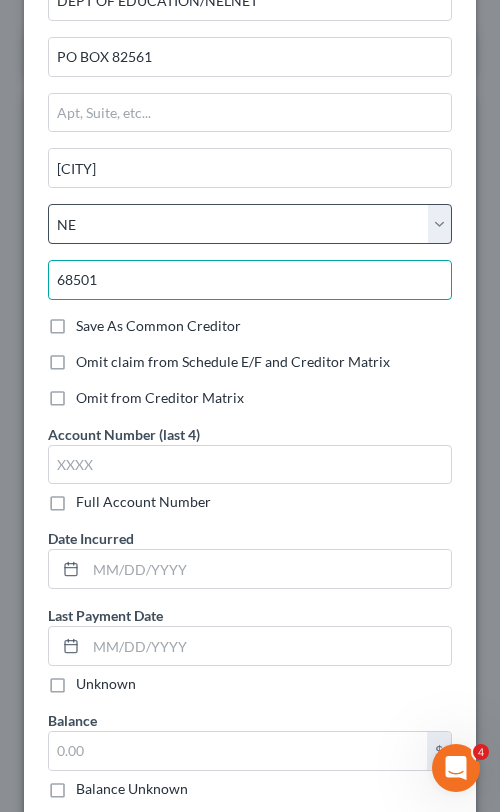 scroll, scrollTop: 142, scrollLeft: 0, axis: vertical 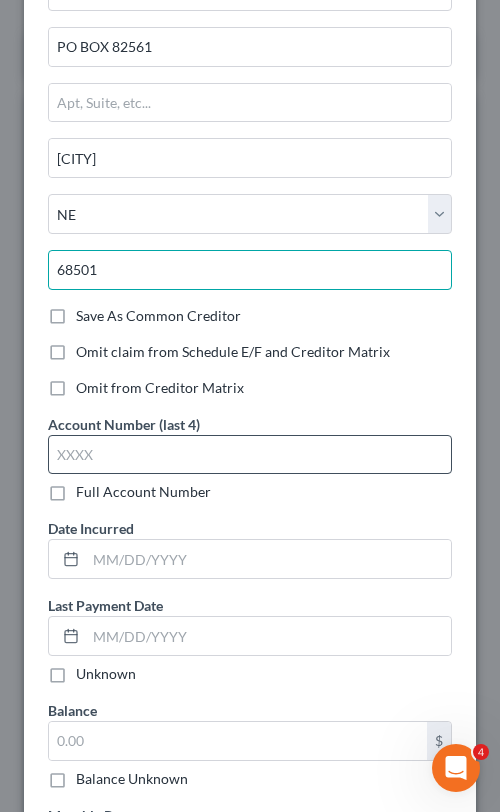 type on "68501" 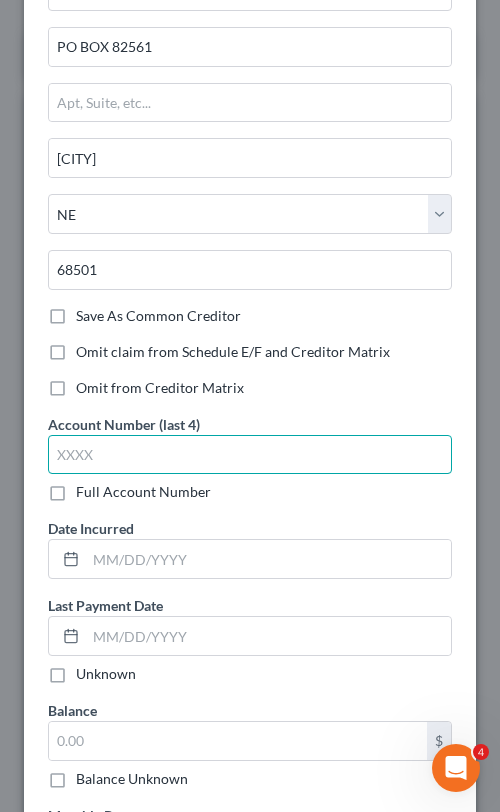 click at bounding box center [250, 455] 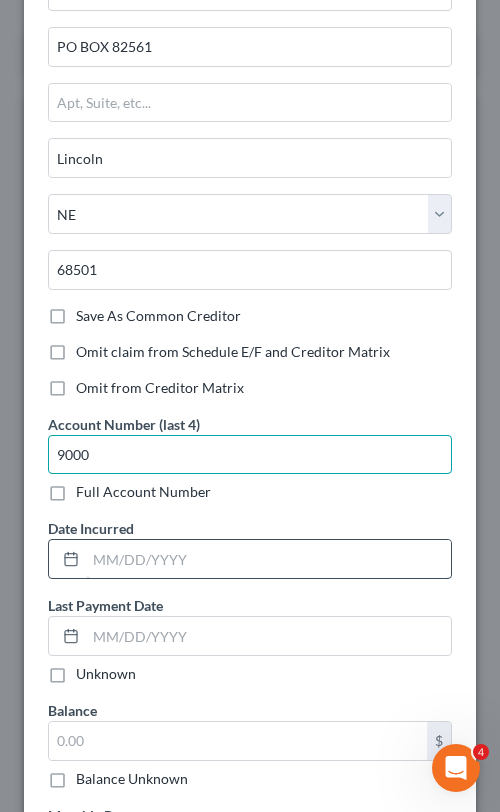 type on "9000" 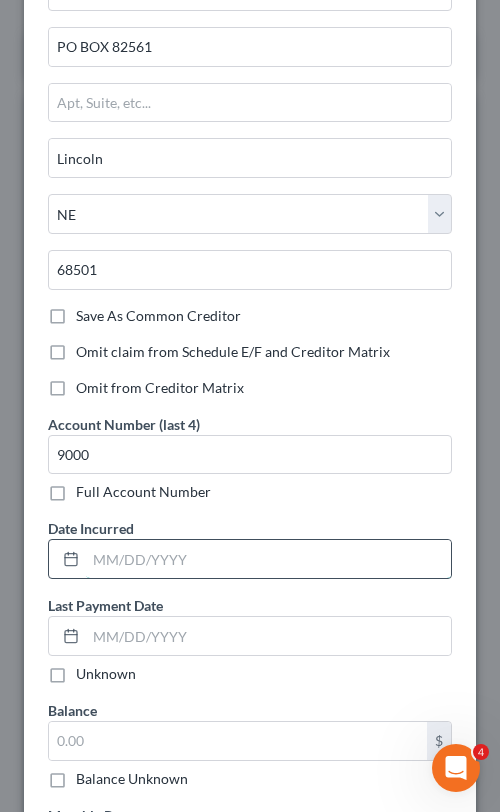 click at bounding box center (268, 559) 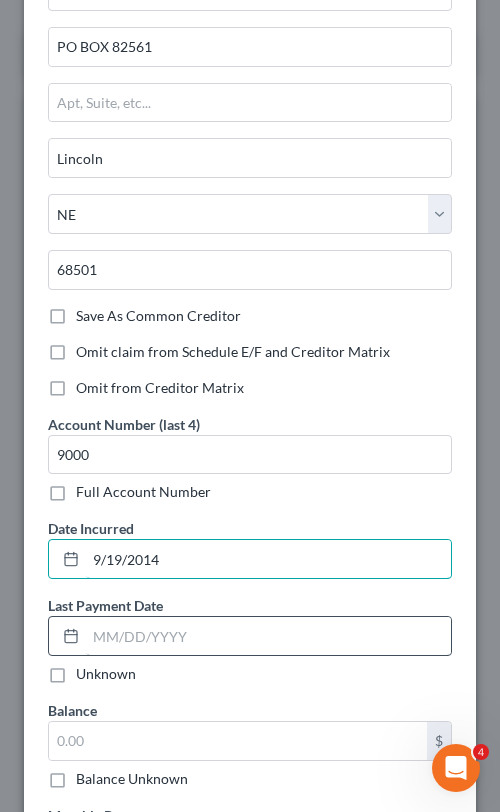 type on "9/19/2014" 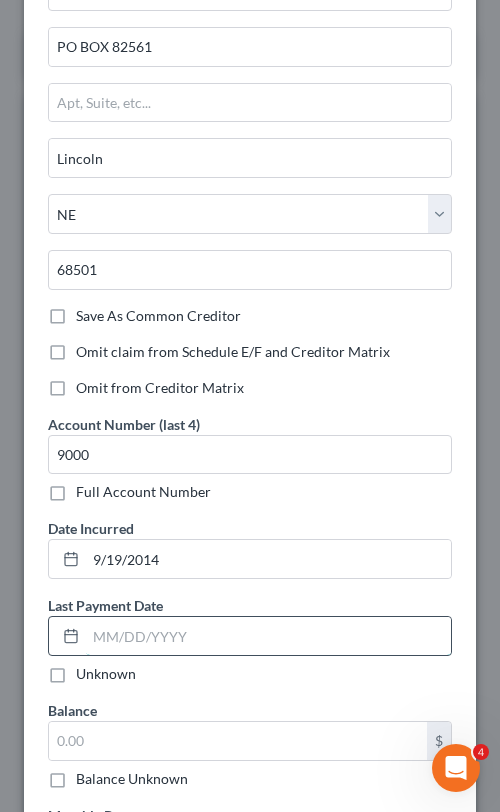click at bounding box center (268, 636) 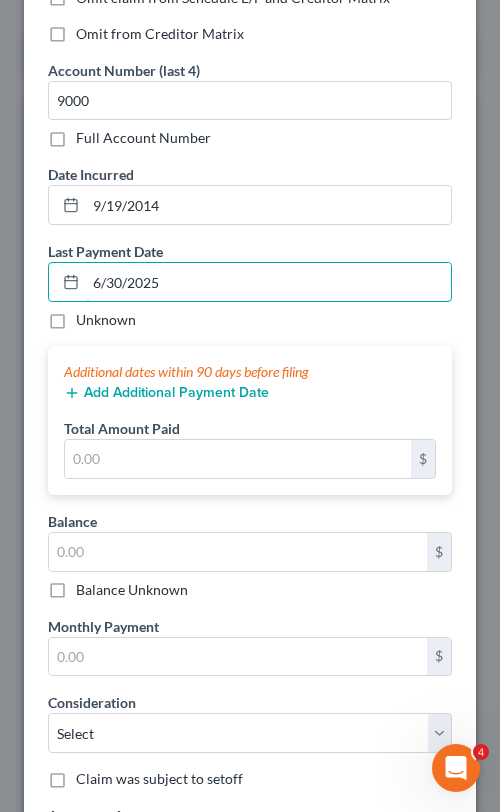 scroll, scrollTop: 497, scrollLeft: 0, axis: vertical 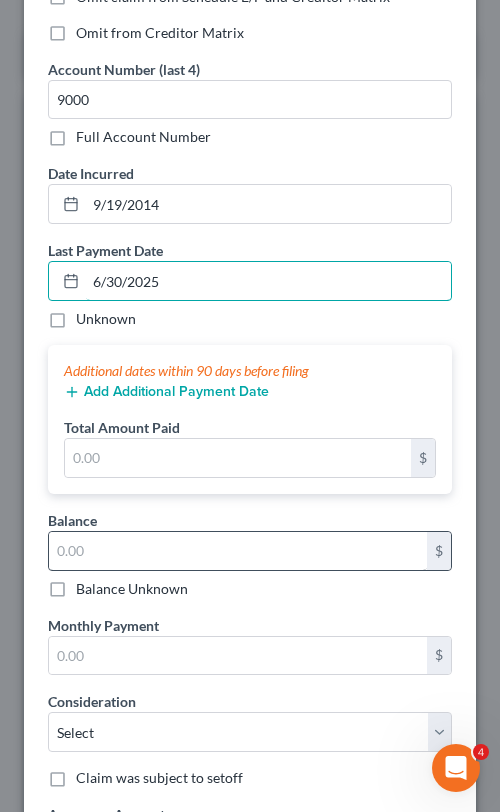 type on "6/30/2025" 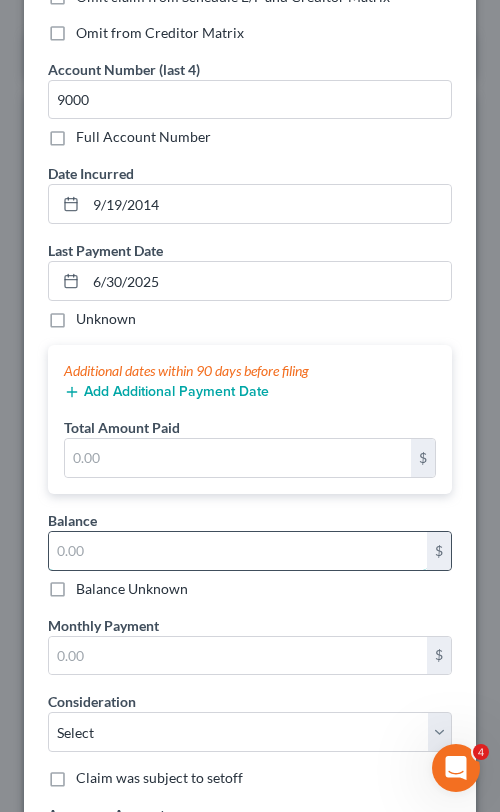 click at bounding box center [238, 551] 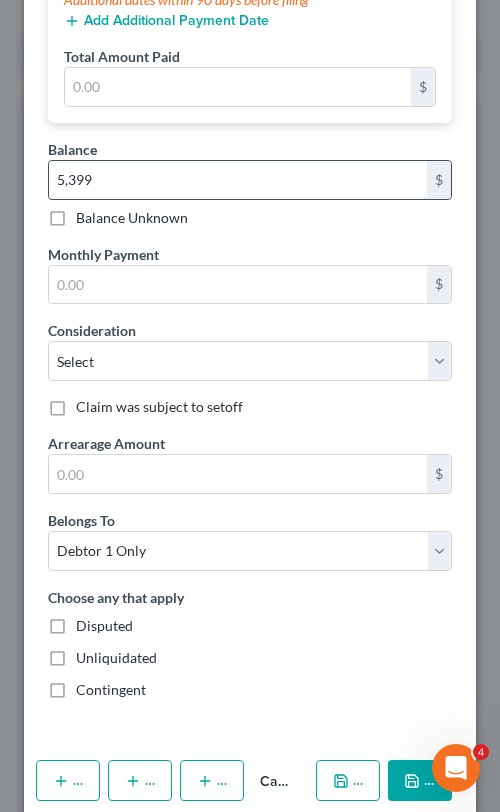 scroll, scrollTop: 897, scrollLeft: 0, axis: vertical 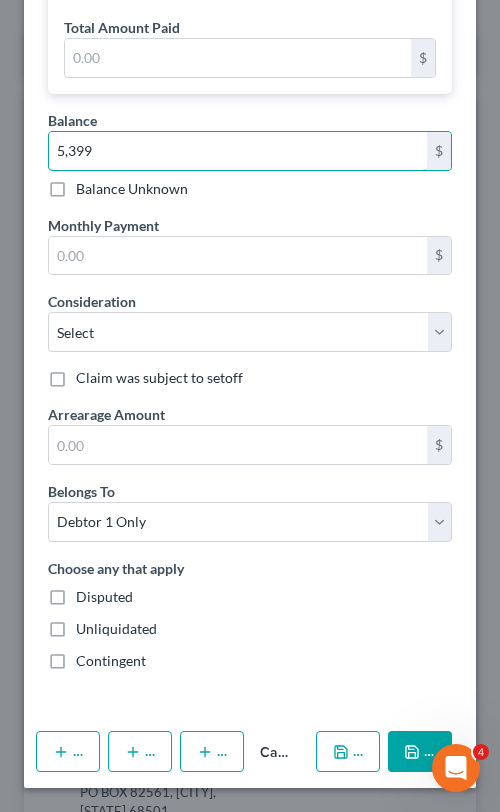 type on "5,399" 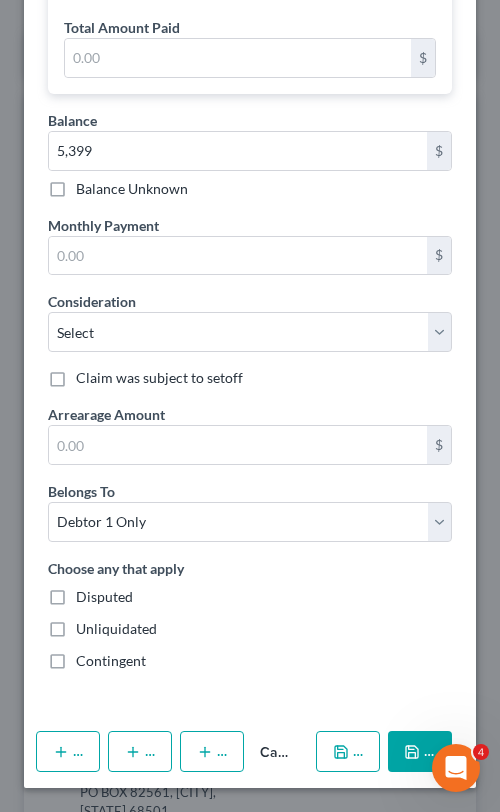 click on "Save & New" at bounding box center (348, 752) 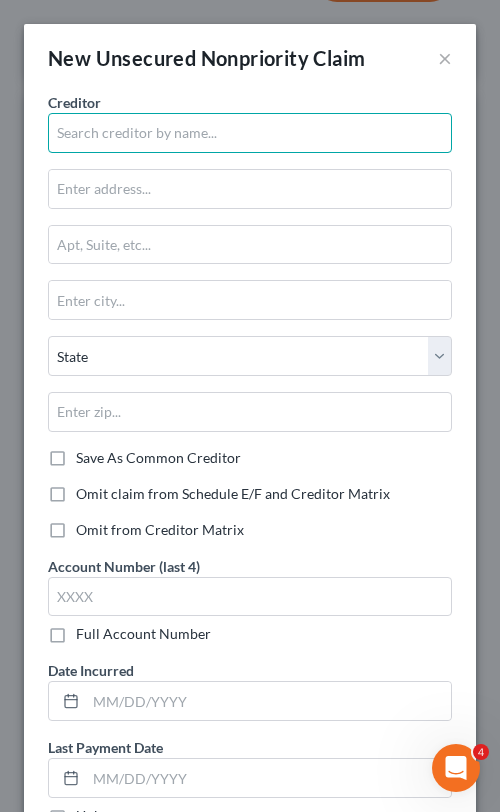 click at bounding box center [250, 133] 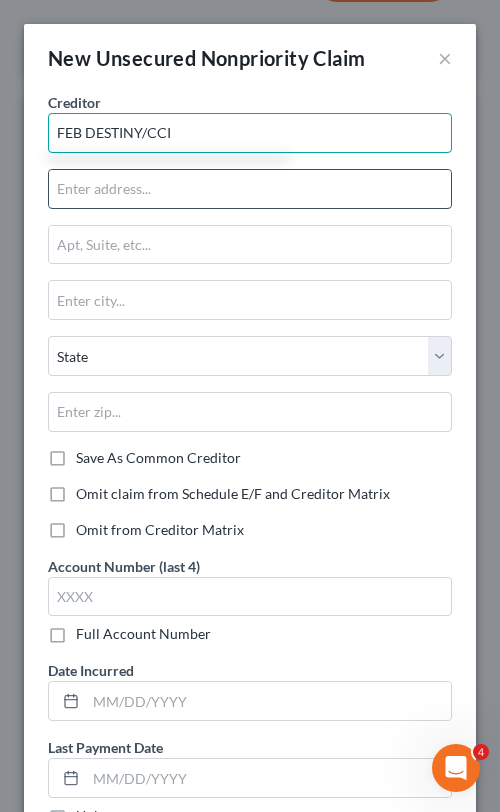 type on "FEB DESTINY/CCI" 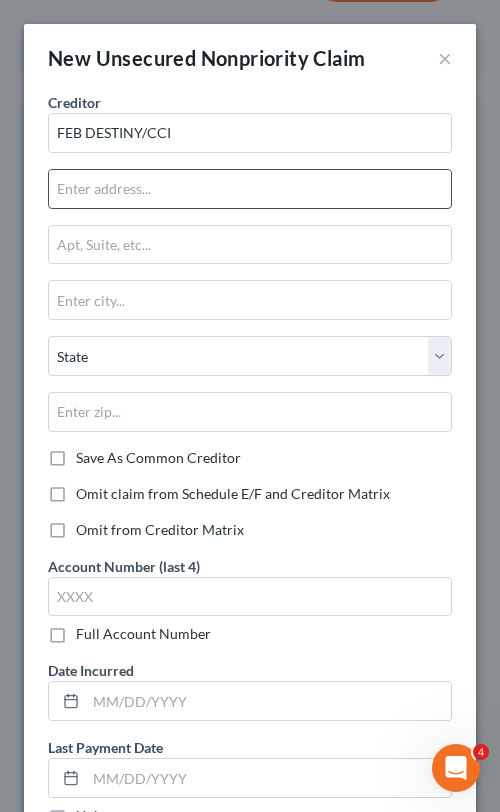 click at bounding box center (250, 189) 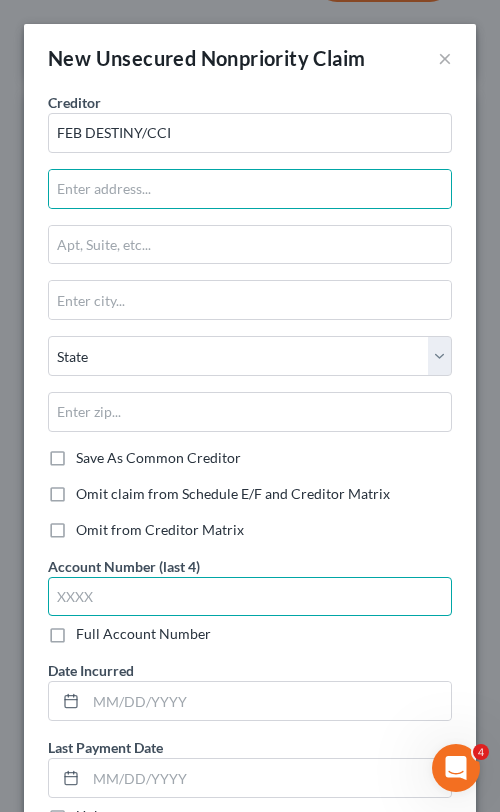 click at bounding box center [250, 597] 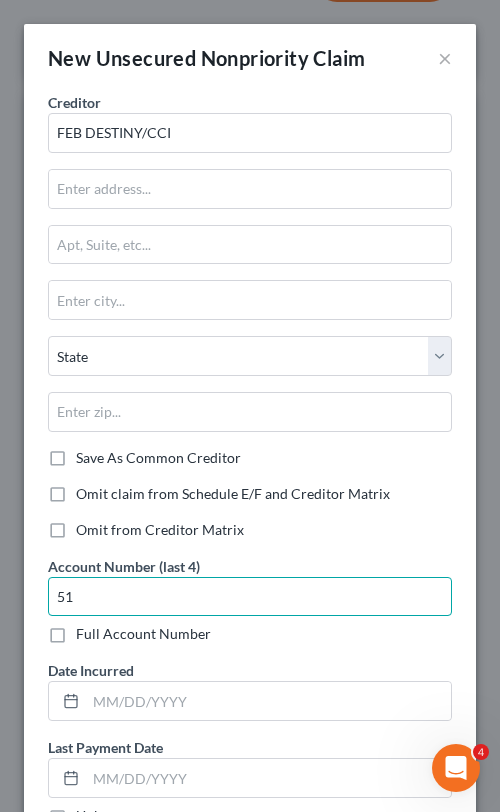 type on "5" 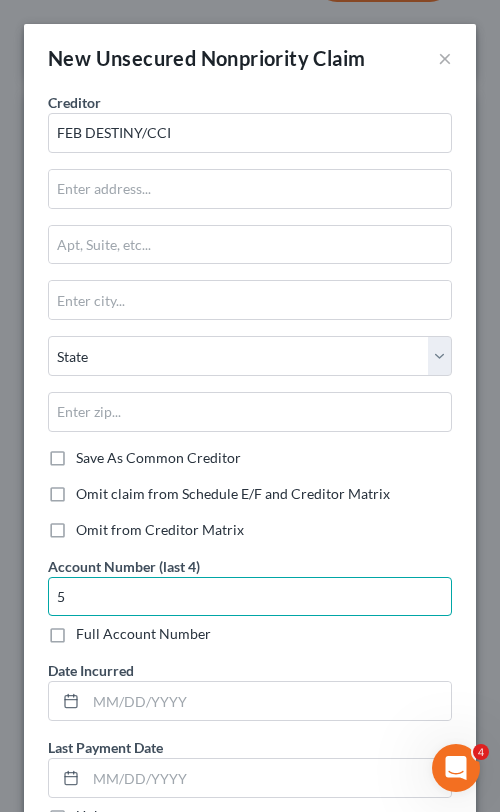 type 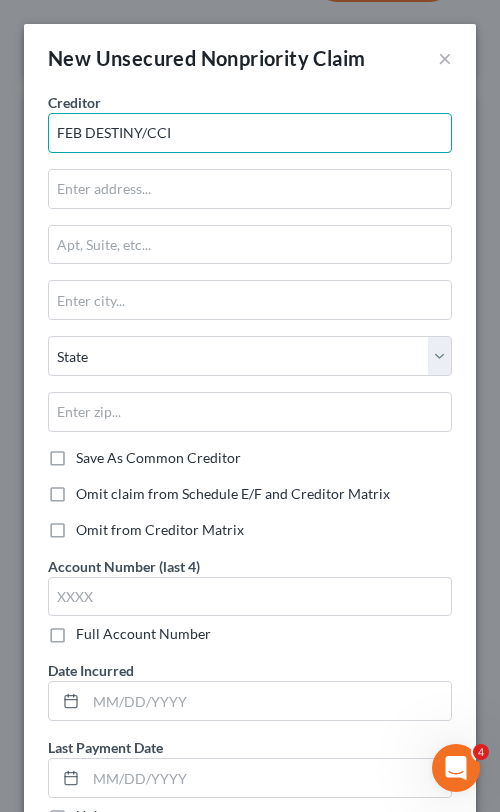 click on "FEB DESTINY/CCI" at bounding box center [250, 133] 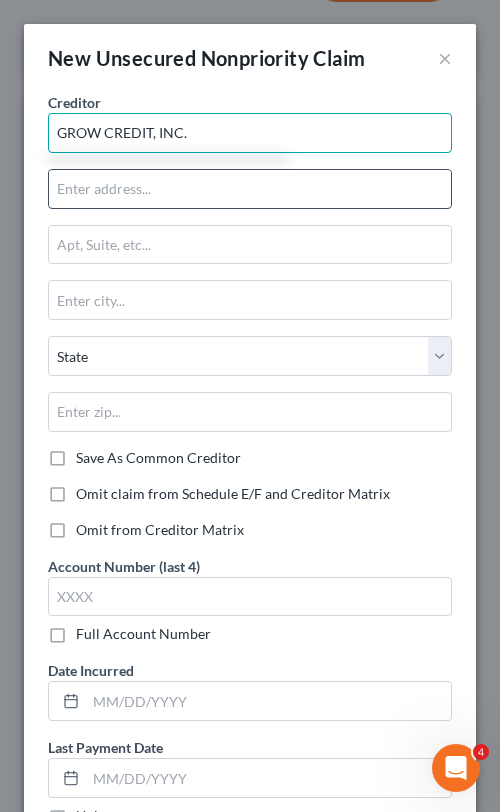 type on "GROW CREDIT, INC." 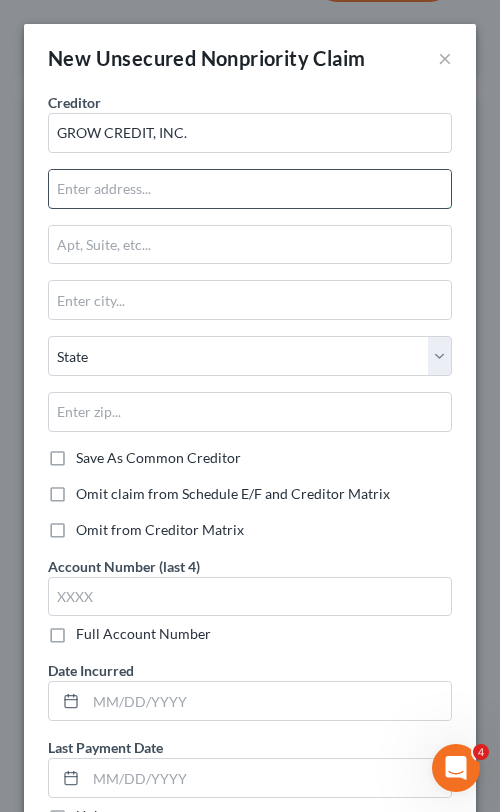 click at bounding box center [250, 189] 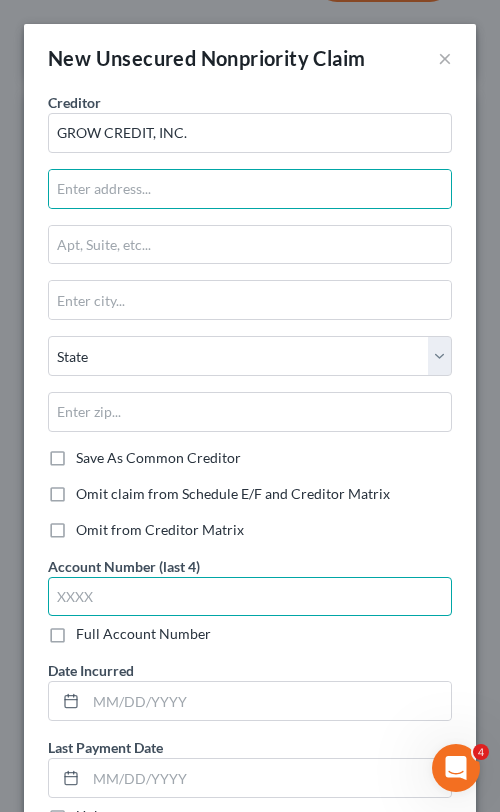 click at bounding box center [250, 597] 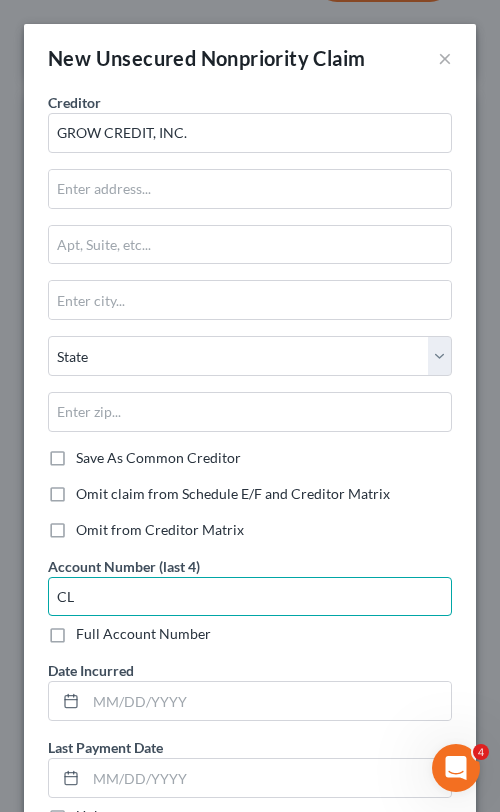 type on "C" 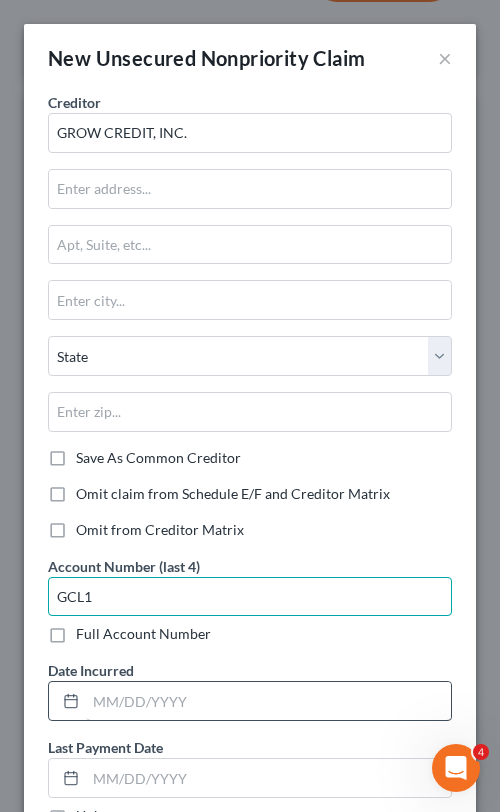 type on "GCL1" 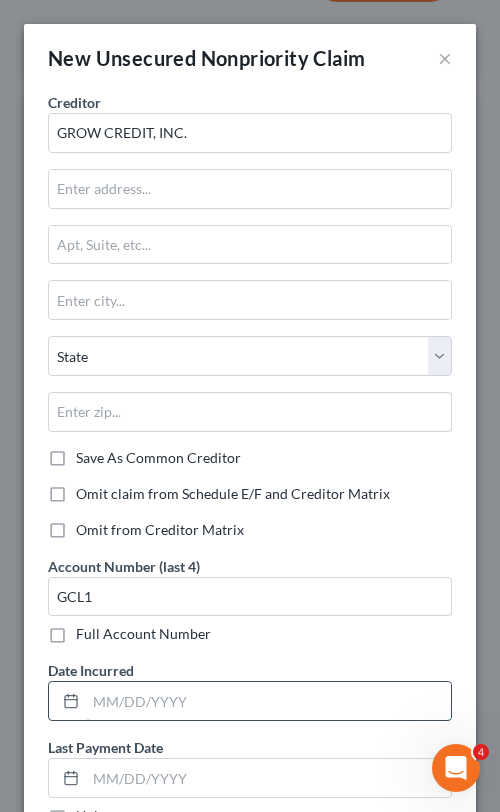 click at bounding box center (268, 701) 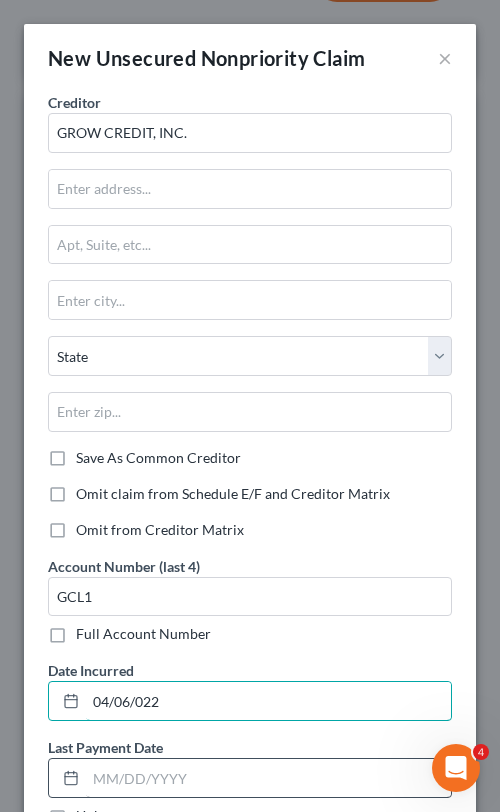 type on "04/06/022" 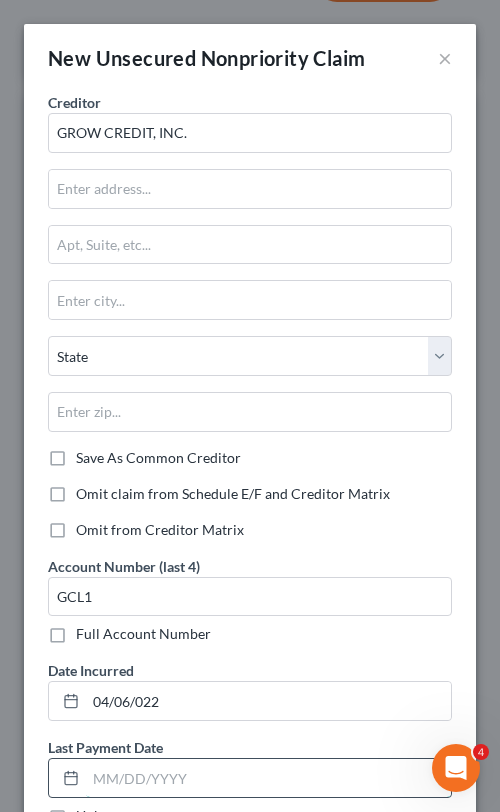 click at bounding box center [268, 778] 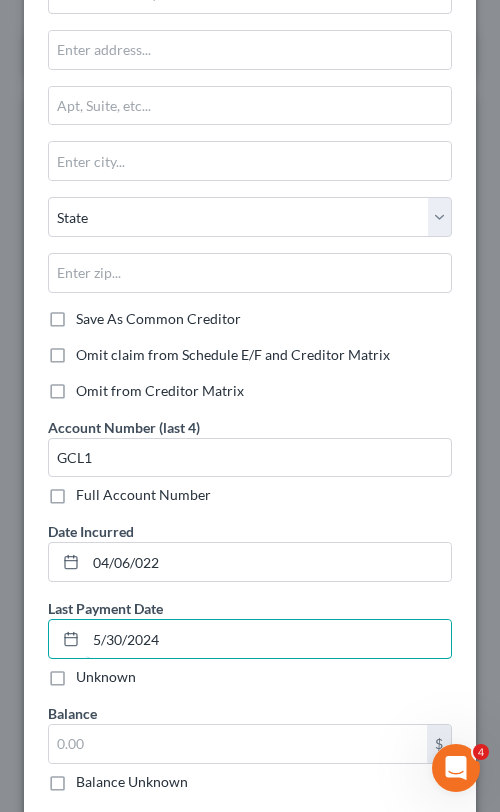 scroll, scrollTop: 145, scrollLeft: 0, axis: vertical 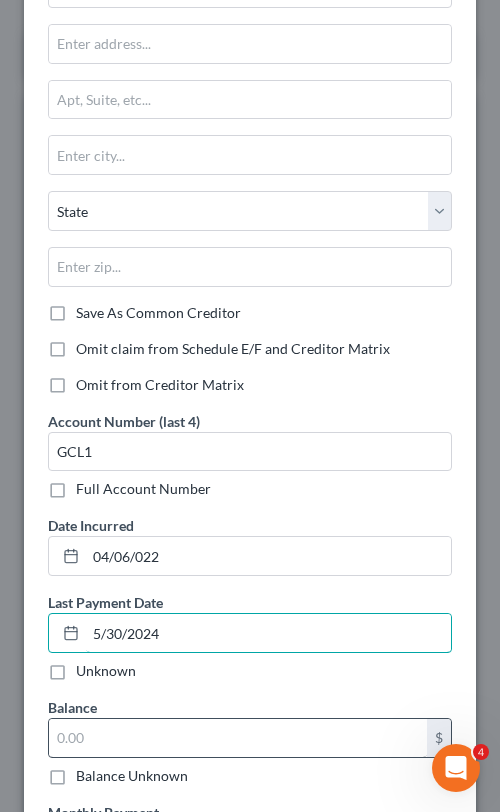 type on "5/30/2024" 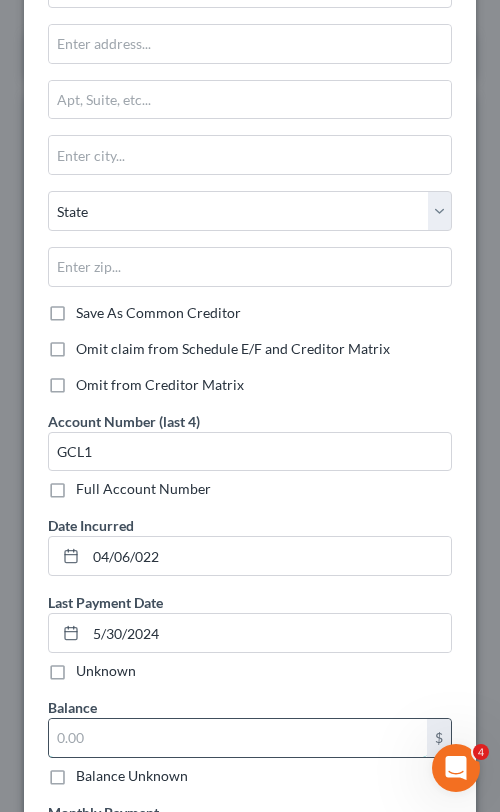 click at bounding box center (238, 738) 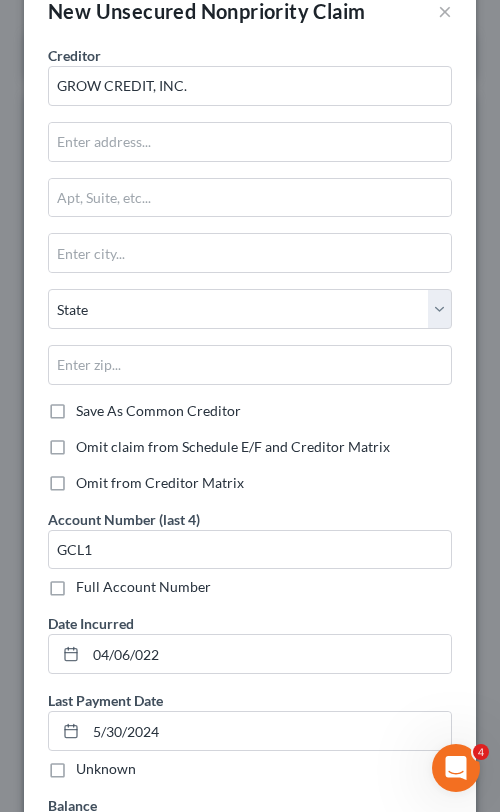 scroll, scrollTop: 38, scrollLeft: 0, axis: vertical 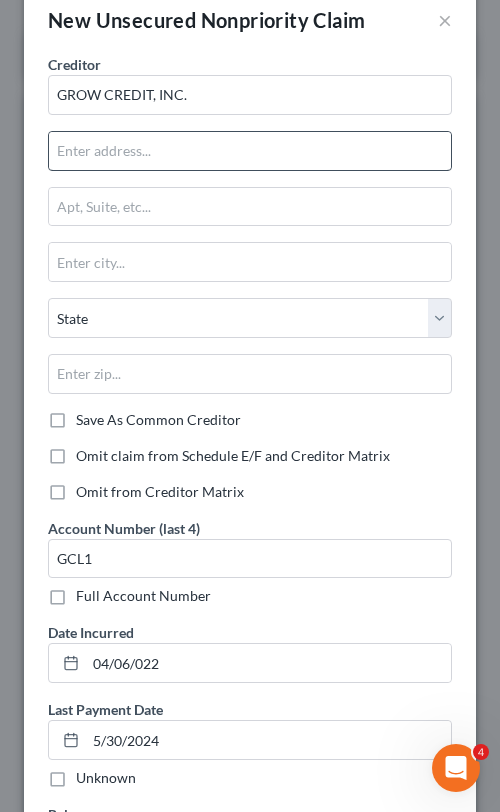 type on "149" 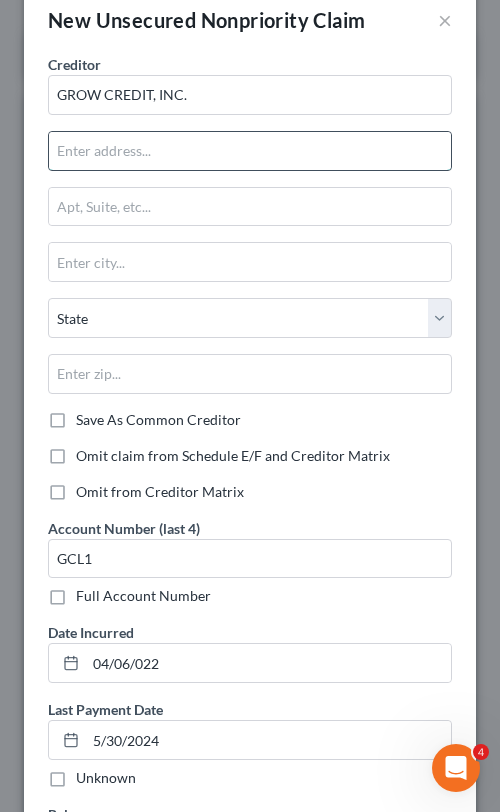 click at bounding box center (250, 151) 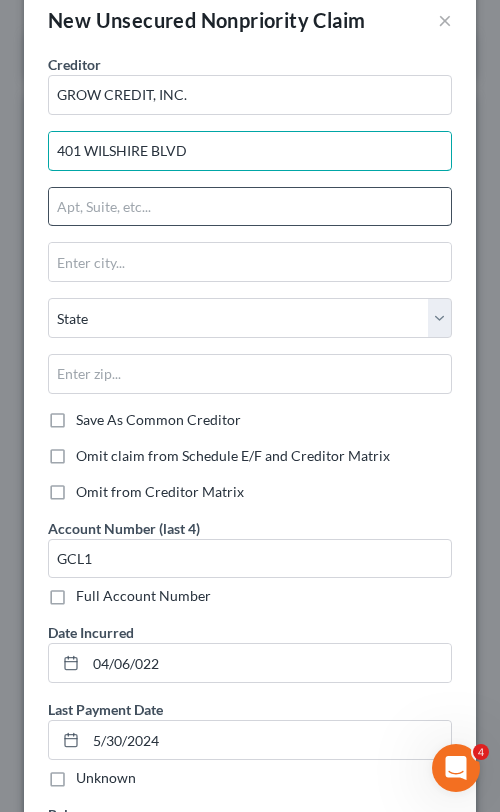 type on "401 WILSHIRE BLVD" 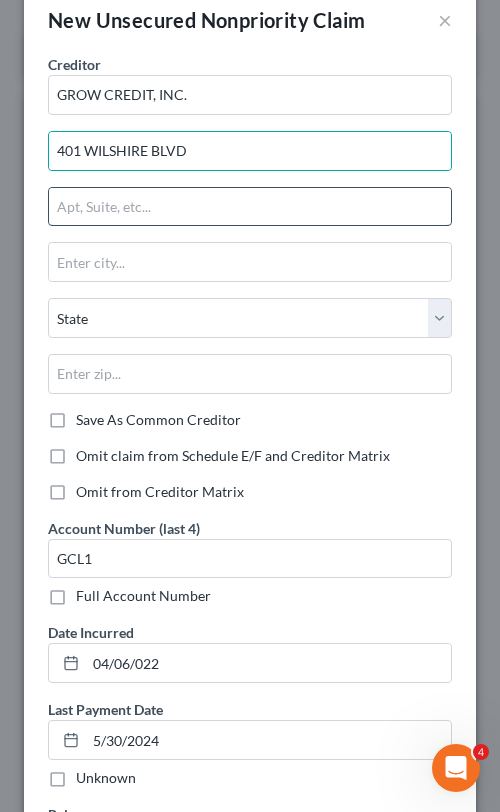 click at bounding box center (250, 207) 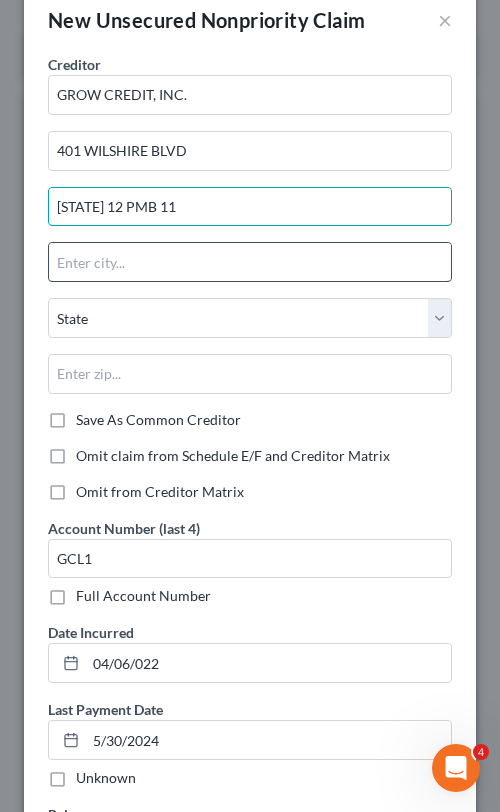 type on "[STATE] 12 PMB 11" 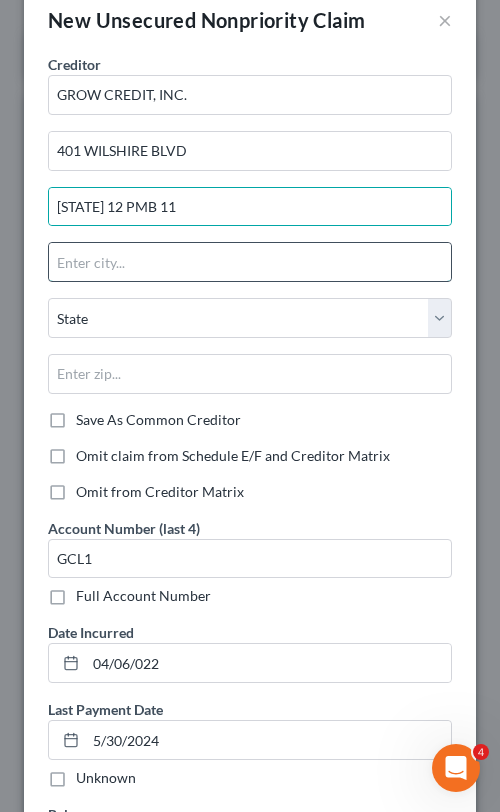 click at bounding box center [250, 262] 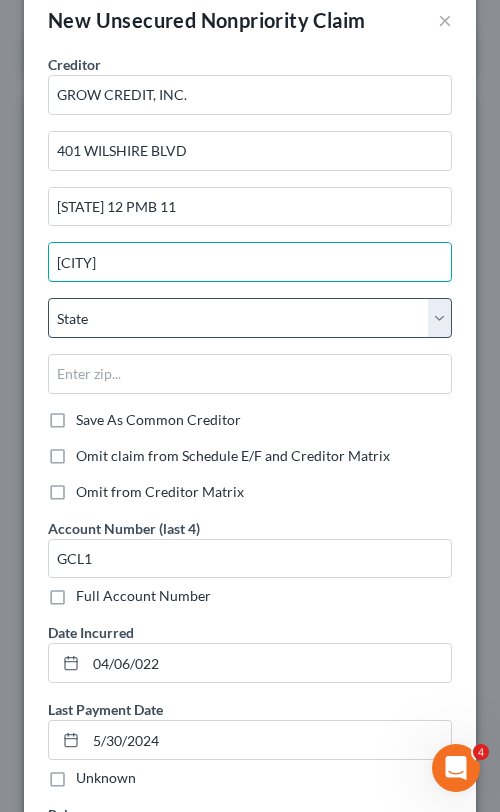 type on "[CITY]" 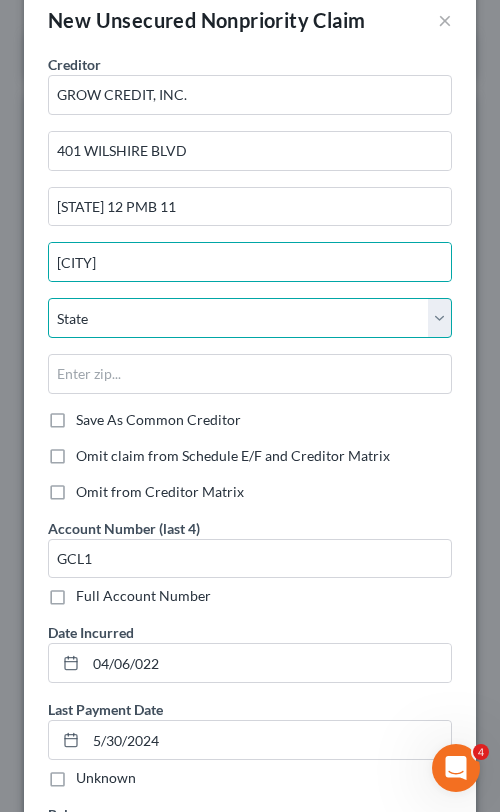click on "State AL AK AR AZ CA CO CT DE DC FL GA GU HI ID IL IN IA KS KY LA ME MD MA MI MN MS MO MT NC ND NE NV NH NJ NM NY OH OK OR PA PR RI SC SD TN TX UT VI VA VT WA WV WI WY" at bounding box center [250, 318] 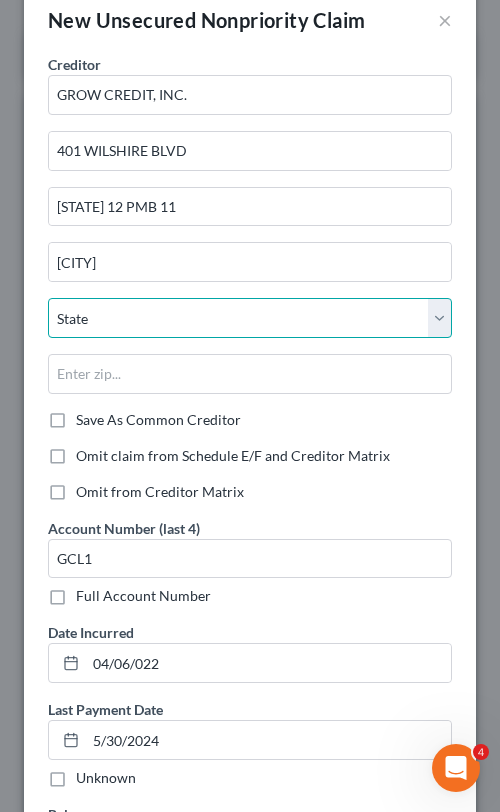 select on "4" 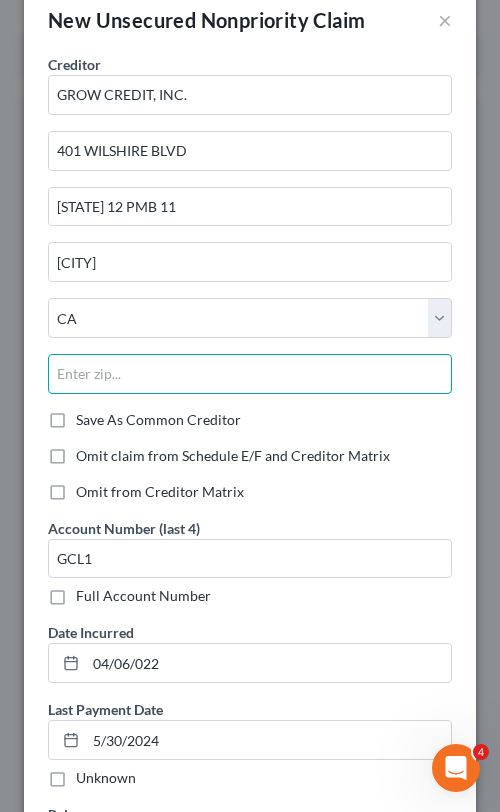click at bounding box center [250, 374] 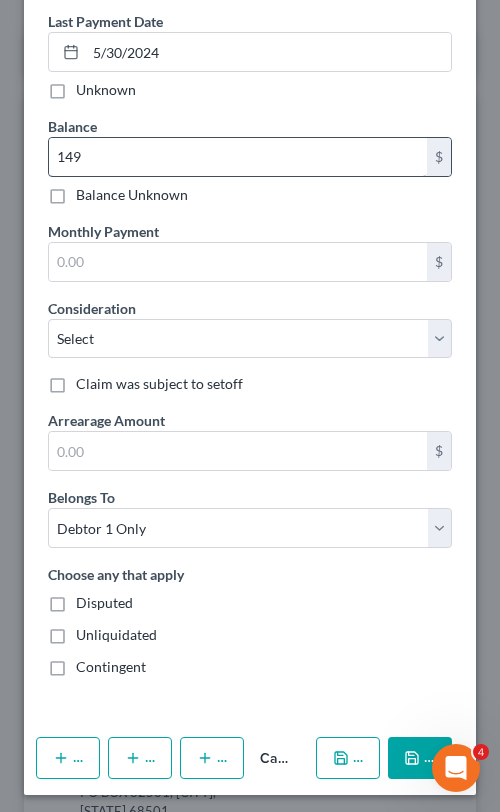 scroll, scrollTop: 733, scrollLeft: 0, axis: vertical 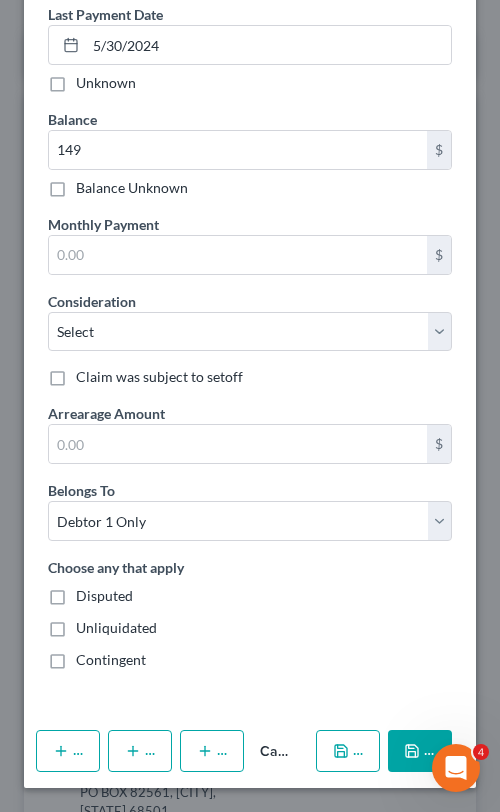 type on "90401" 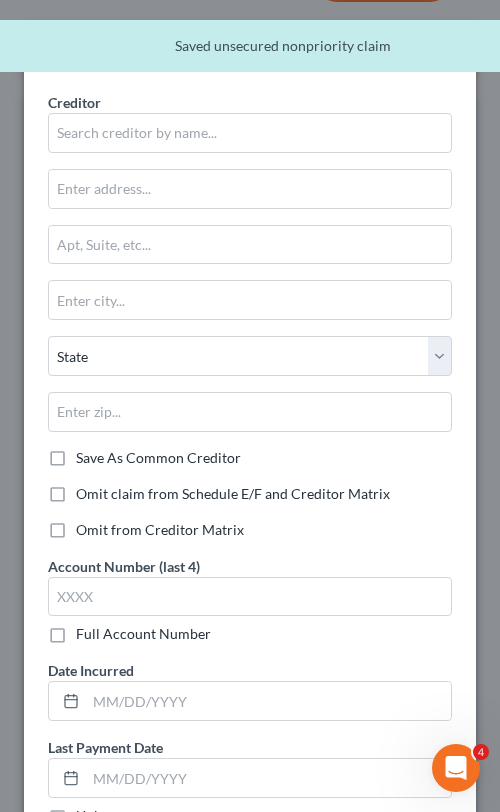 type on "[CITY]" 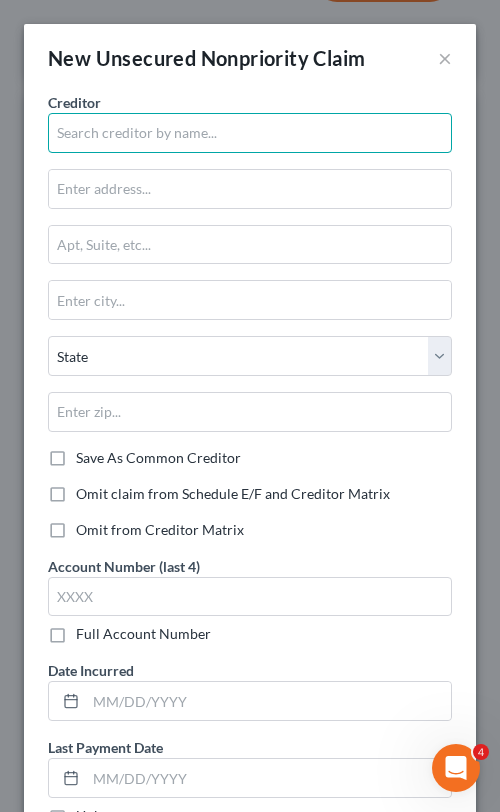 click at bounding box center [250, 133] 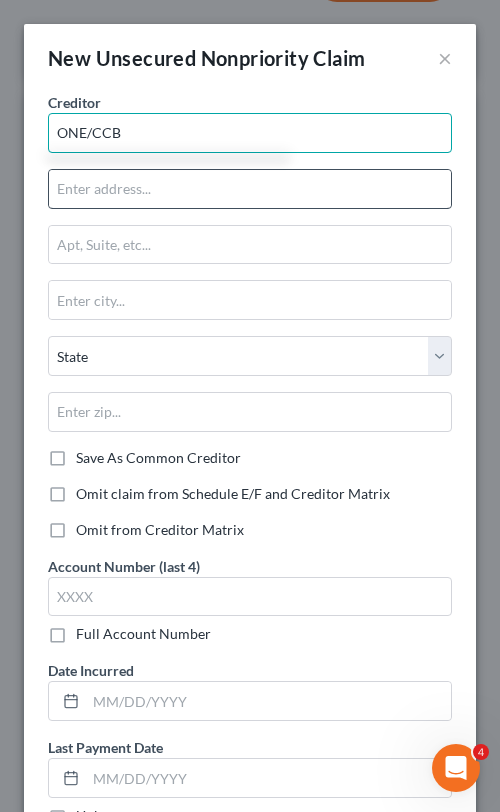 type on "ONE/CCB" 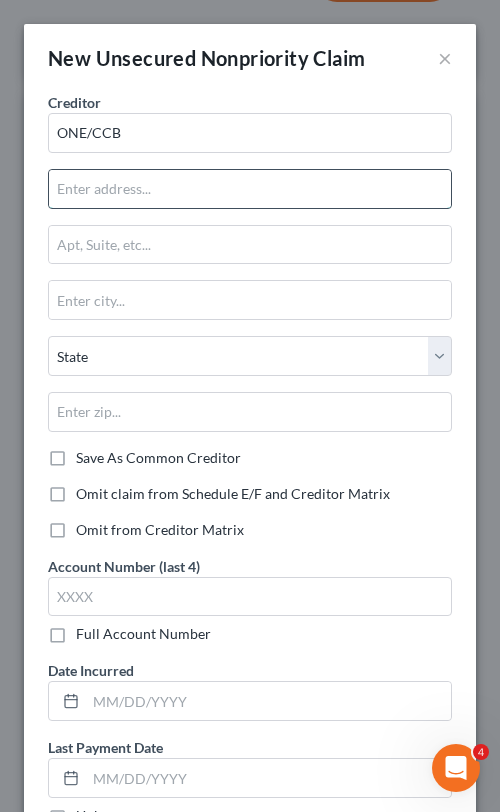 click at bounding box center (250, 189) 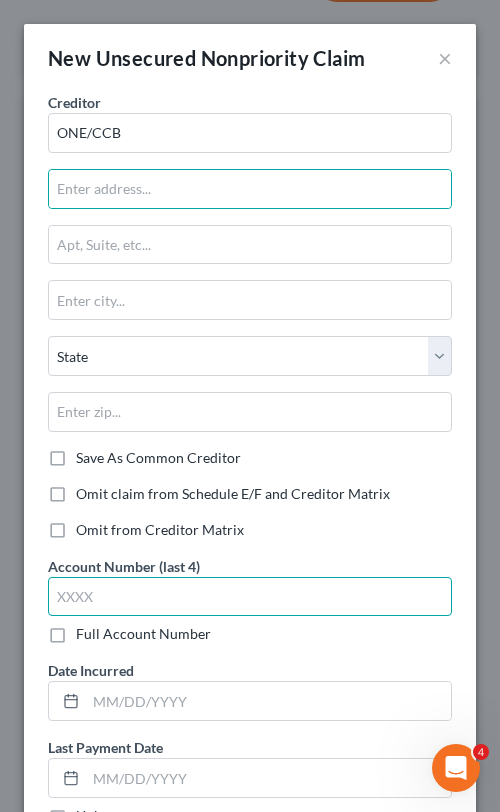 click at bounding box center [250, 597] 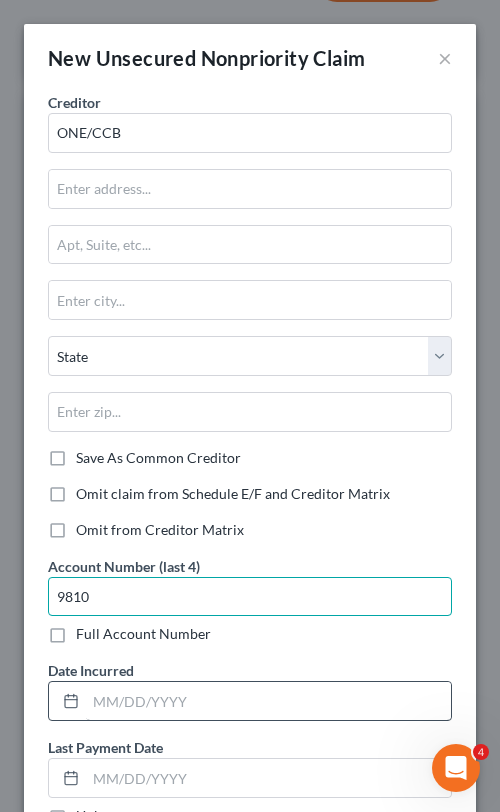 type on "9810" 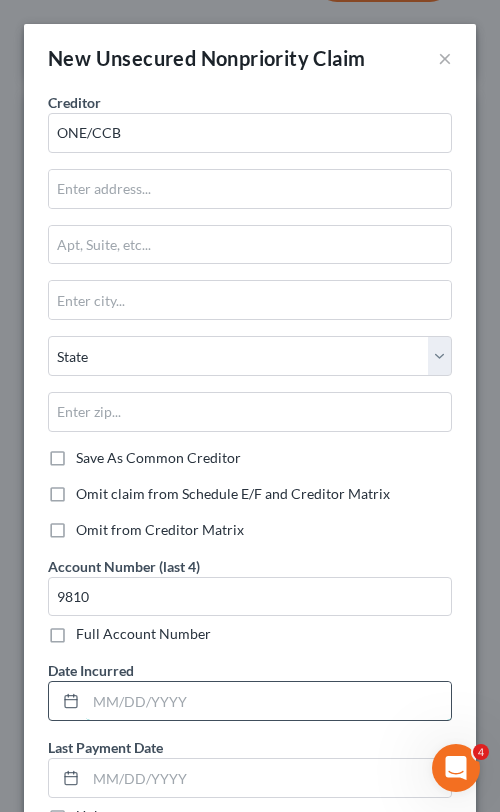 click at bounding box center (268, 701) 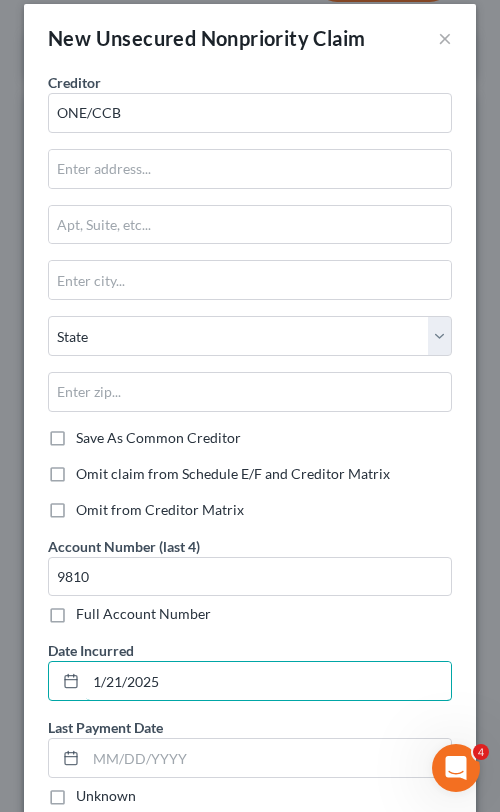 scroll, scrollTop: 22, scrollLeft: 0, axis: vertical 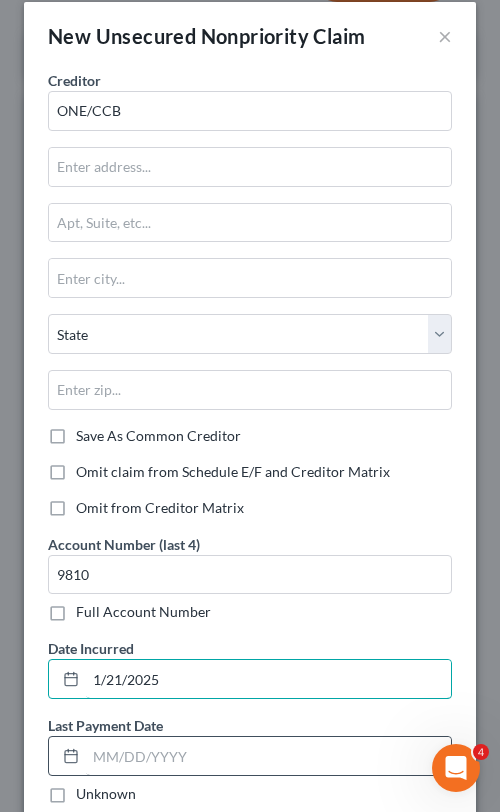 type on "1/21/2025" 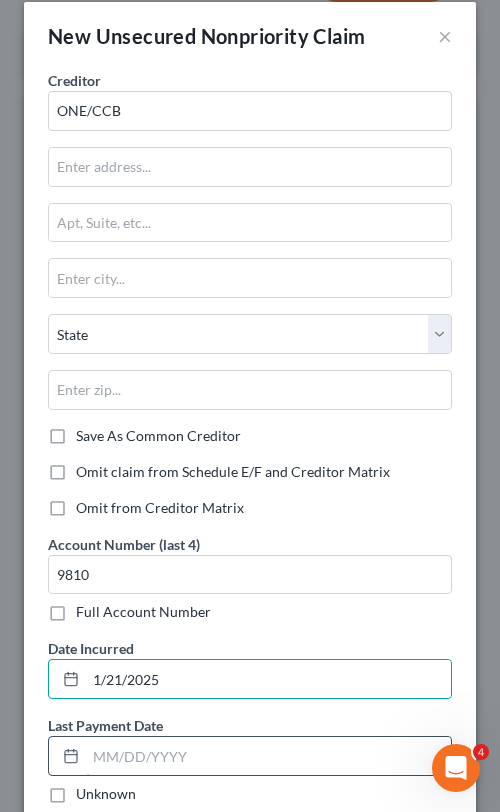 click at bounding box center (268, 756) 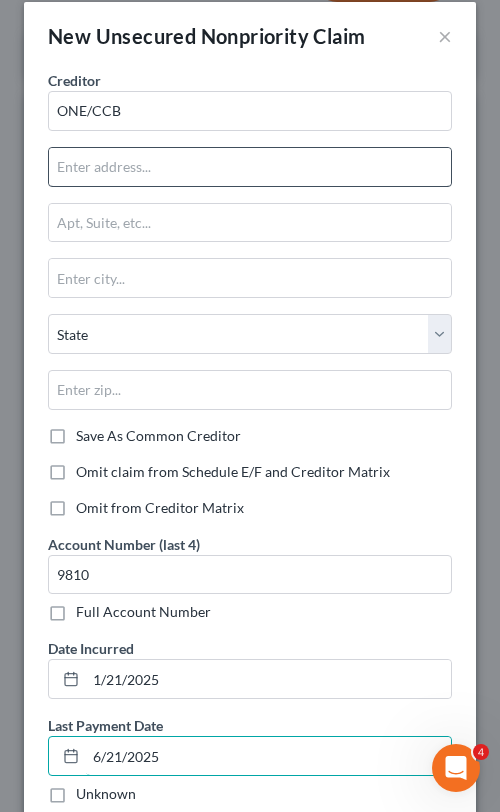 type on "6/21/2025" 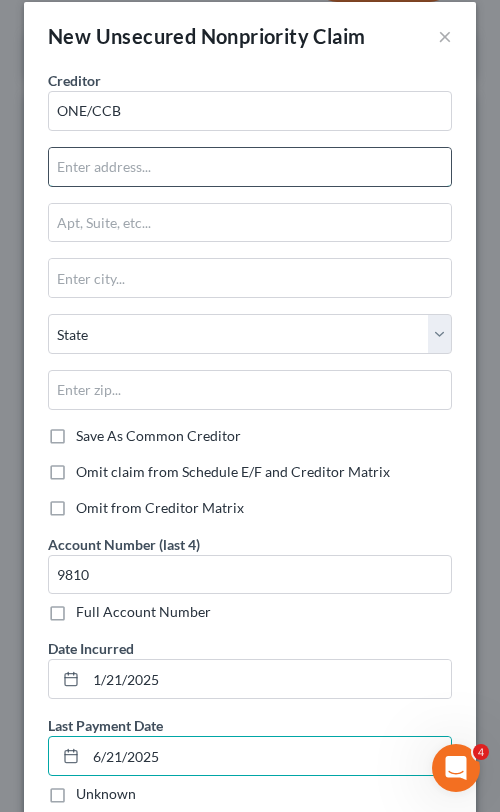 click at bounding box center [250, 167] 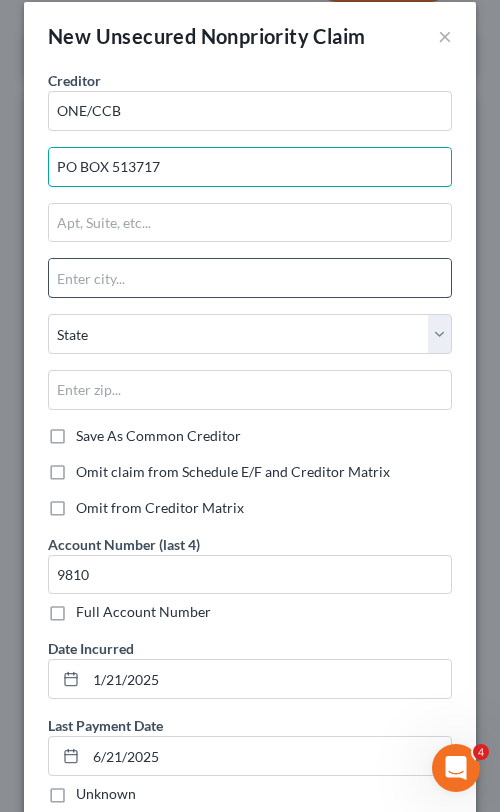 type on "PO BOX 513717" 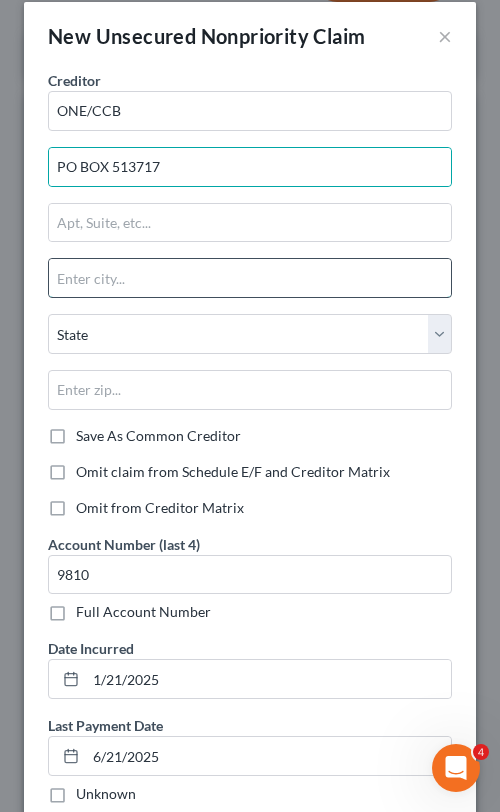 click at bounding box center [250, 278] 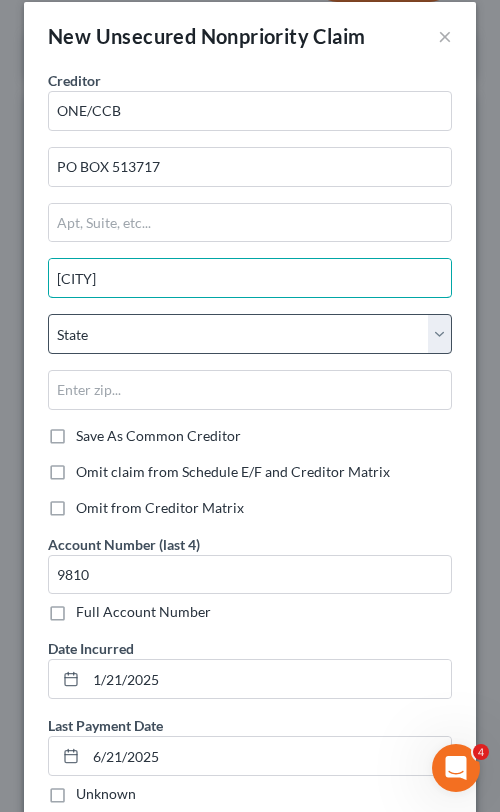 type on "[CITY]" 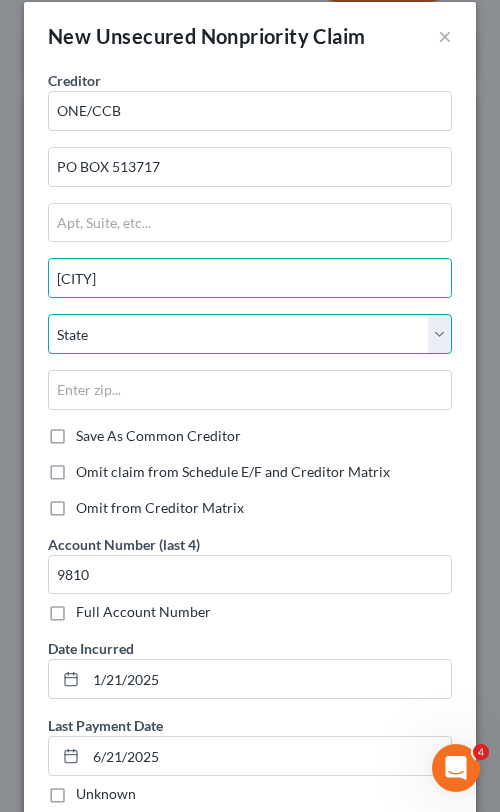 click on "State AL AK AR AZ CA CO CT DE DC FL GA GU HI ID IL IN IA KS KY LA ME MD MA MI MN MS MO MT NC ND NE NV NH NJ NM NY OH OK OR PA PR RI SC SD TN TX UT VI VA VT WA WV WI WY" at bounding box center (250, 334) 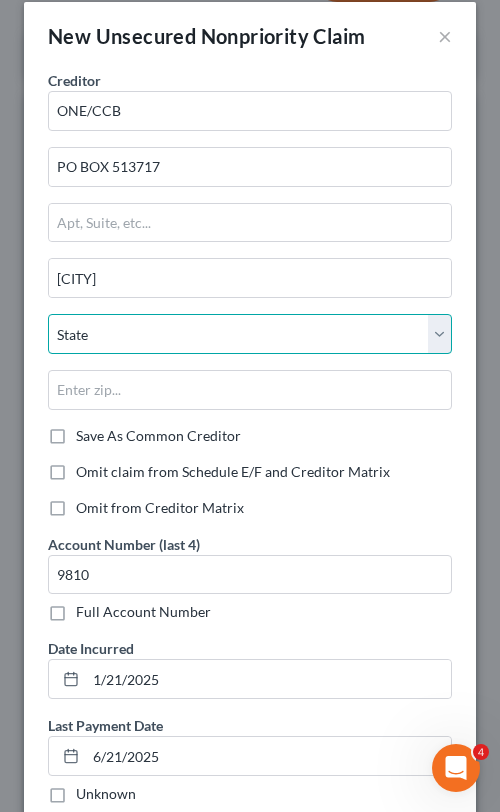 select on "4" 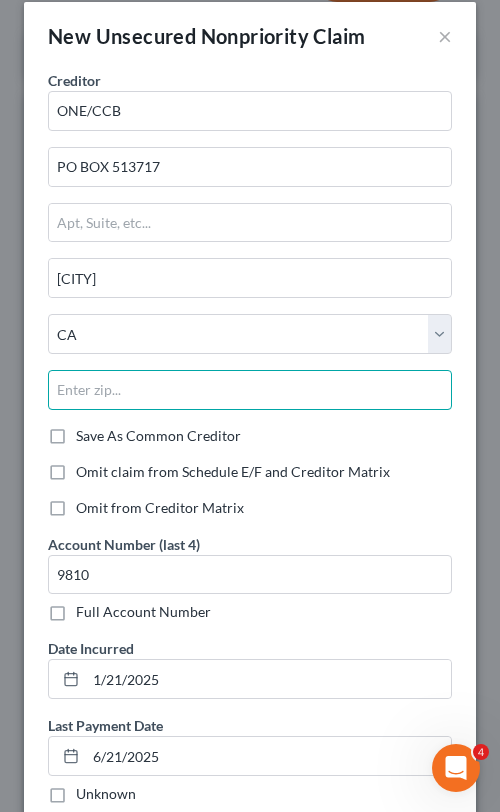 click at bounding box center [250, 390] 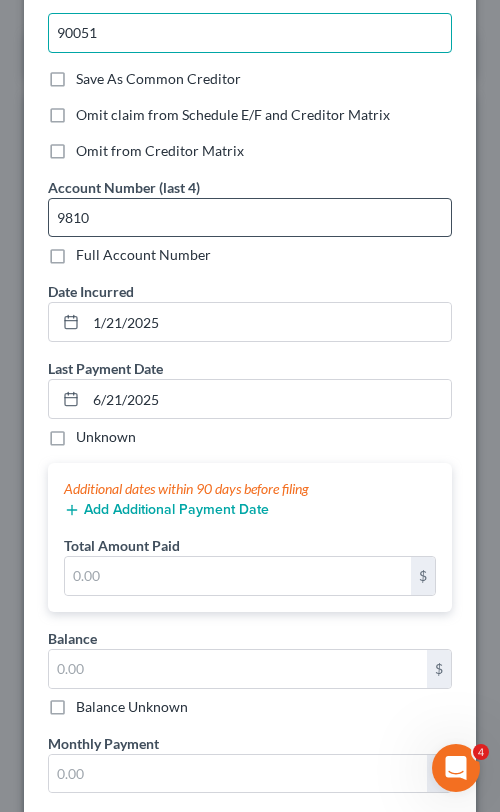 scroll, scrollTop: 384, scrollLeft: 0, axis: vertical 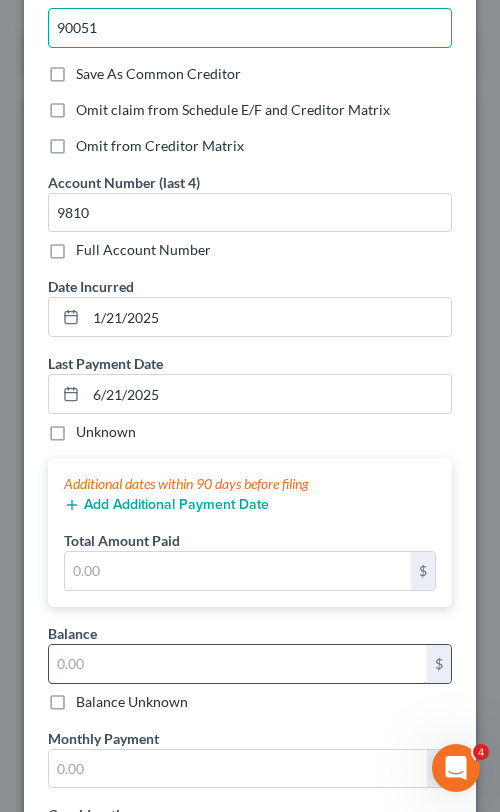 type on "90051" 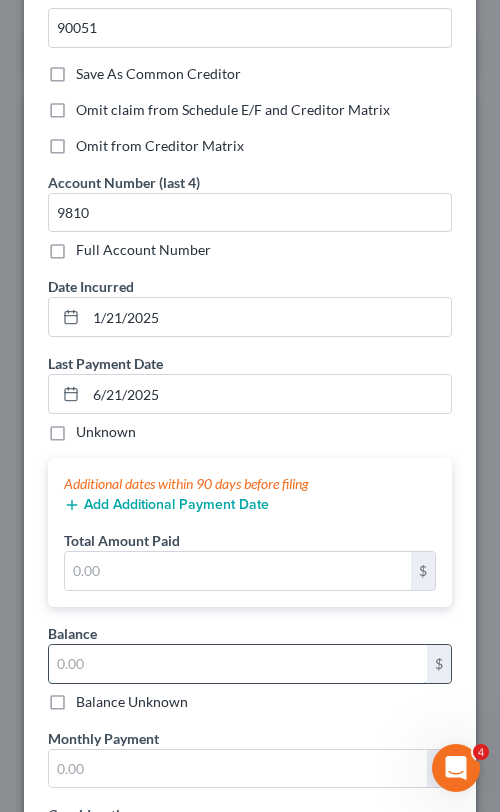 click at bounding box center (238, 664) 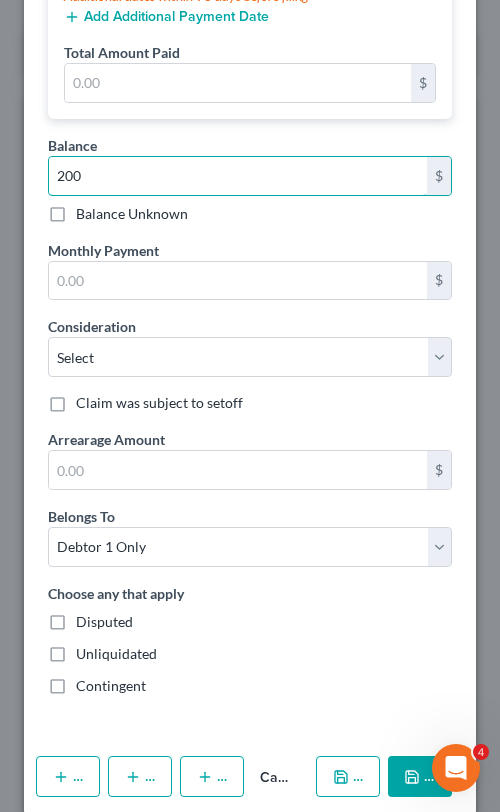 scroll, scrollTop: 897, scrollLeft: 0, axis: vertical 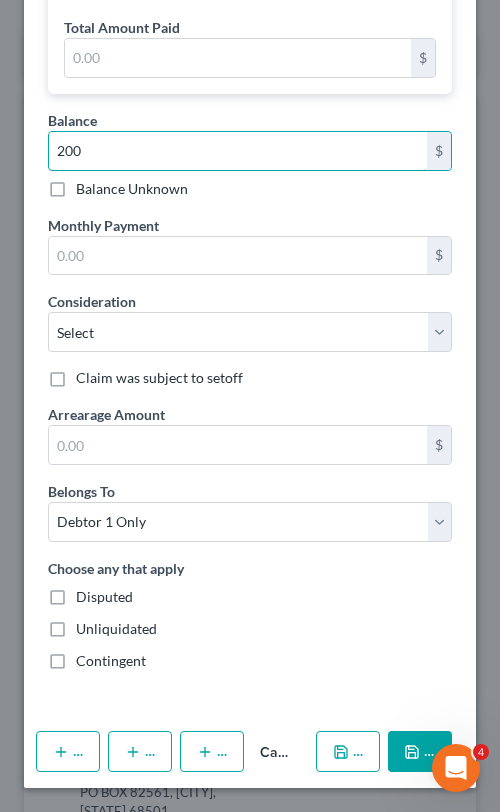 type on "200" 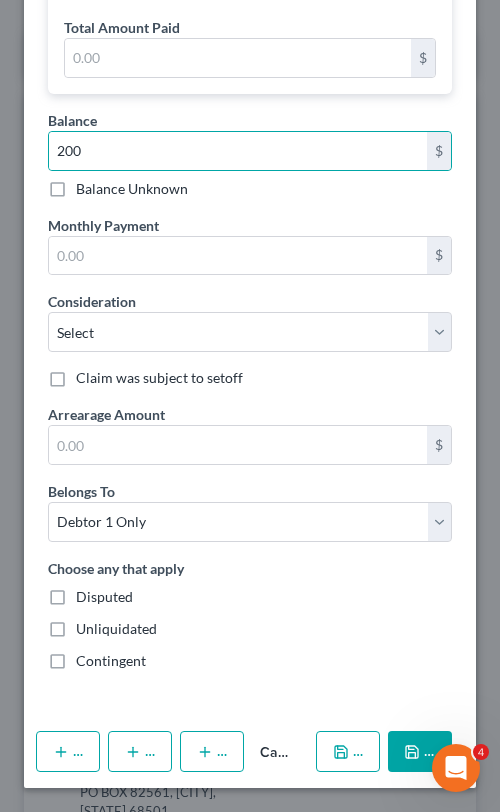 click 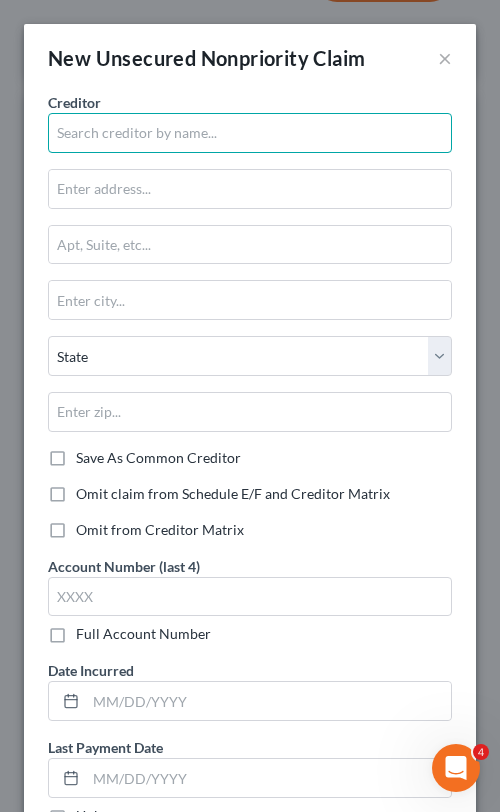 click at bounding box center (250, 133) 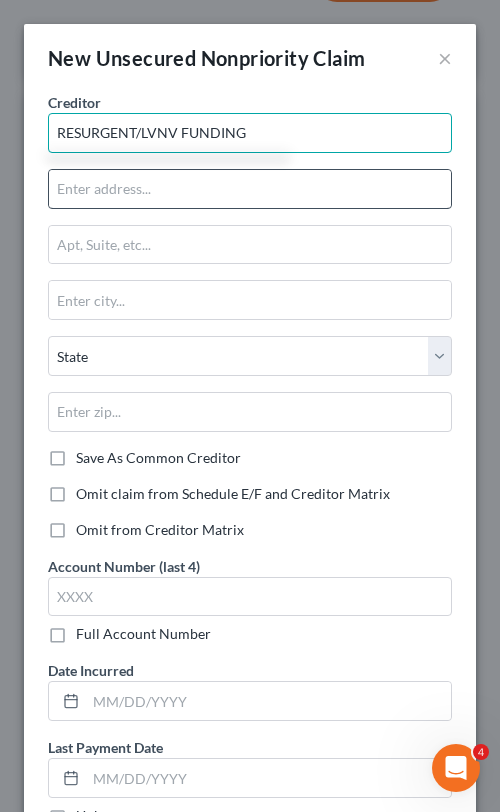 type on "RESURGENT/LVNV FUNDING" 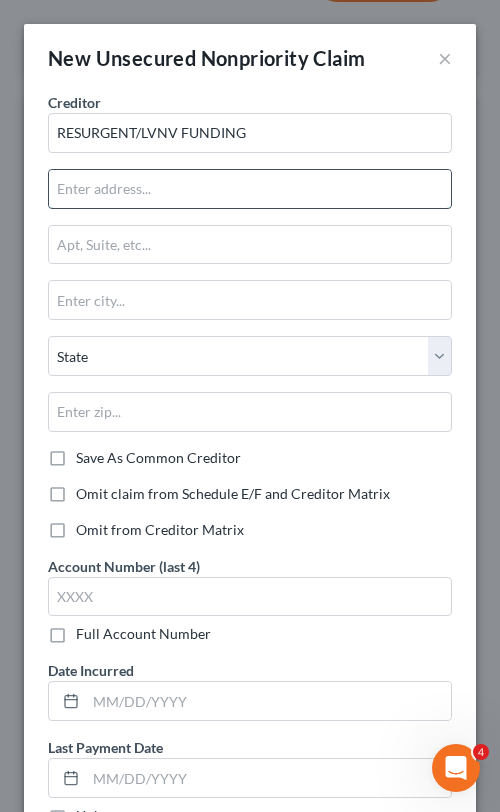 click at bounding box center (250, 189) 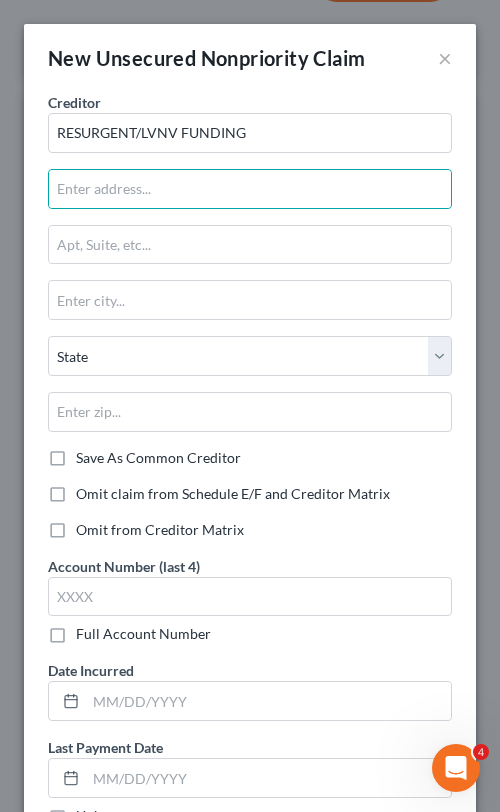 click on "State AL AK AR AZ CA CO CT DE DC FL GA GU HI ID IL IN IA KS KY LA ME MD MA MI MN MS MO MT NC ND NE NV NH NJ NM NY OH OK OR PA PR RI SC SD TN TX UT VI VA VT WA WV WI WY" at bounding box center [250, 392] 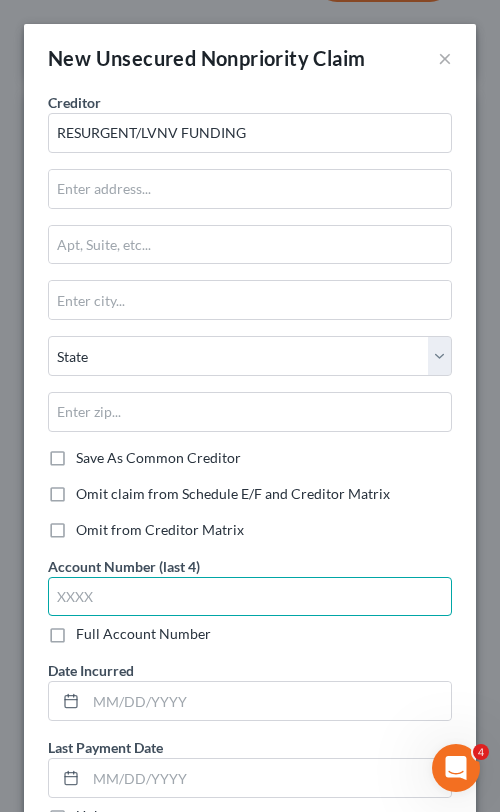 click at bounding box center [250, 597] 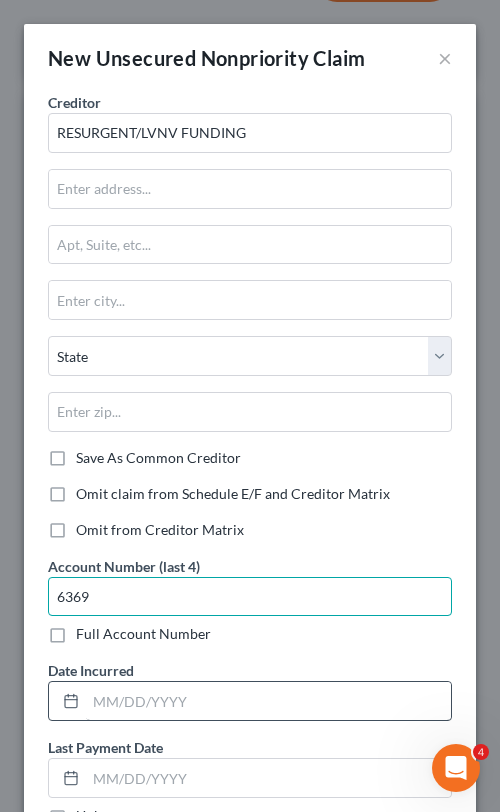 type on "6369" 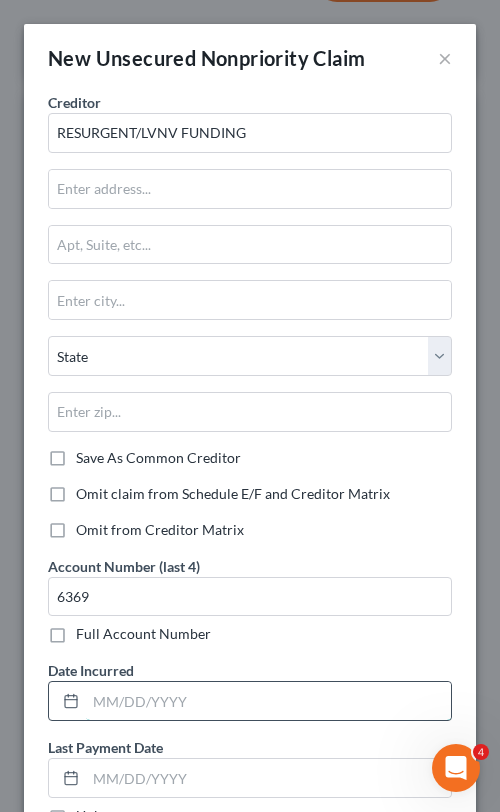 click at bounding box center [268, 701] 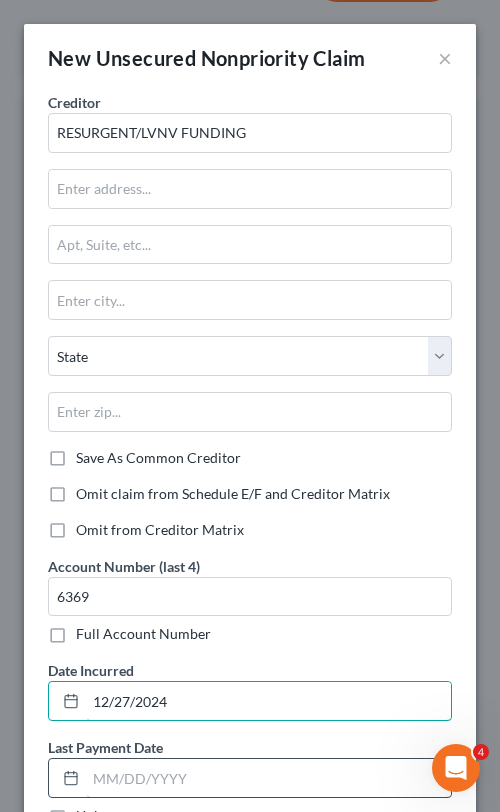 type on "12/27/2024" 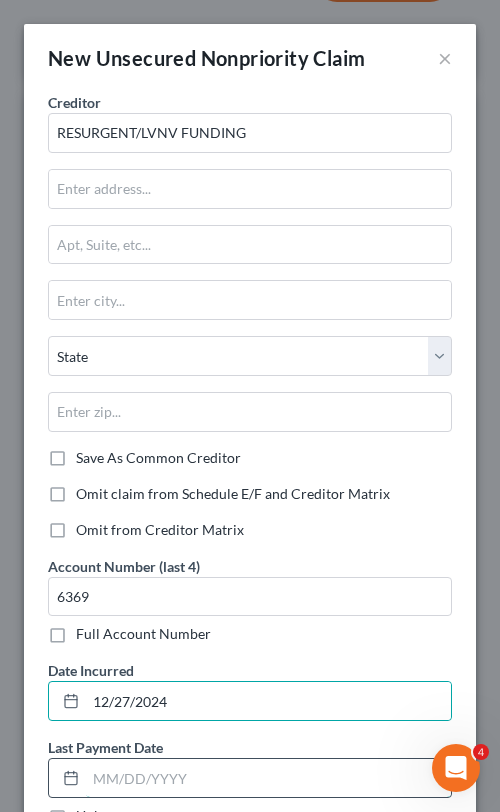 click at bounding box center [268, 778] 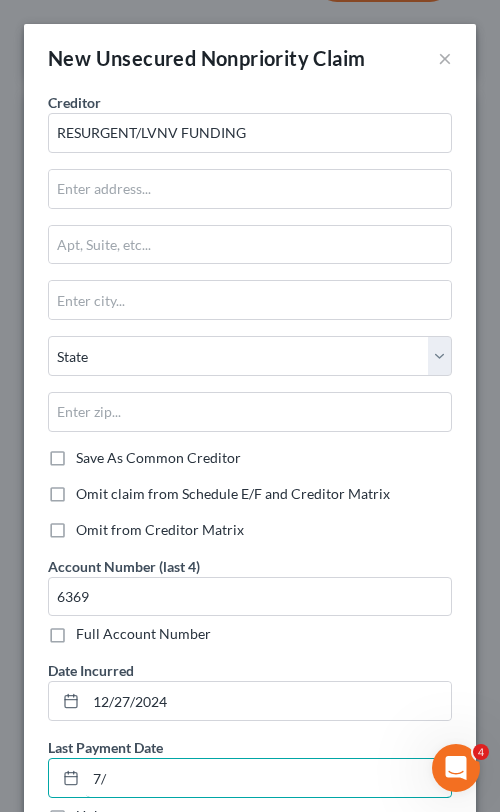 type on "7" 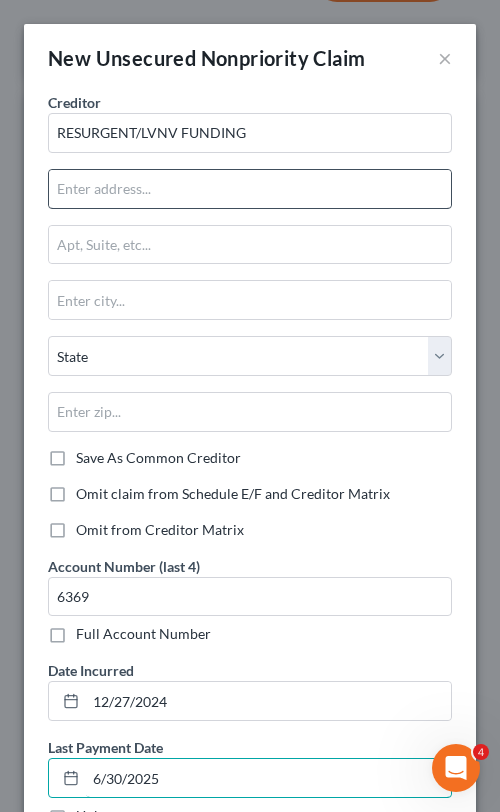 type on "6/30/2025" 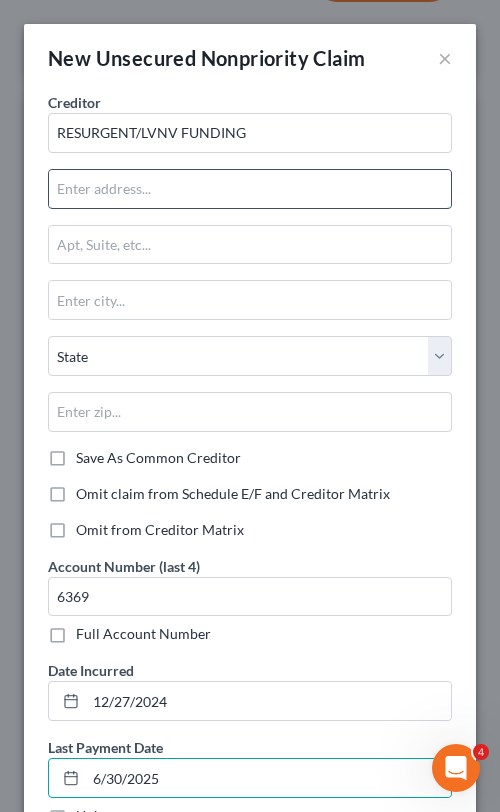 click at bounding box center [250, 189] 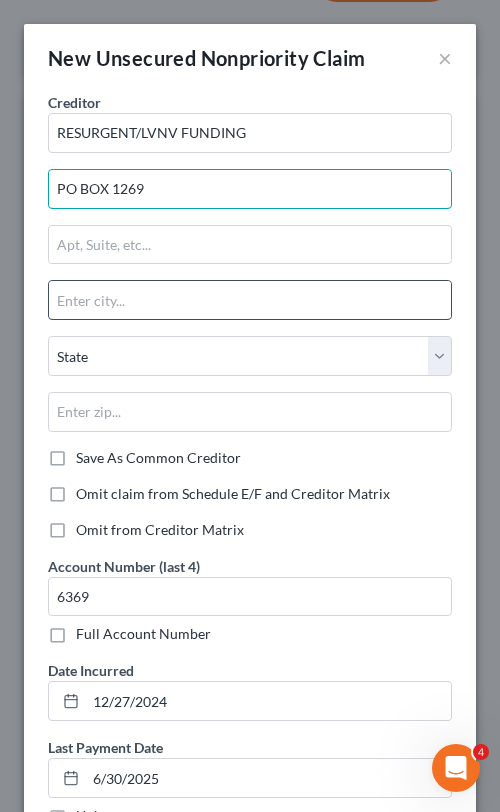 type on "PO BOX 1269" 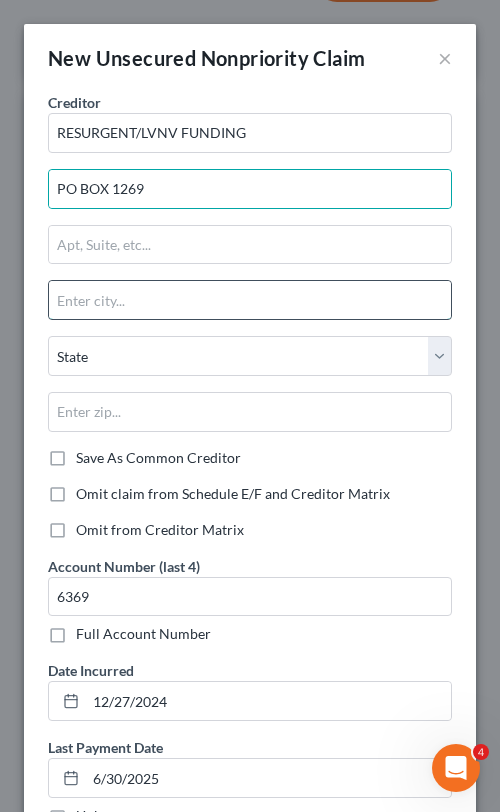 click at bounding box center (250, 300) 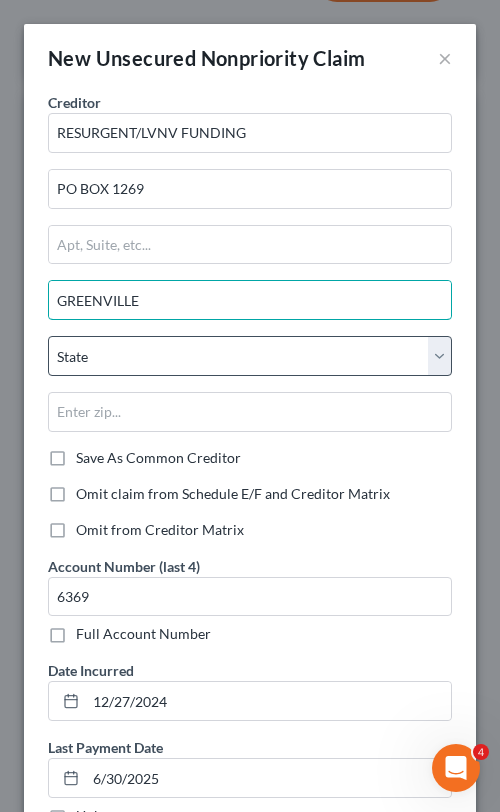 type on "GREENVILLE" 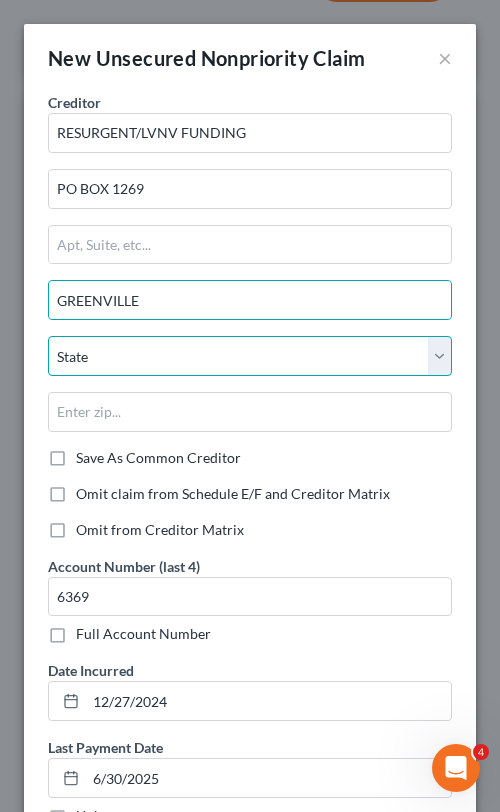 click on "State AL AK AR AZ CA CO CT DE DC FL GA GU HI ID IL IN IA KS KY LA ME MD MA MI MN MS MO MT NC ND NE NV NH NJ NM NY OH OK OR PA PR RI SC SD TN TX UT VI VA VT WA WV WI WY" at bounding box center [250, 356] 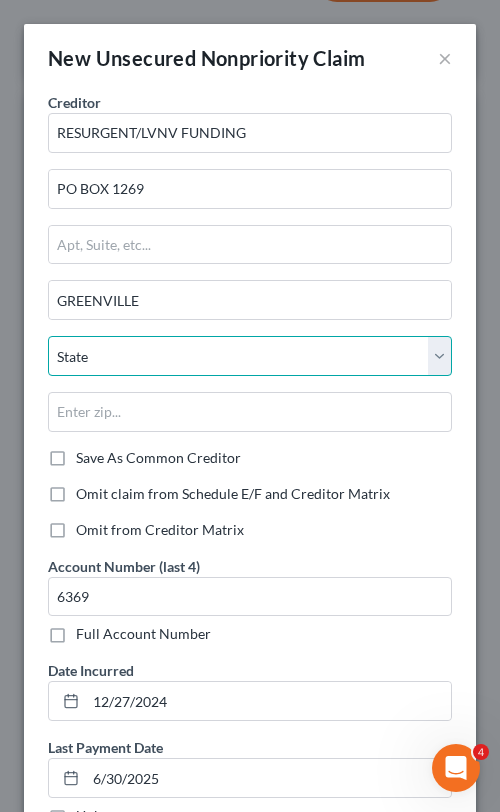 select on "42" 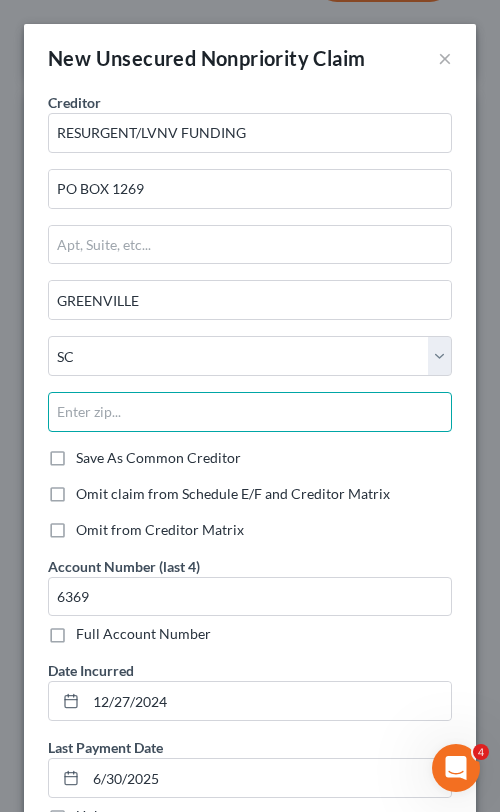 click at bounding box center (250, 412) 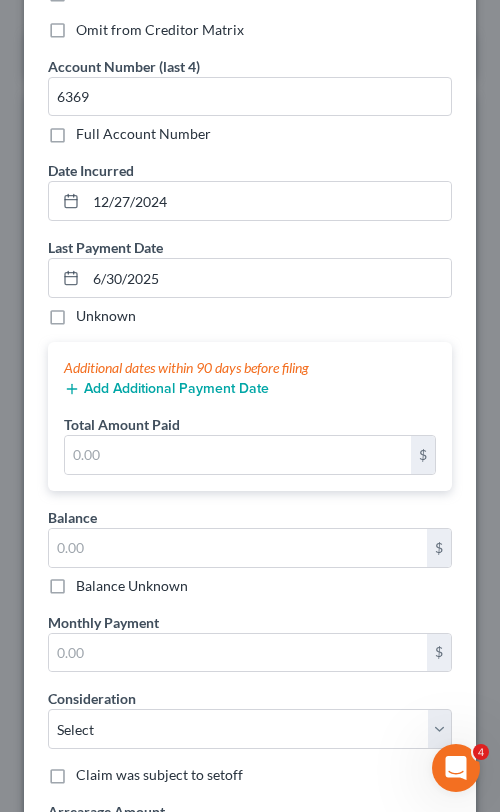 scroll, scrollTop: 503, scrollLeft: 0, axis: vertical 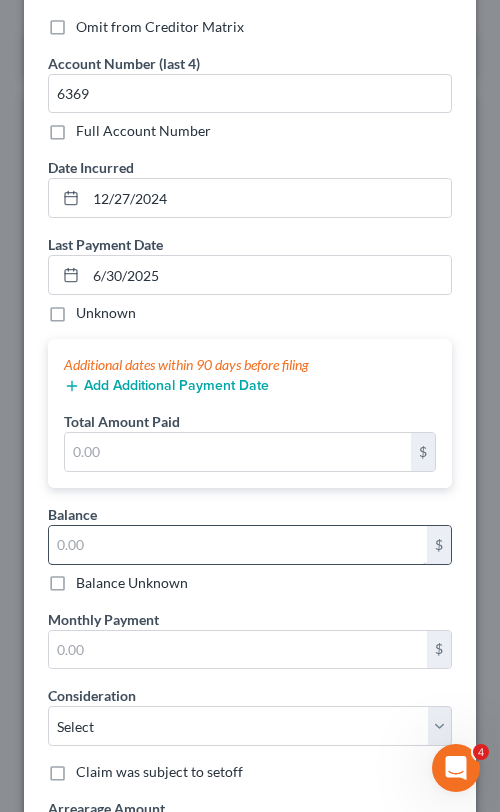 type on "29602" 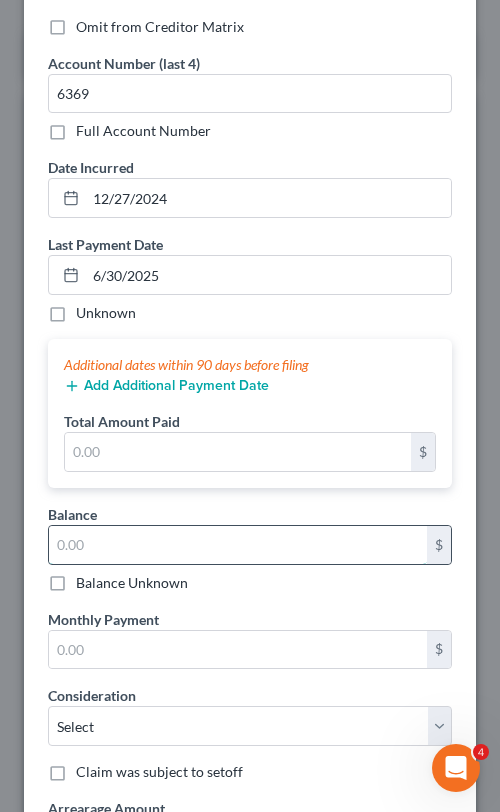 click at bounding box center (238, 545) 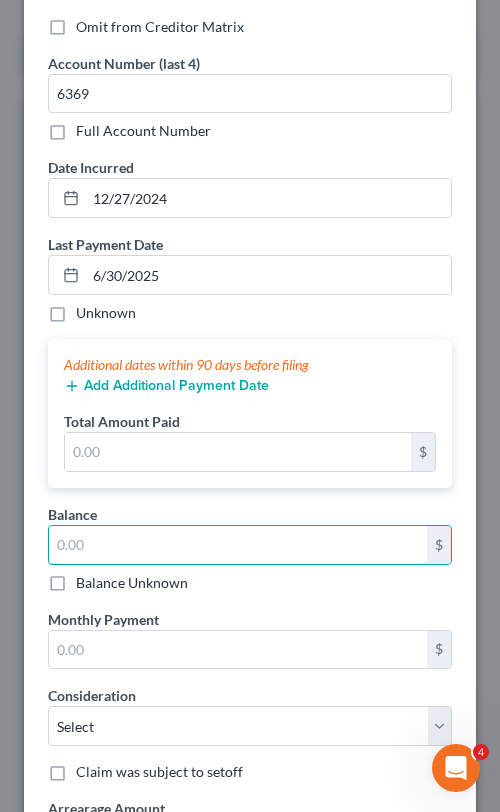 type on "Greenville" 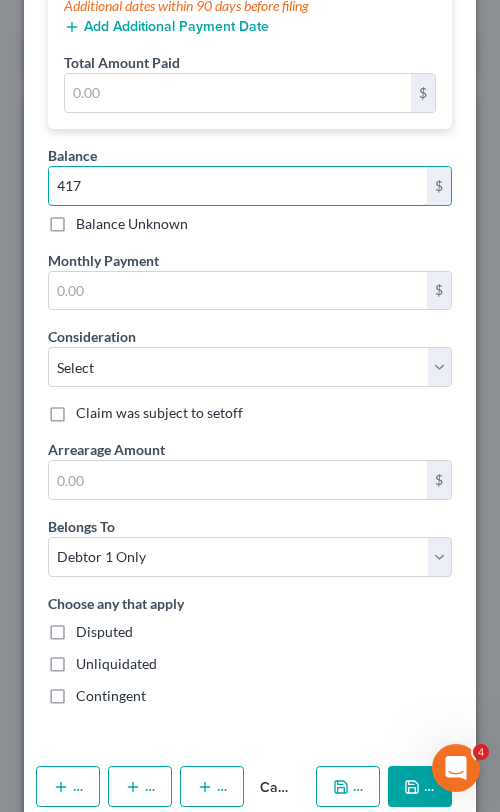 scroll, scrollTop: 897, scrollLeft: 0, axis: vertical 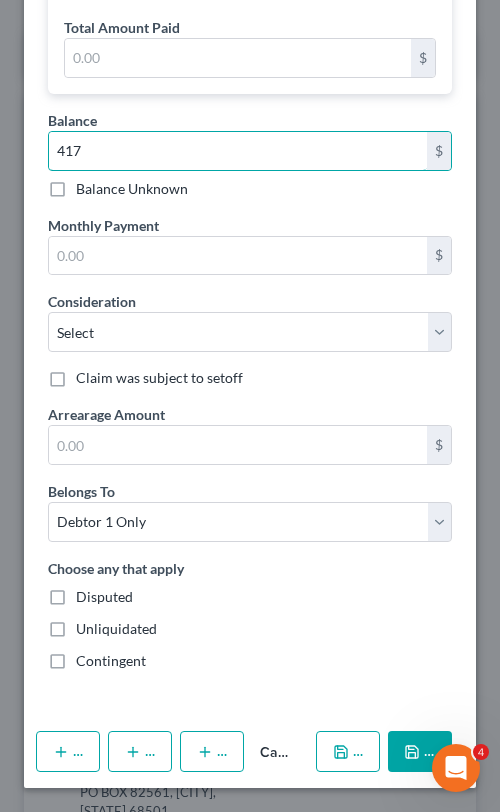 type on "417" 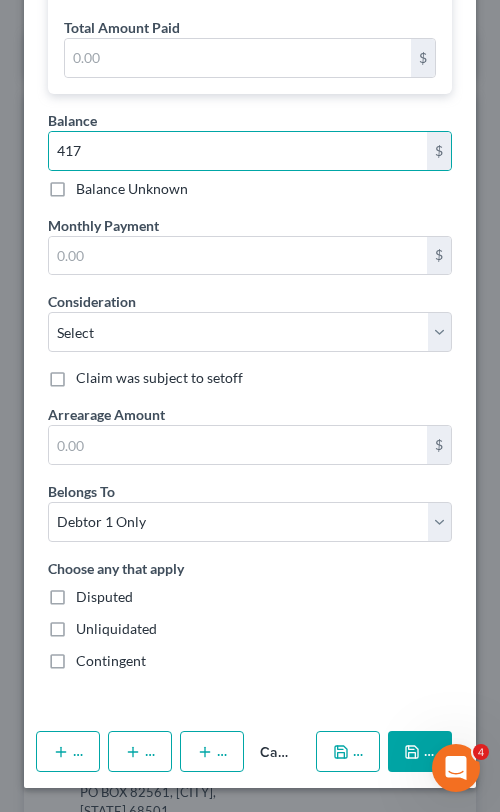 click at bounding box center (341, 752) 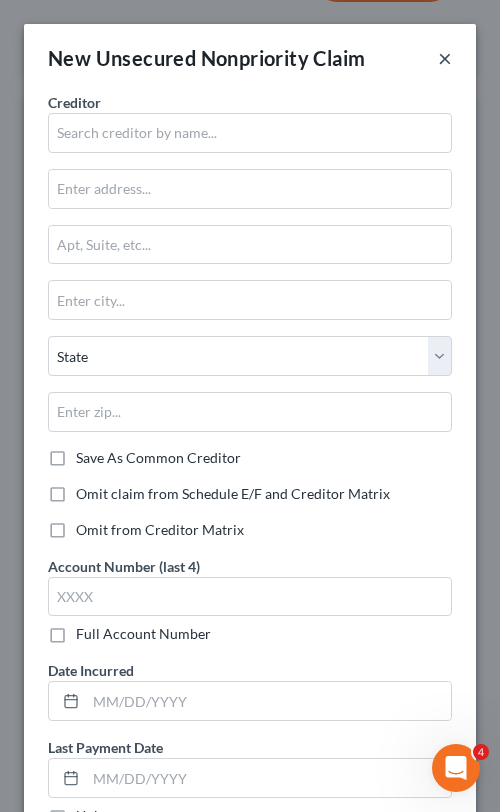 click on "×" at bounding box center (445, 58) 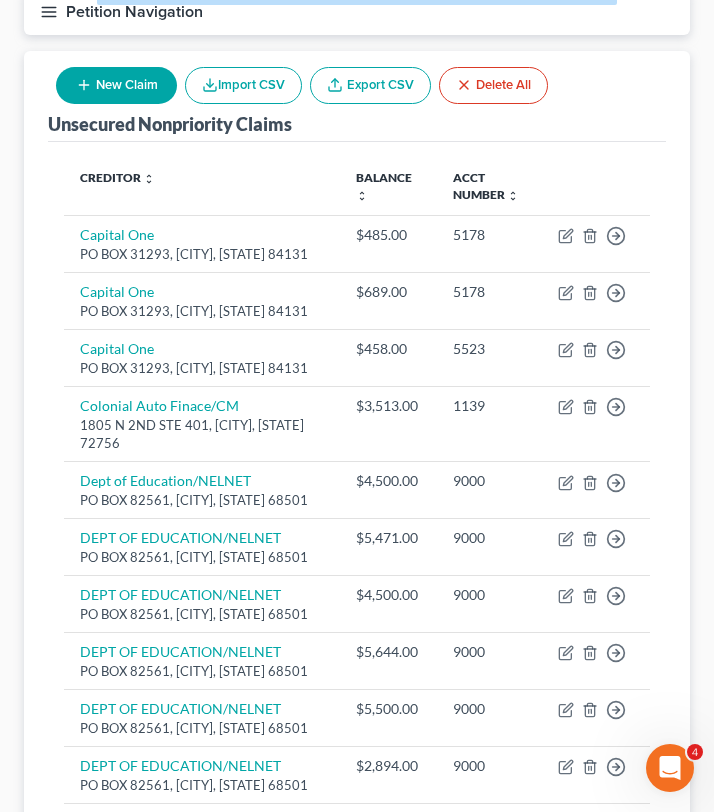 scroll, scrollTop: 0, scrollLeft: 0, axis: both 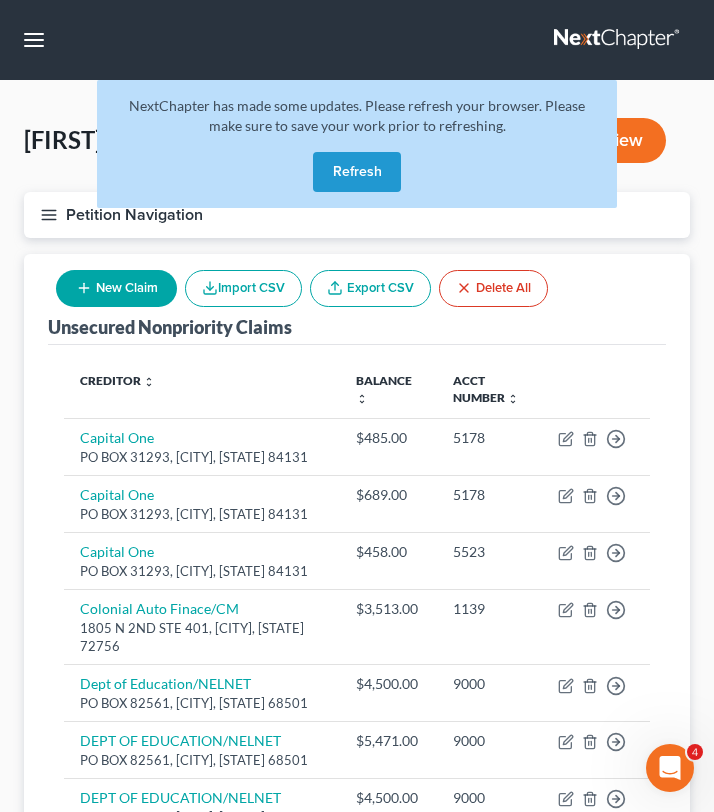 click on "Refresh" at bounding box center (357, 172) 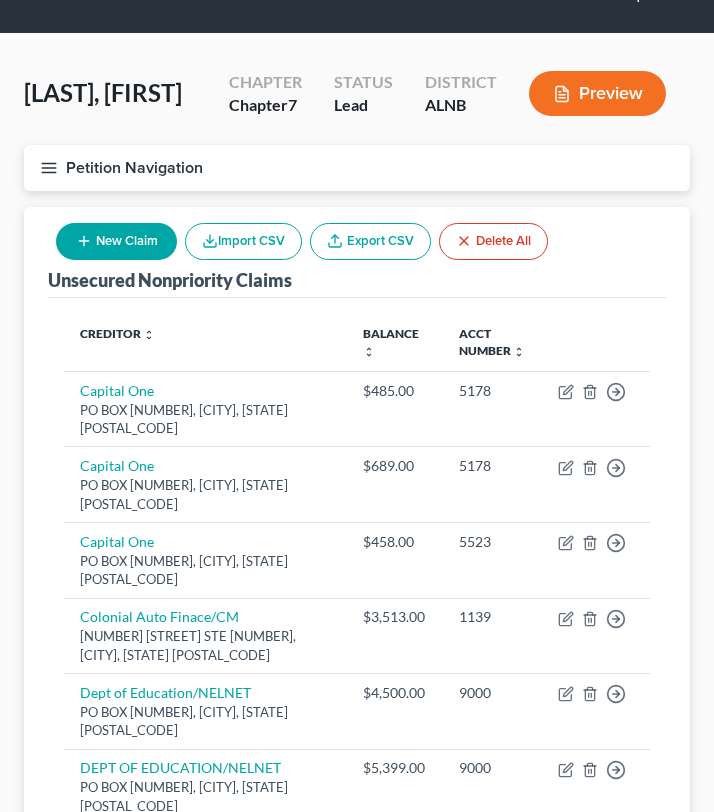 scroll, scrollTop: 0, scrollLeft: 0, axis: both 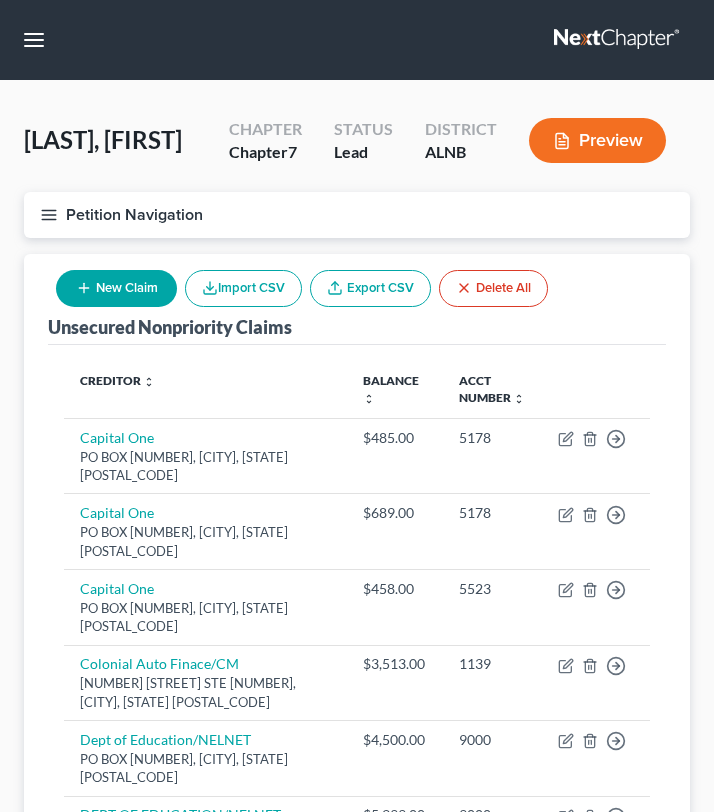 click 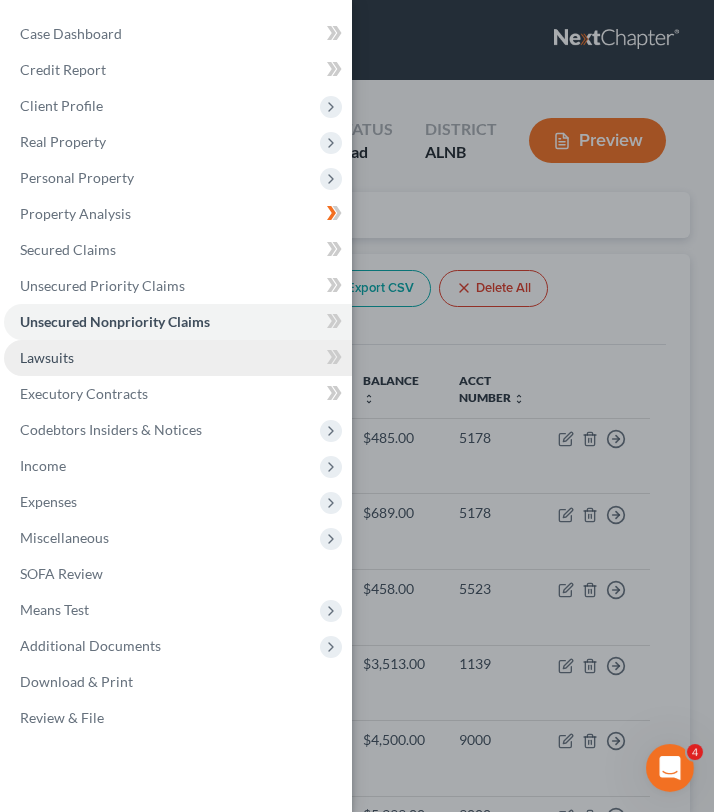 scroll, scrollTop: 0, scrollLeft: 0, axis: both 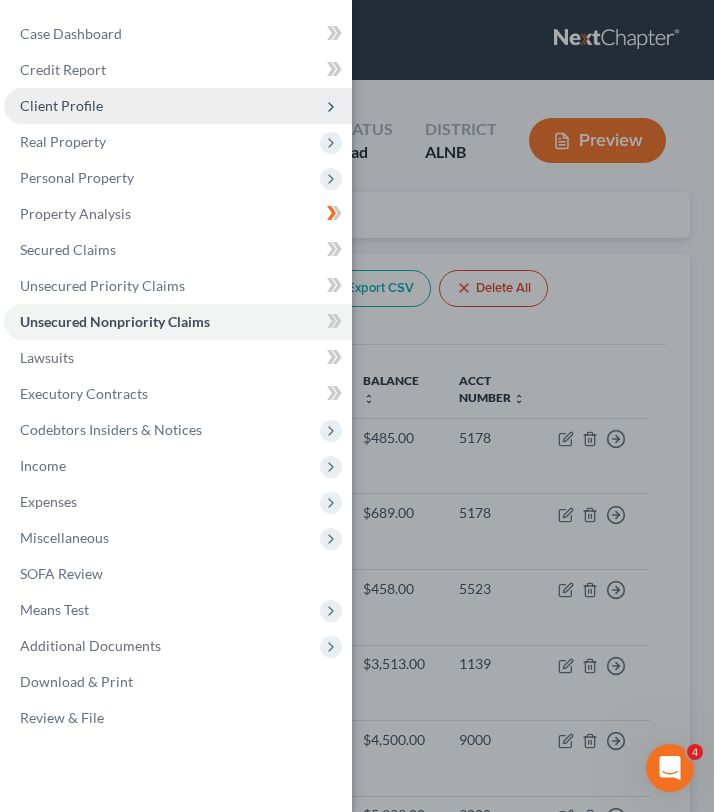 click 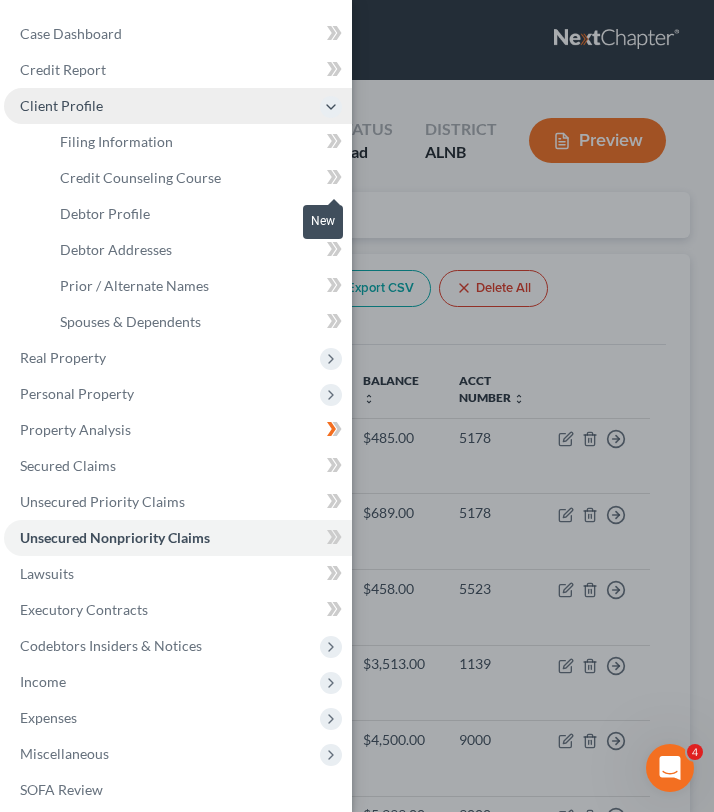 click 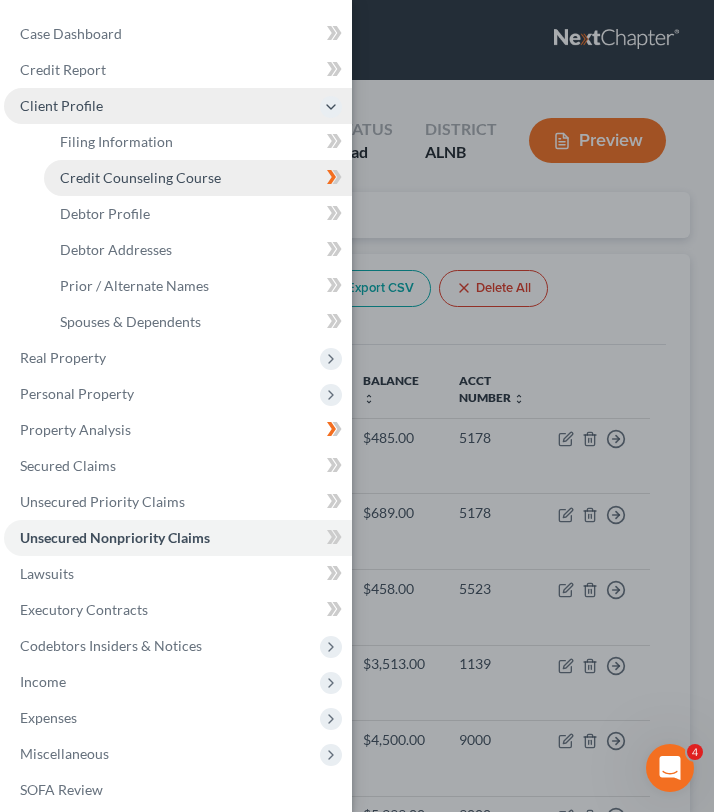 click on "Credit Counseling Course" at bounding box center (198, 178) 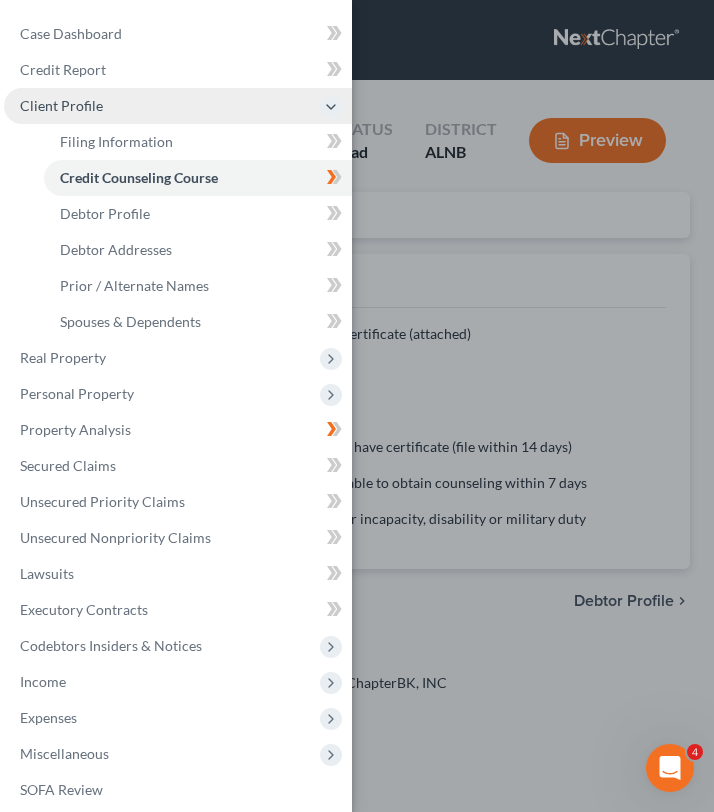 click on "Case Dashboard
Payments
Invoices
Payments
Payments
Credit Report
Client Profile" at bounding box center (357, 406) 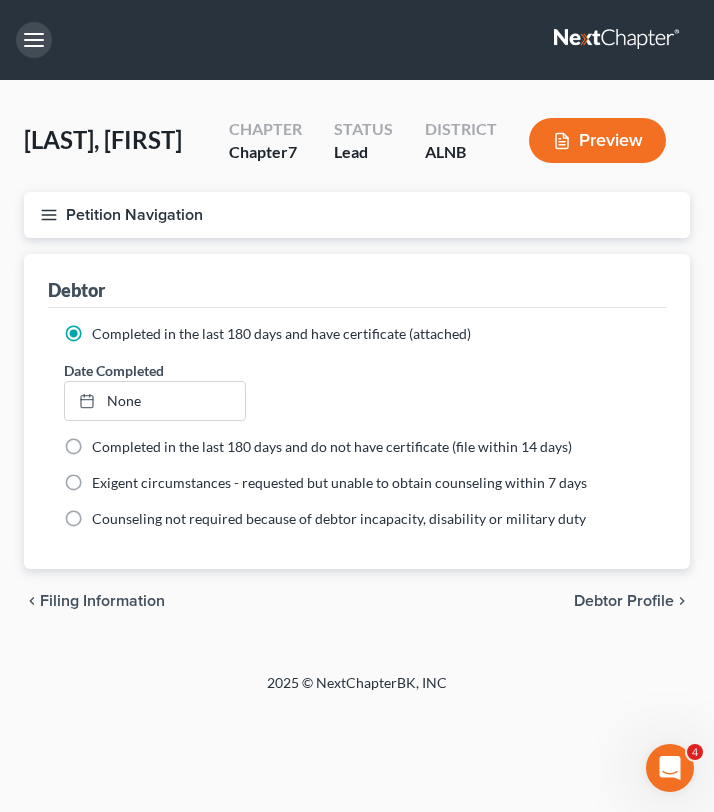 click at bounding box center (34, 40) 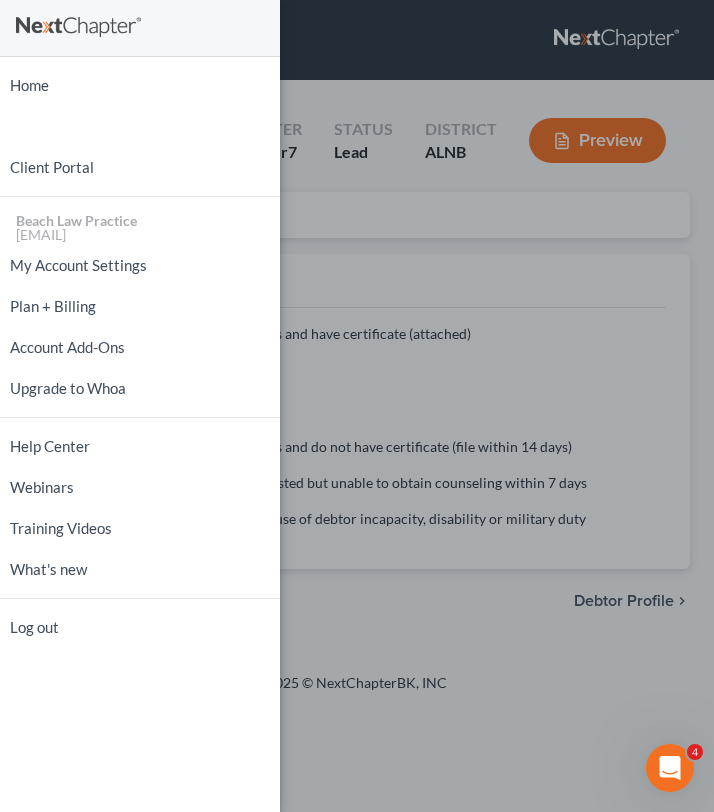 click on "Home New Case Client Portal Beach Law Practice psgreen2584@gmail.com My Account Settings Plan + Billing Account Add-Ons Upgrade to Whoa Help Center Webinars Training Videos What's new Log out" at bounding box center (357, 406) 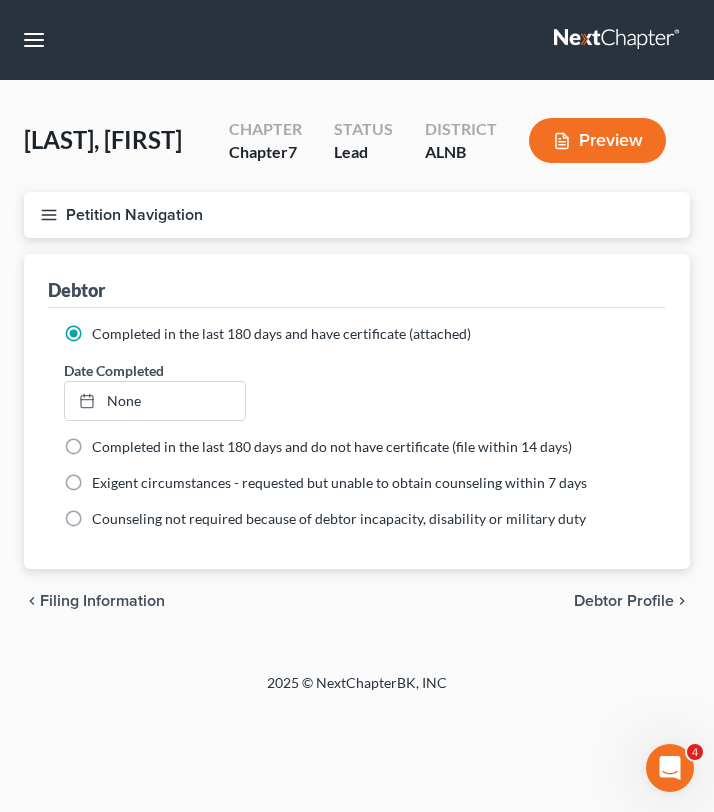click on "Petition Navigation" at bounding box center (357, 215) 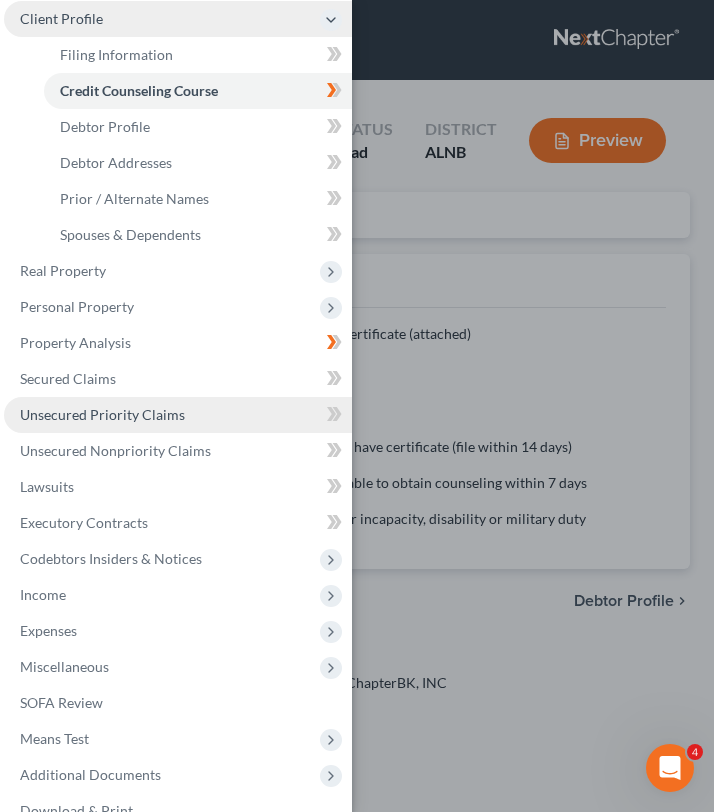 scroll, scrollTop: 156, scrollLeft: 0, axis: vertical 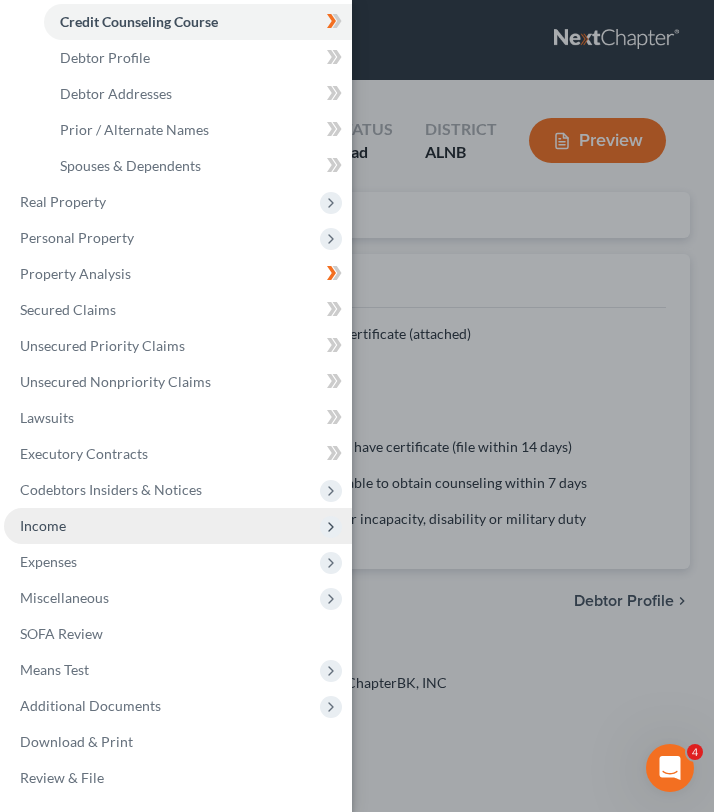 click on "Income" at bounding box center [178, 526] 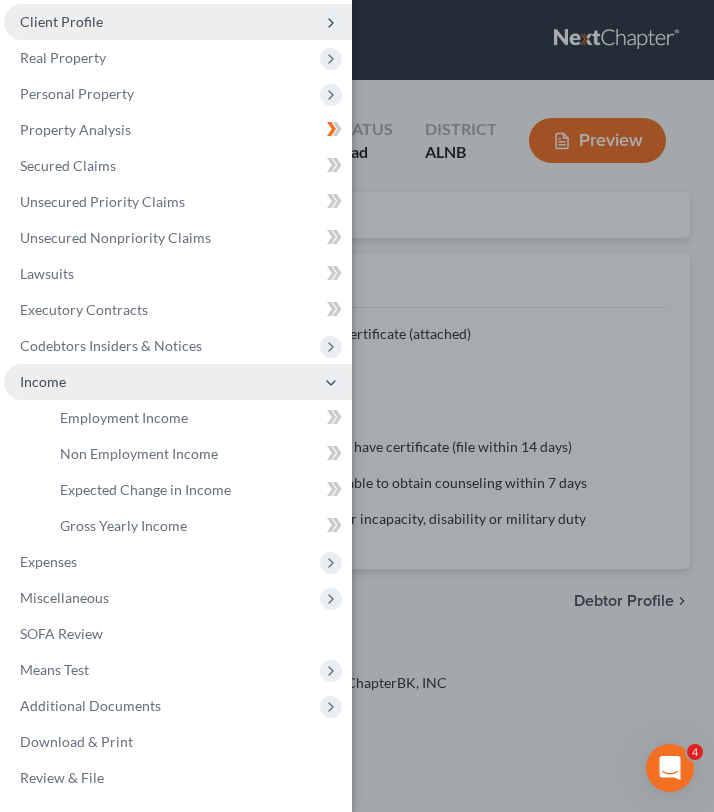 scroll, scrollTop: 84, scrollLeft: 0, axis: vertical 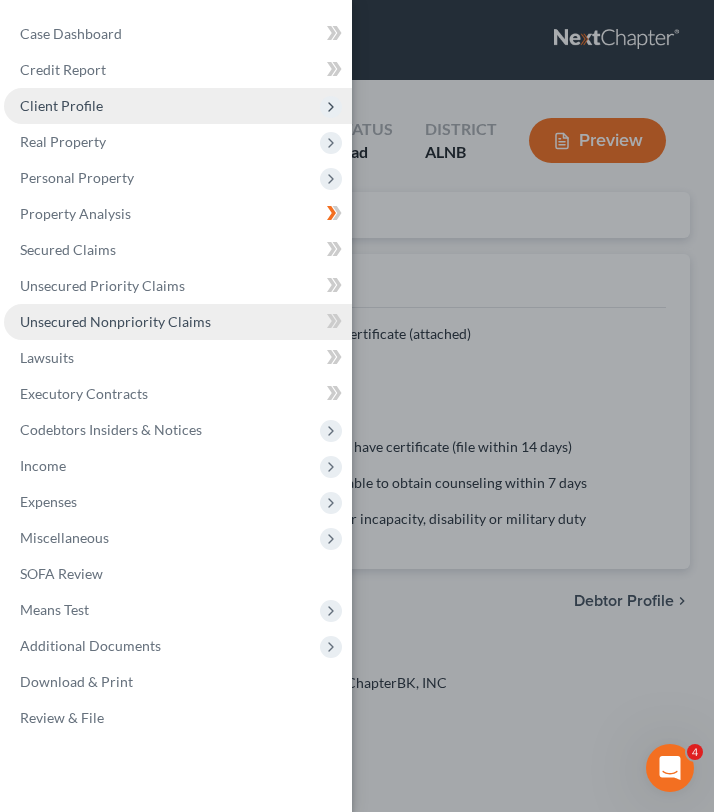 click on "Unsecured Nonpriority Claims" at bounding box center [115, 321] 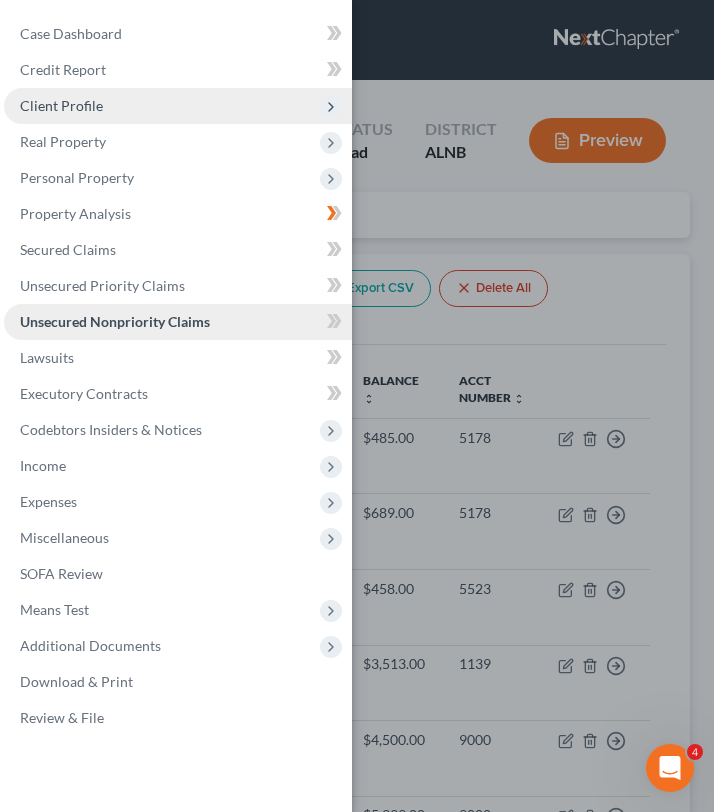 click on "Unsecured Nonpriority Claims" at bounding box center (178, 322) 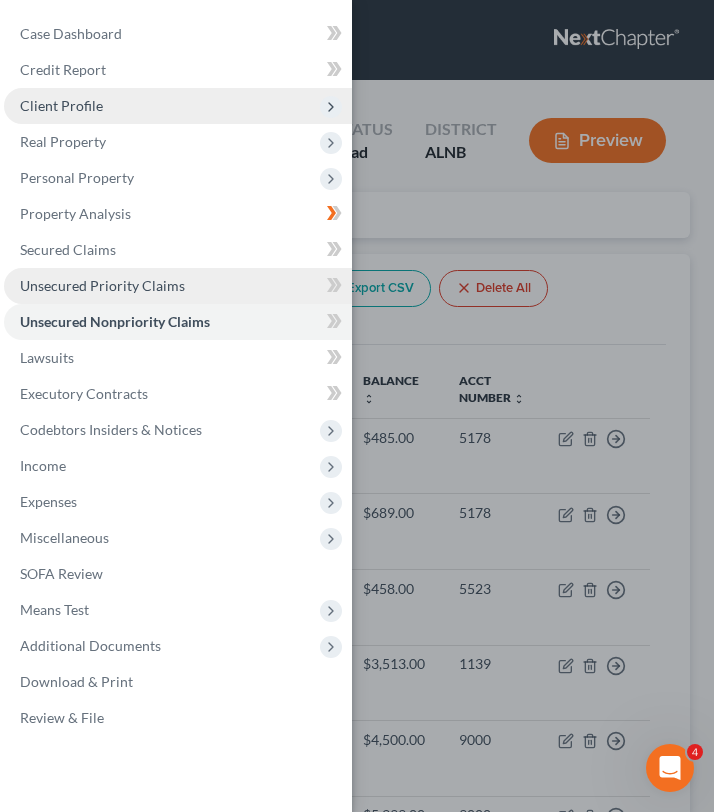click on "Unsecured Priority Claims" at bounding box center (178, 286) 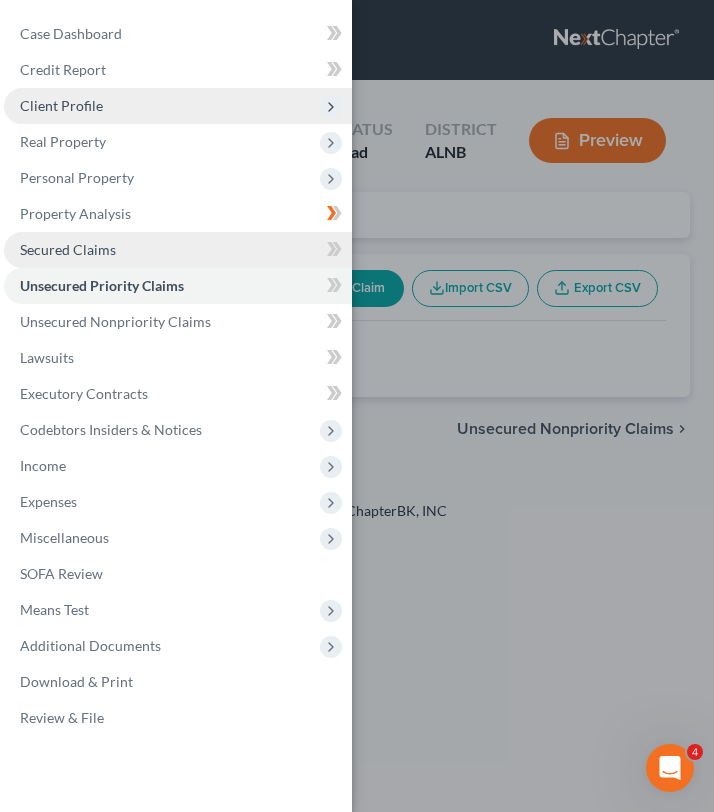 click on "Secured Claims" at bounding box center [178, 250] 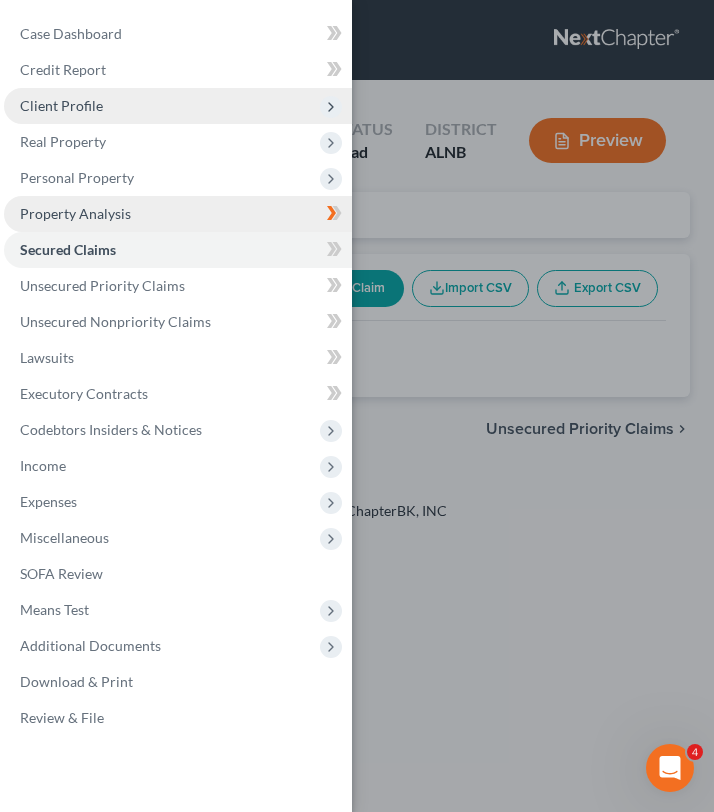click on "Property Analysis" at bounding box center [178, 214] 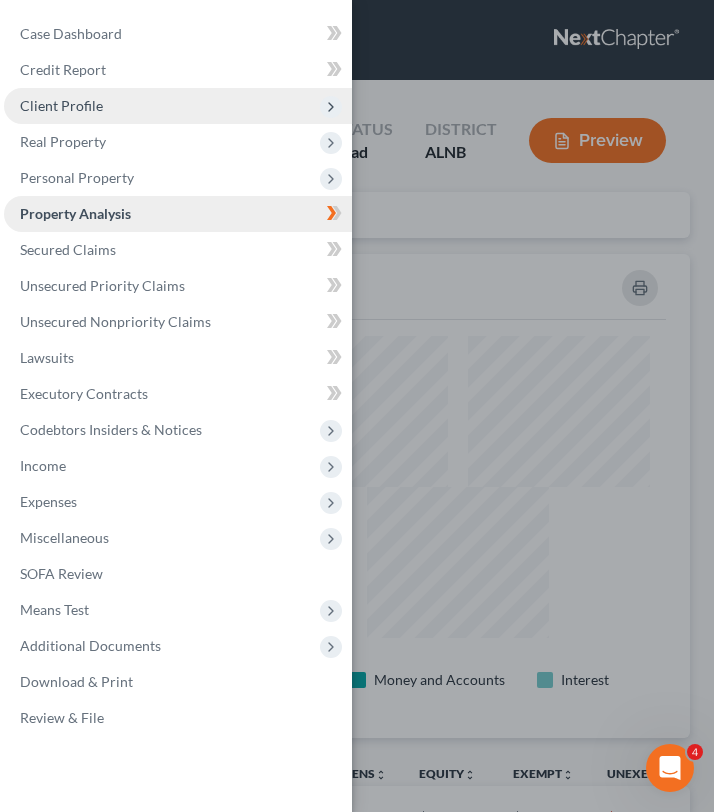 scroll, scrollTop: 999516, scrollLeft: 999334, axis: both 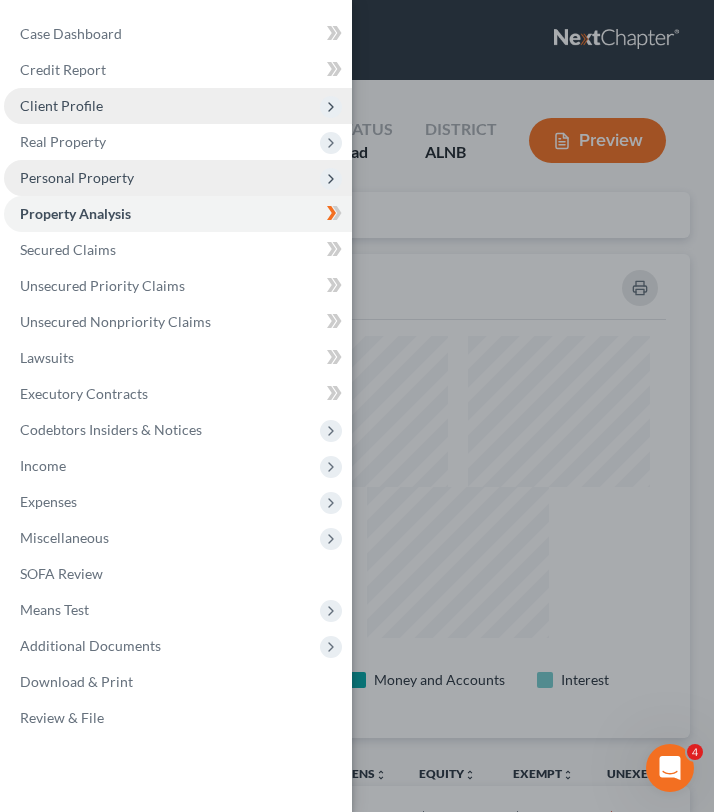 click on "Personal Property" at bounding box center (178, 178) 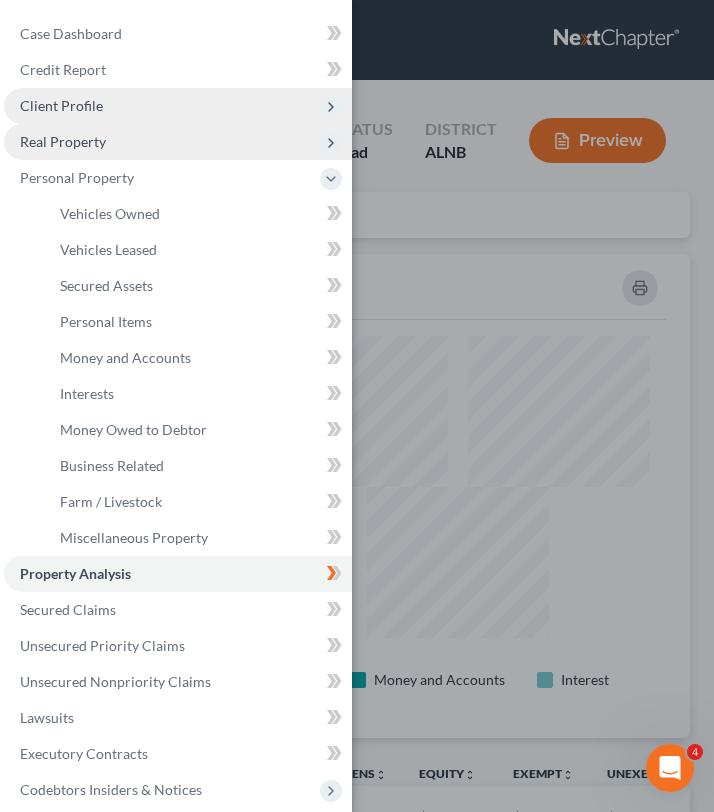 click on "Real Property" at bounding box center [178, 142] 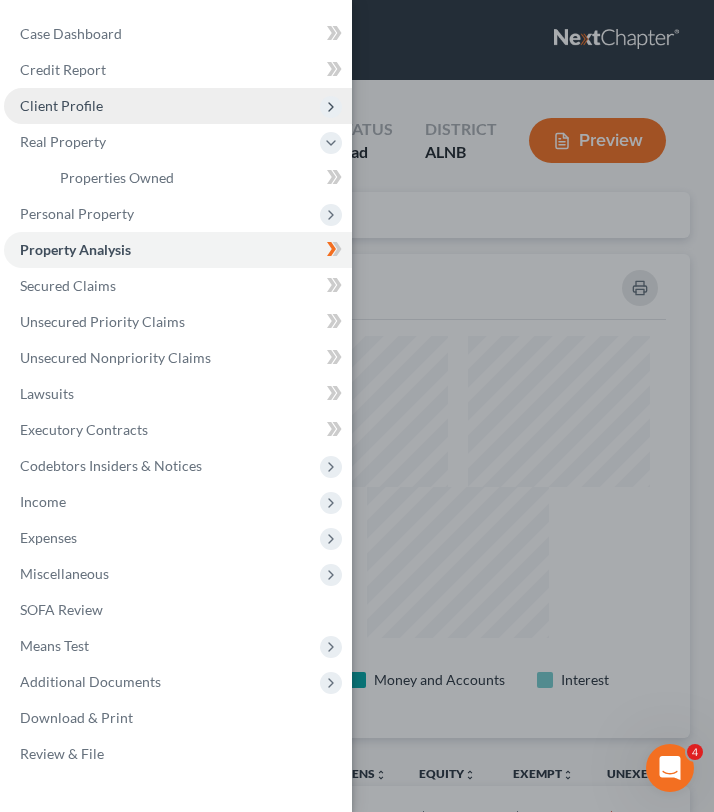 click on "Client Profile" at bounding box center (178, 106) 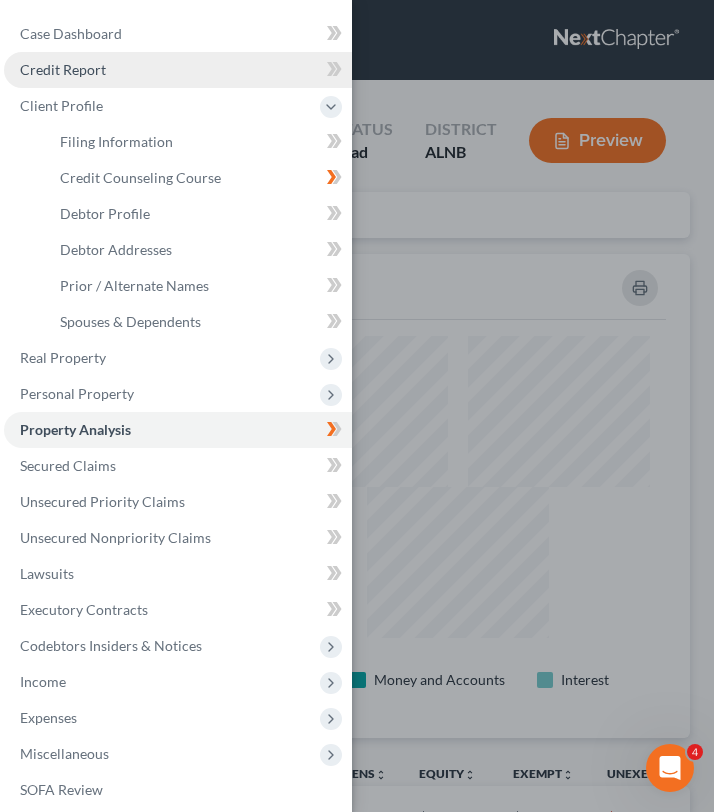 click on "Credit Report" at bounding box center [178, 70] 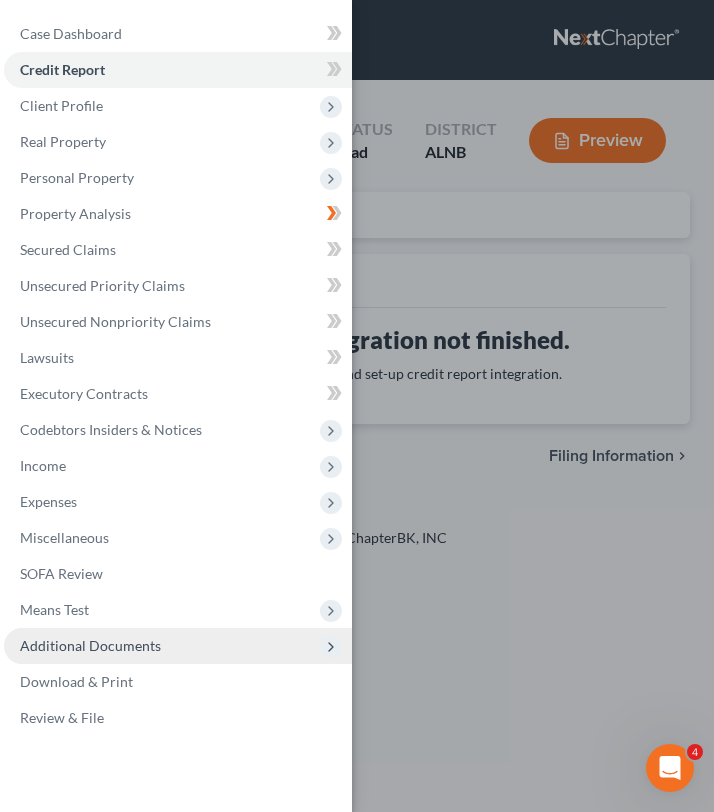 click 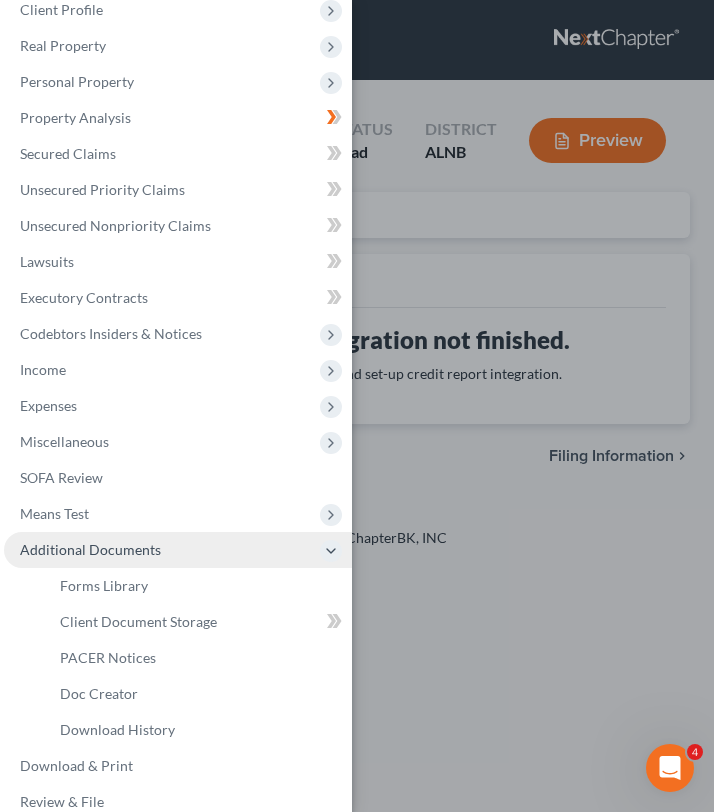 scroll, scrollTop: 83, scrollLeft: 0, axis: vertical 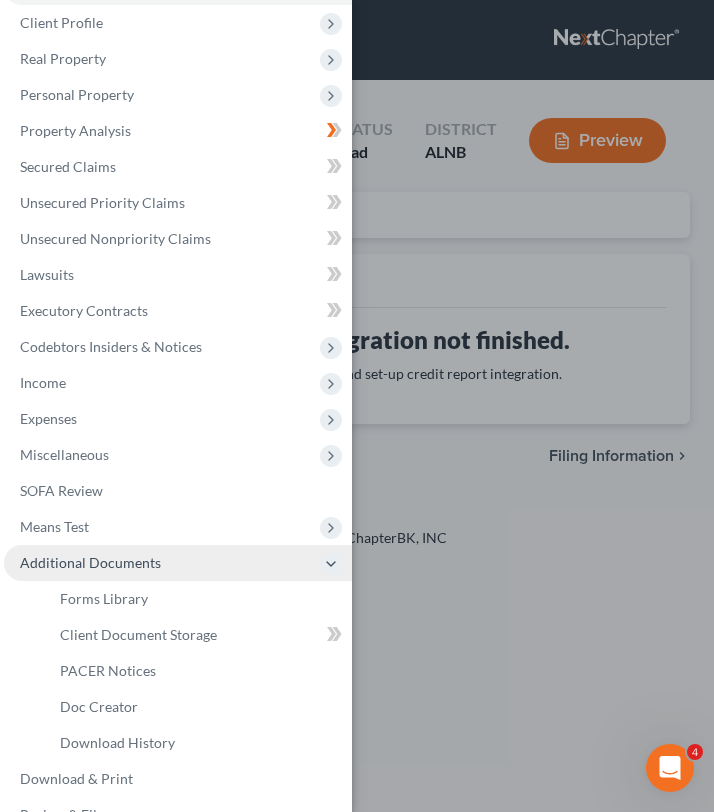 click 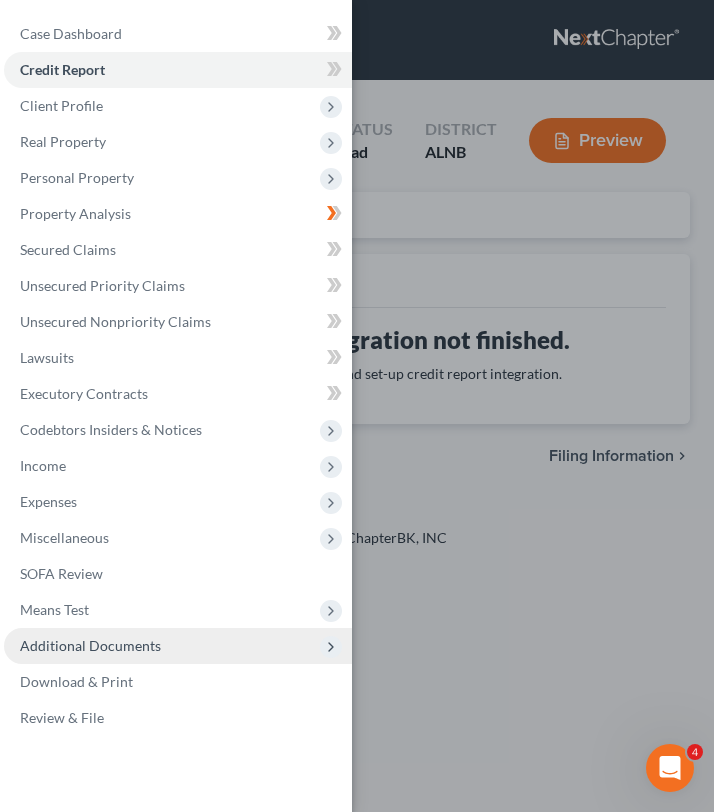 scroll, scrollTop: 0, scrollLeft: 0, axis: both 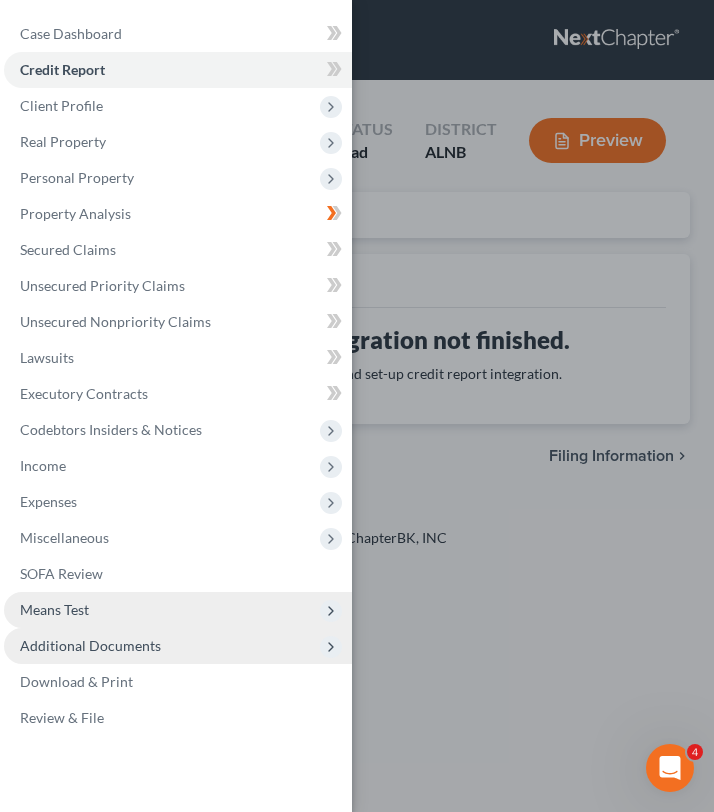 click at bounding box center [331, 611] 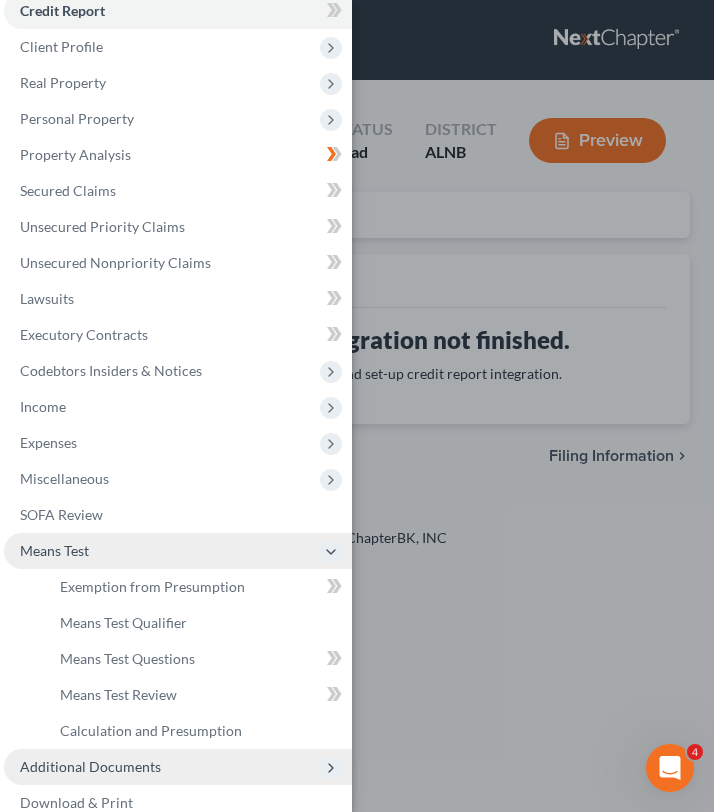scroll, scrollTop: 60, scrollLeft: 0, axis: vertical 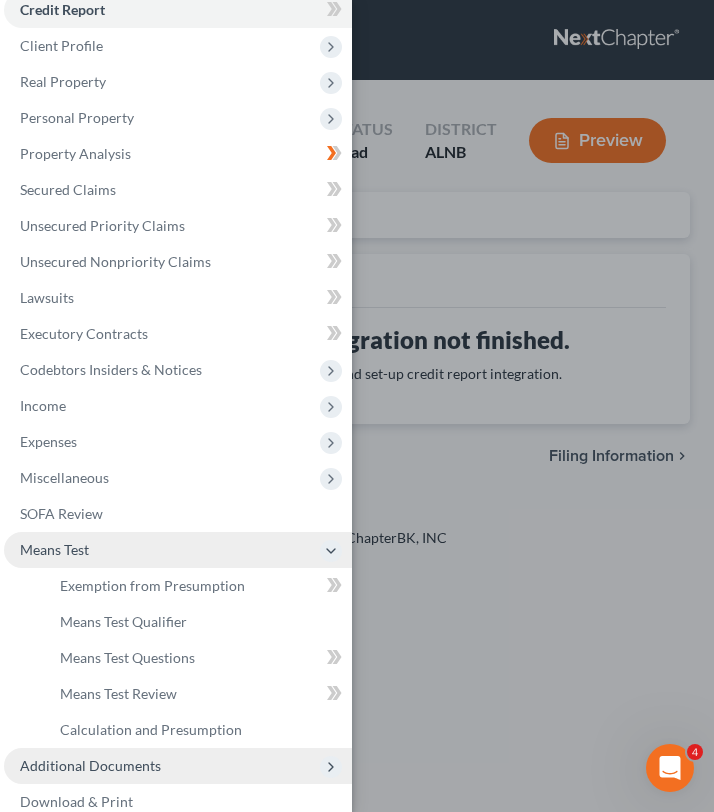 click 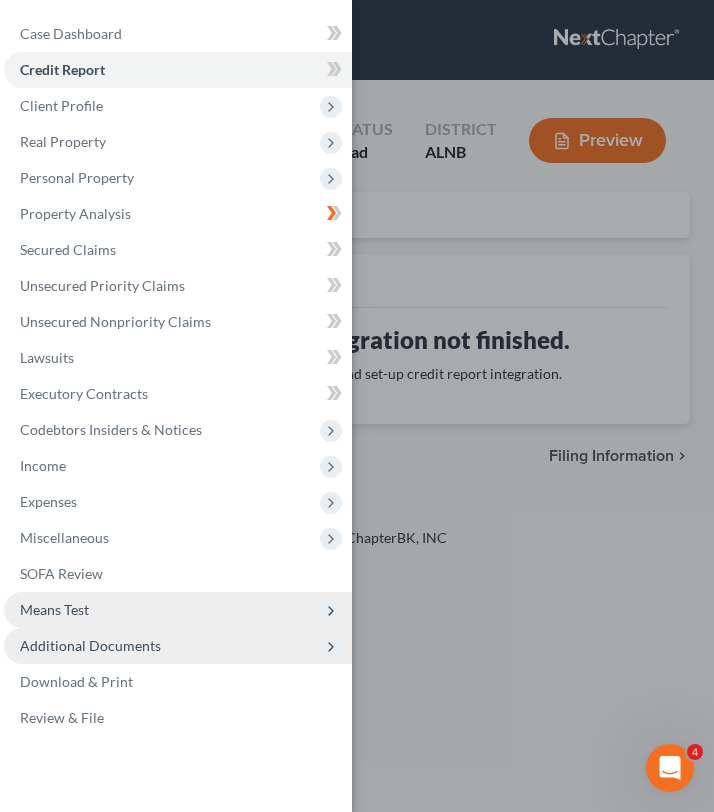 scroll, scrollTop: 0, scrollLeft: 0, axis: both 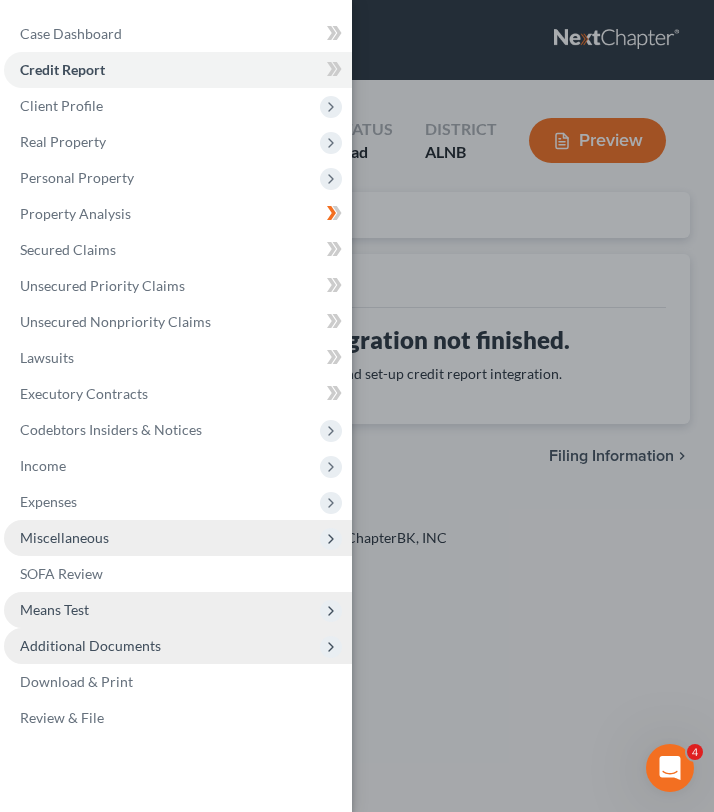 click 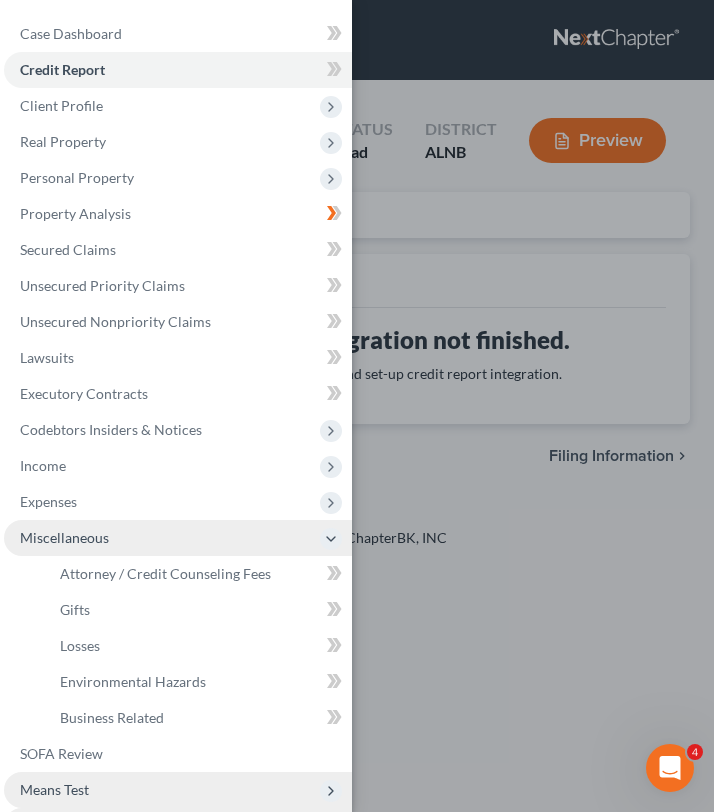 click 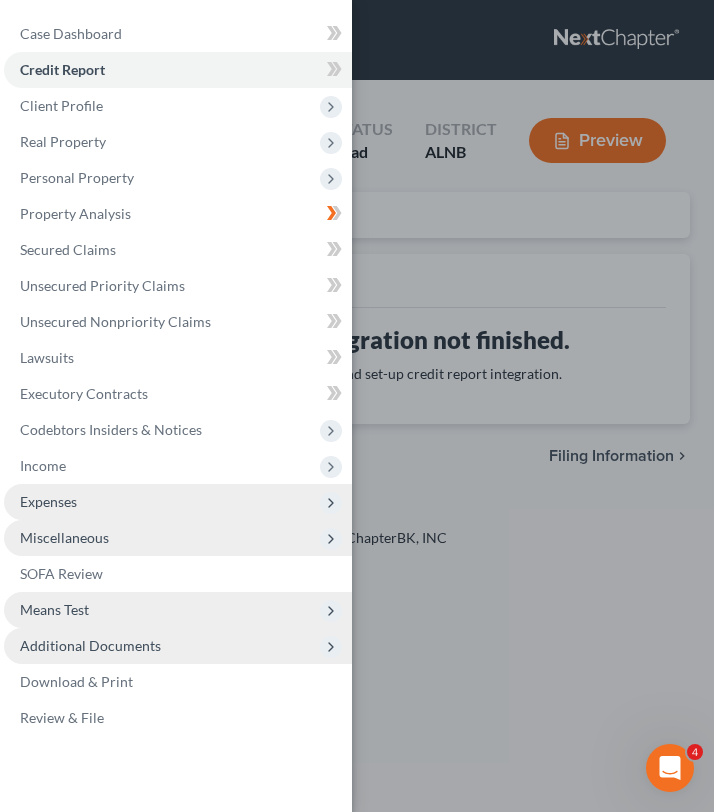 click 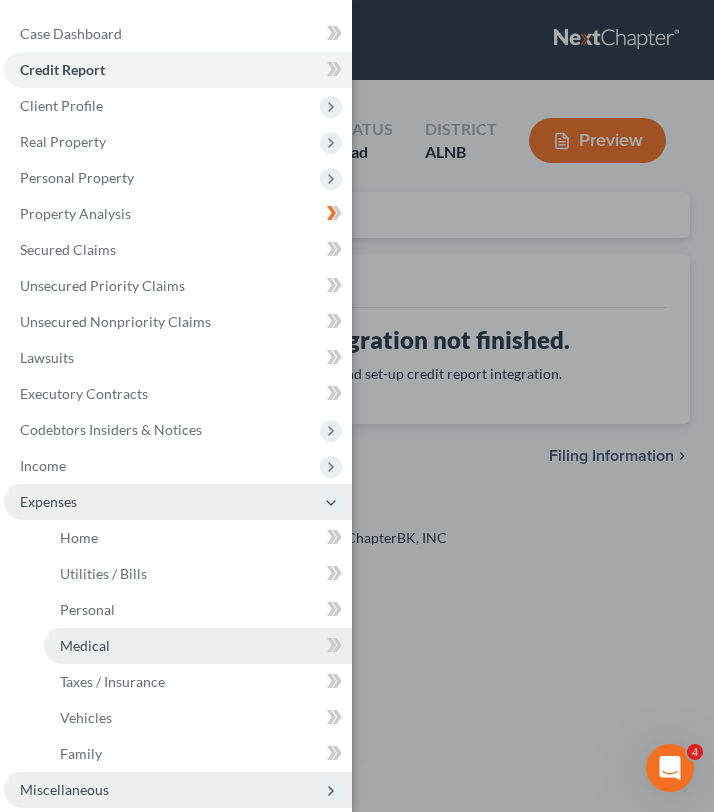 click on "Medical" at bounding box center (198, 646) 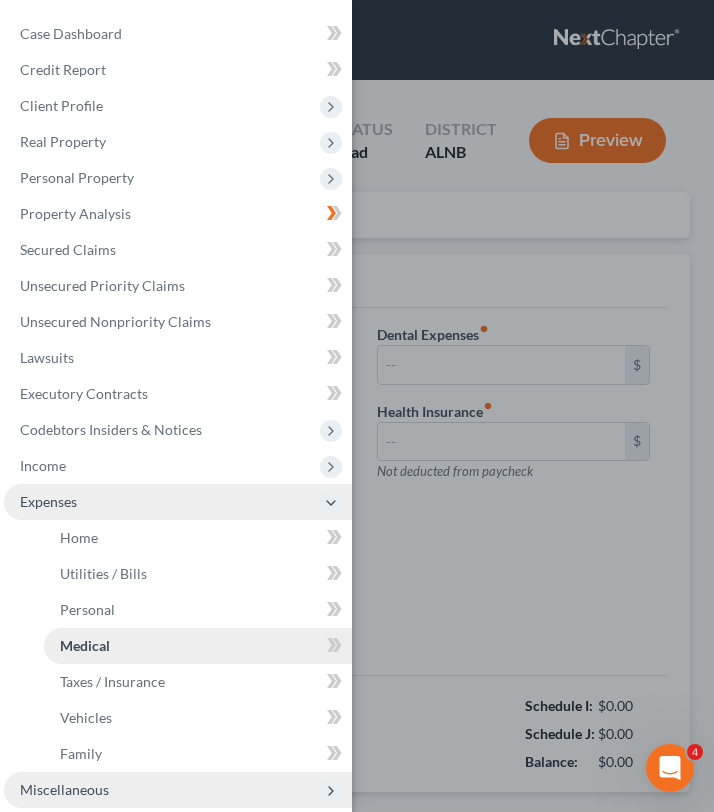 type on "20.00" 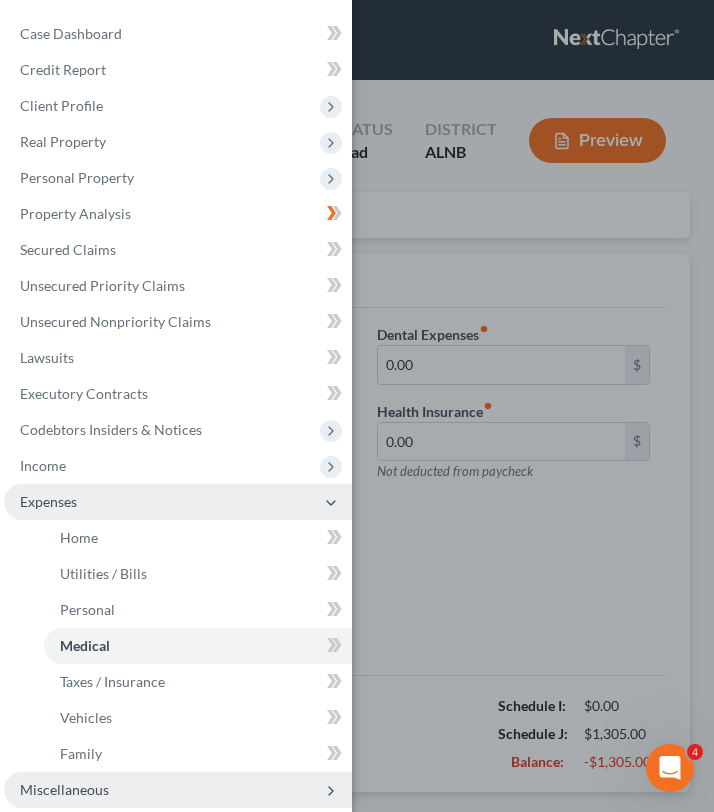 click on "Case Dashboard
Payments
Invoices
Payments
Payments
Credit Report
Client Profile" at bounding box center [357, 406] 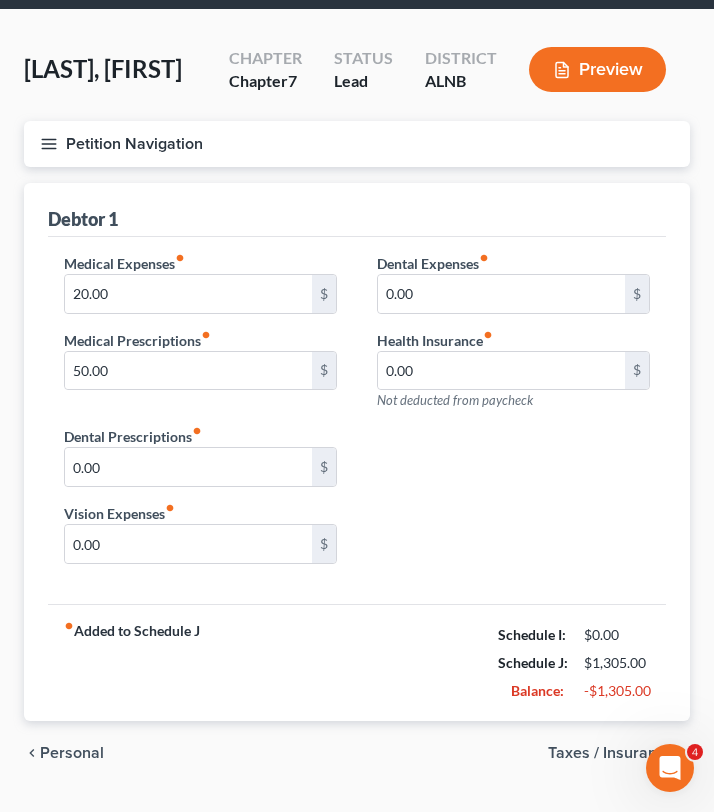 scroll, scrollTop: 119, scrollLeft: 0, axis: vertical 